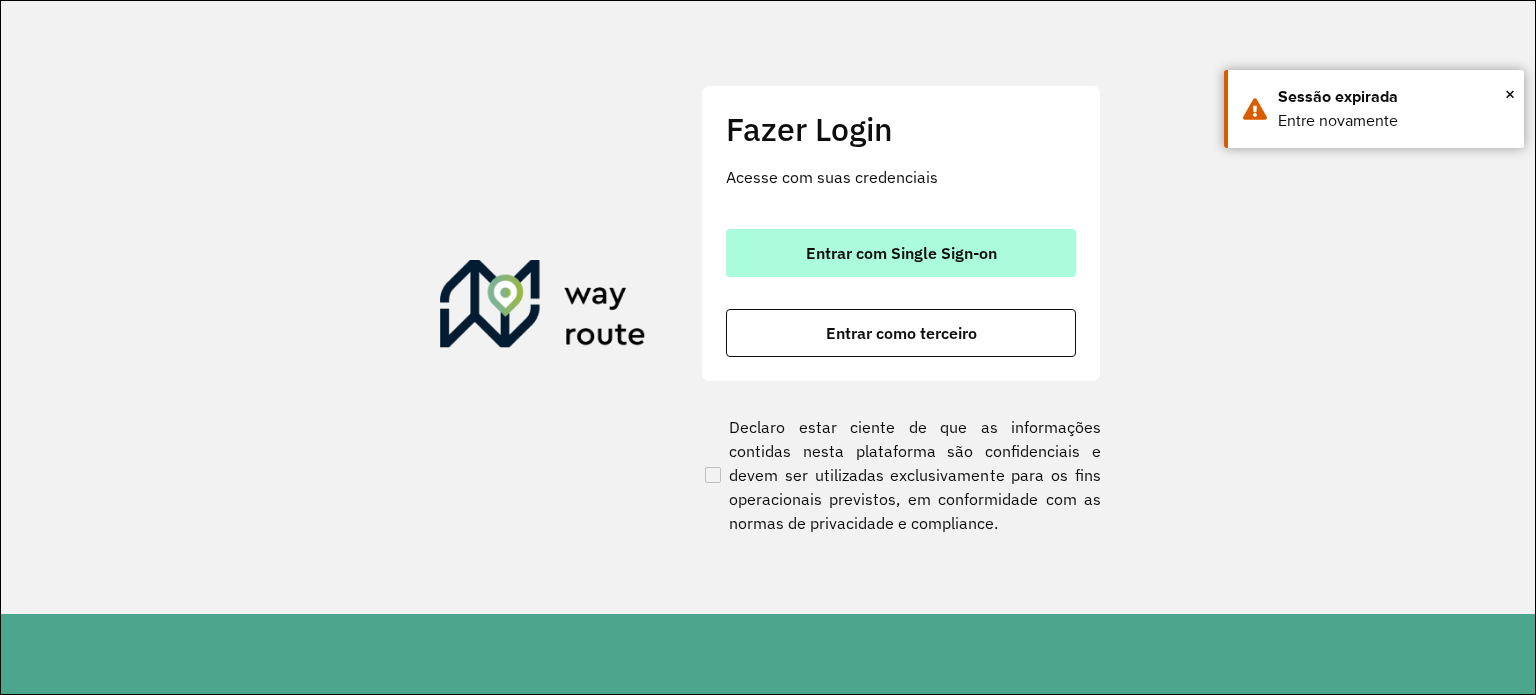 scroll, scrollTop: 0, scrollLeft: 0, axis: both 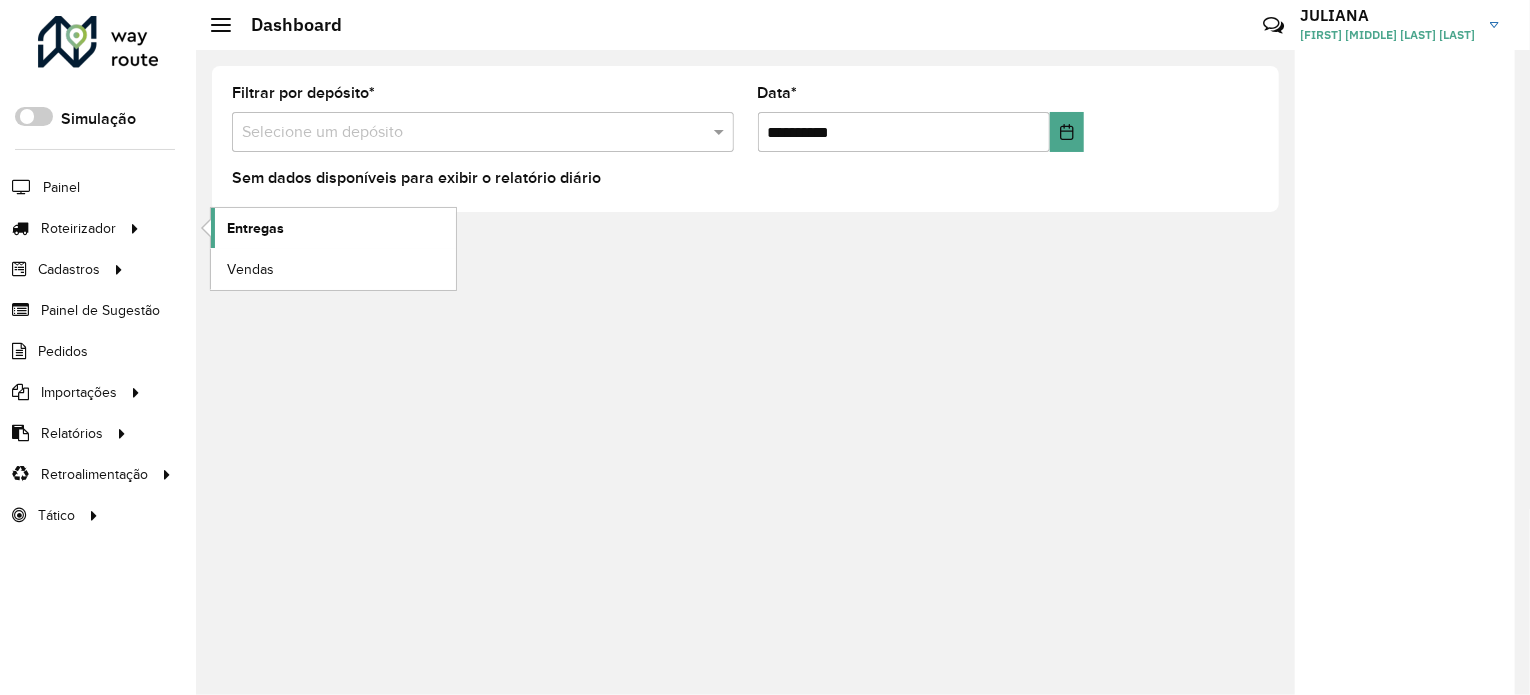 click on "Entregas" 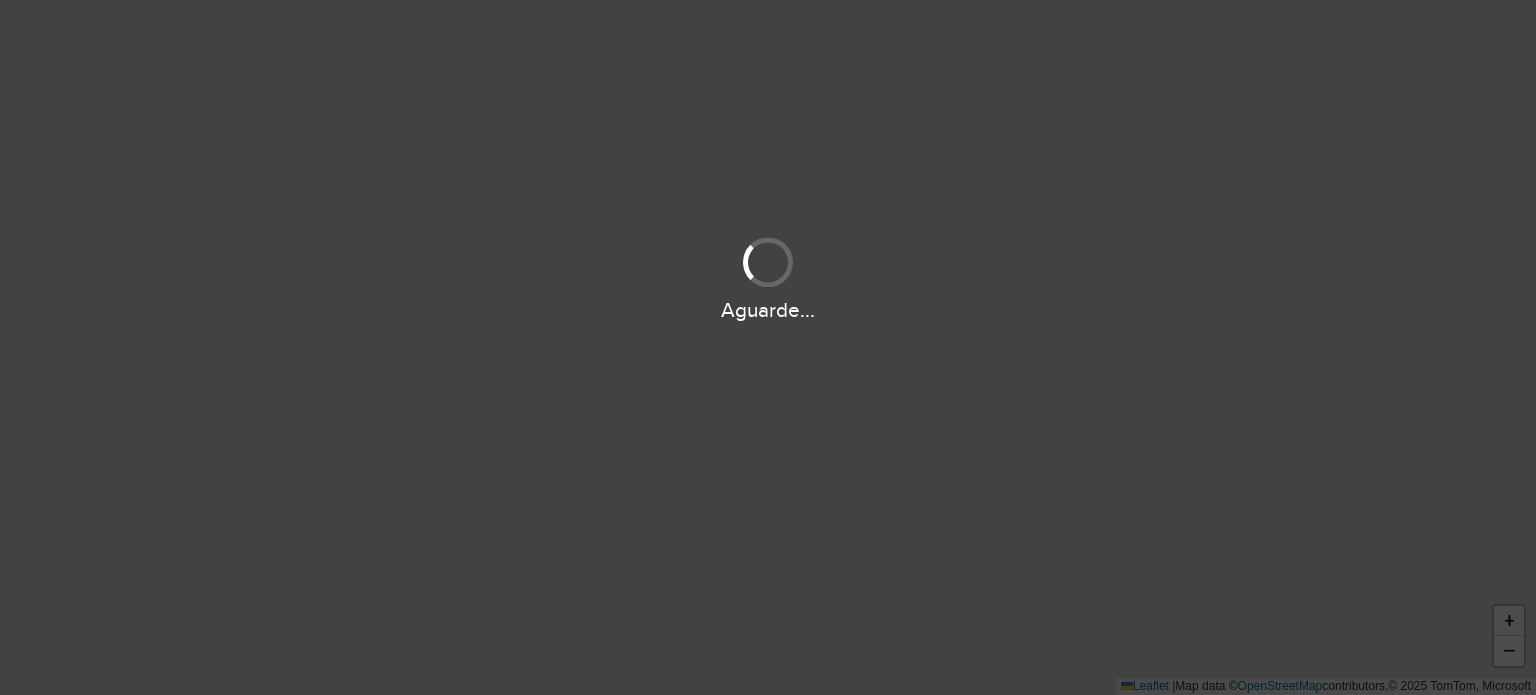 scroll, scrollTop: 0, scrollLeft: 0, axis: both 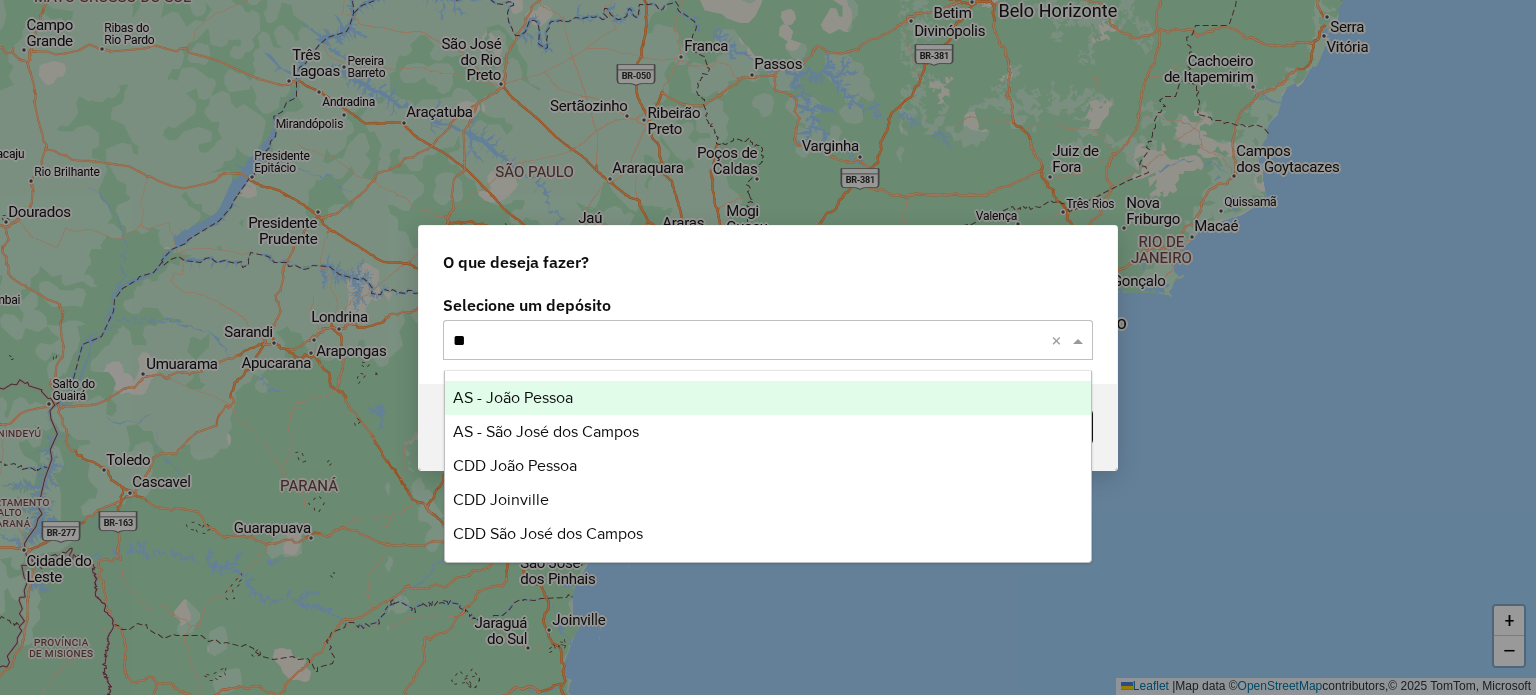 type on "***" 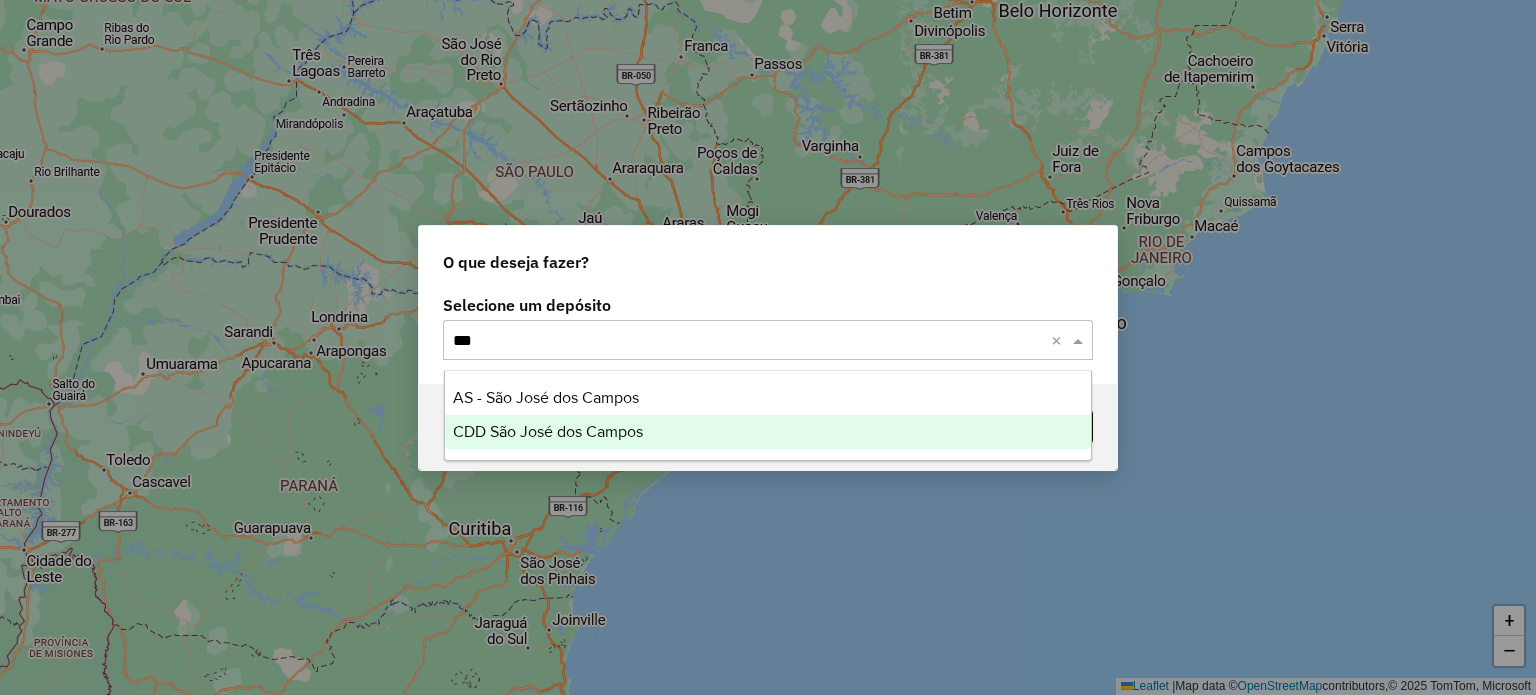 click on "CDD São José dos Campos" at bounding box center (548, 431) 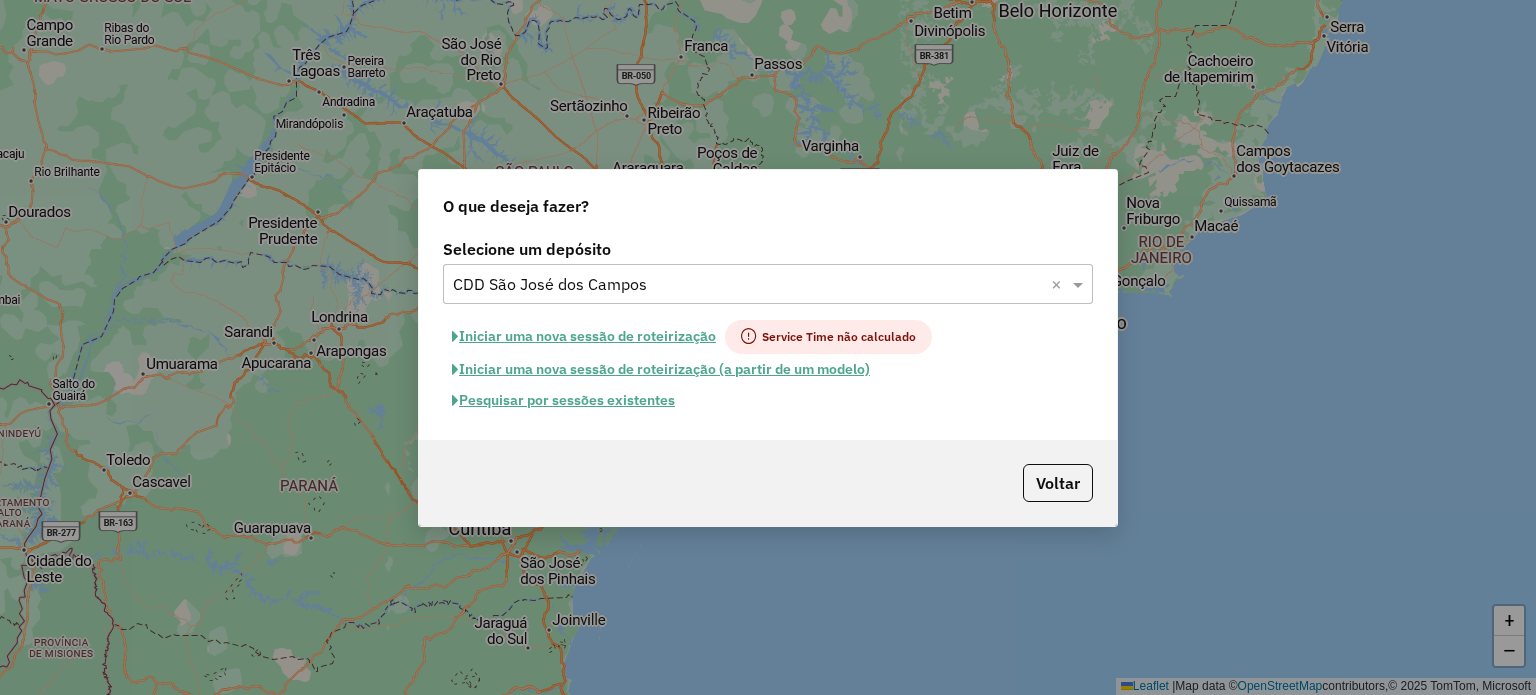 click on "Pesquisar por sessões existentes" 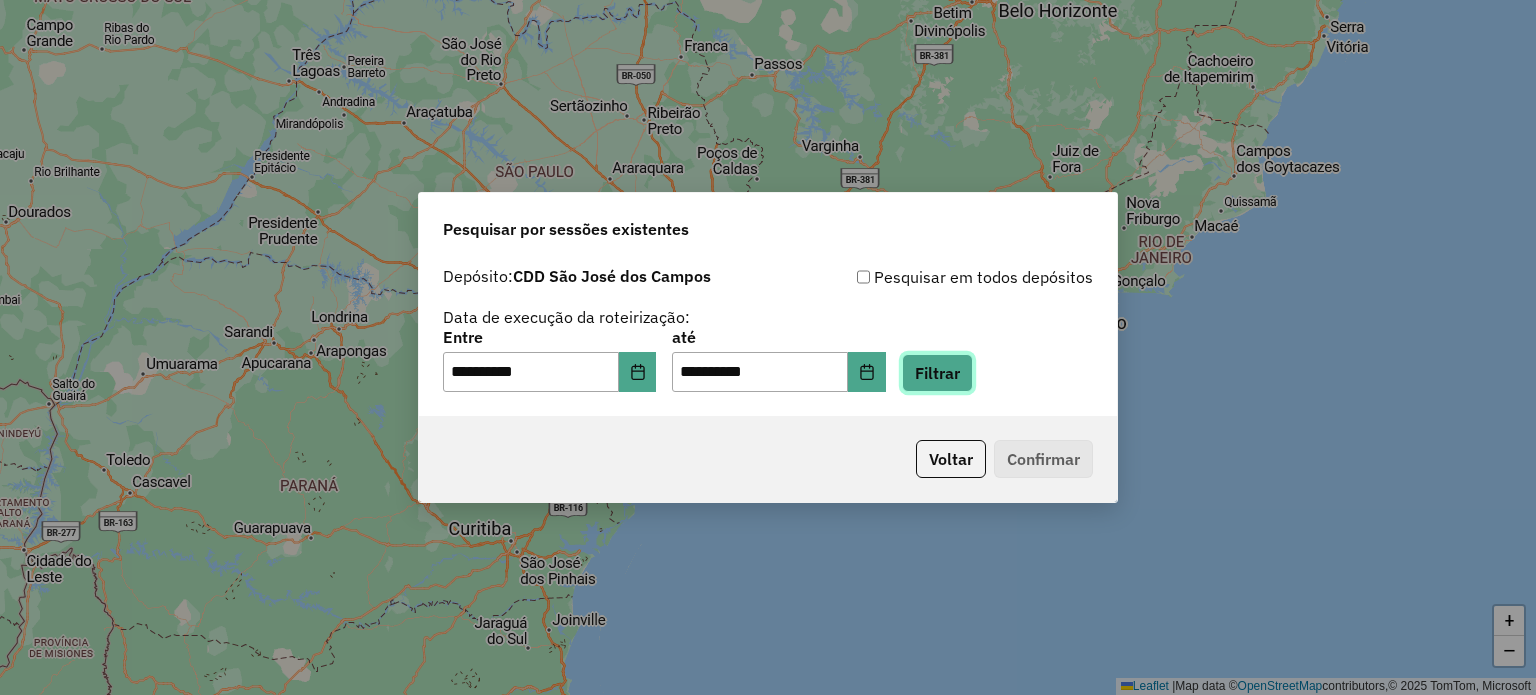 click on "Filtrar" 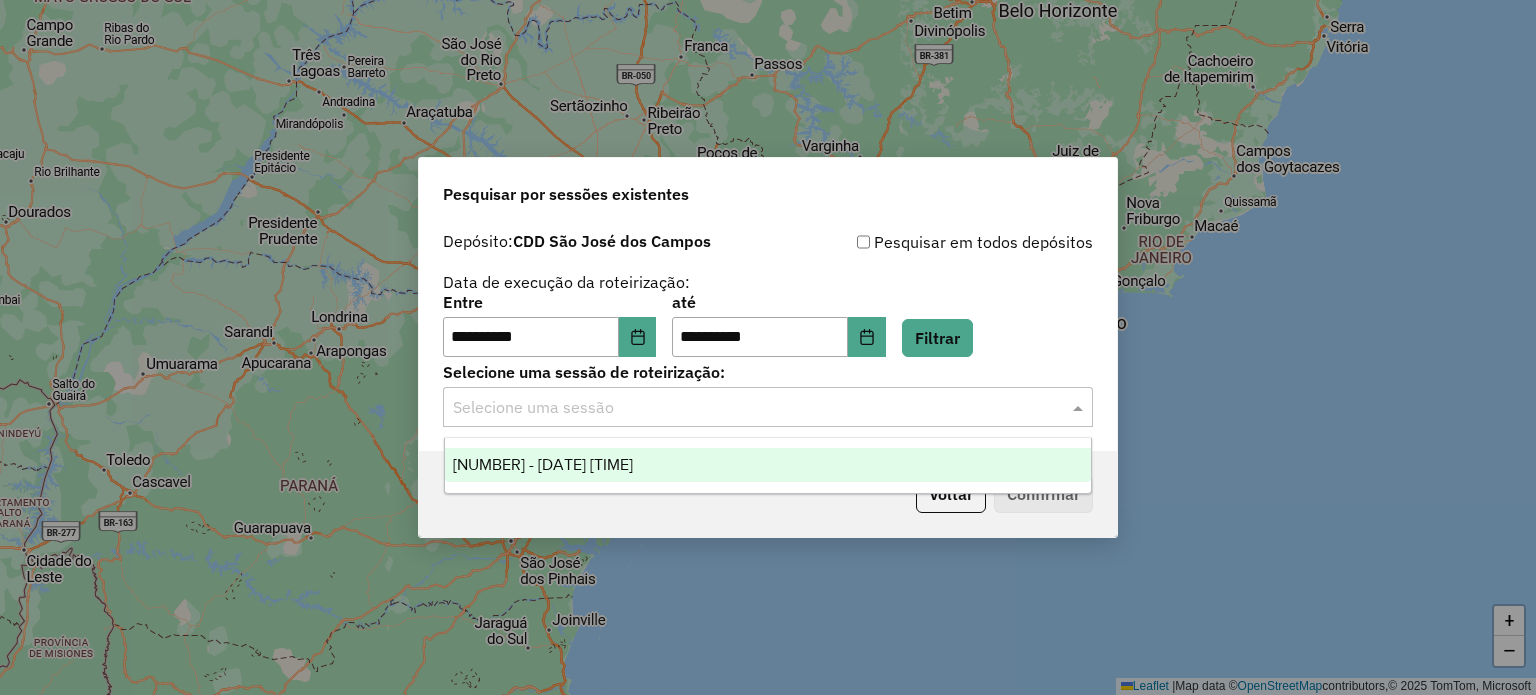 click 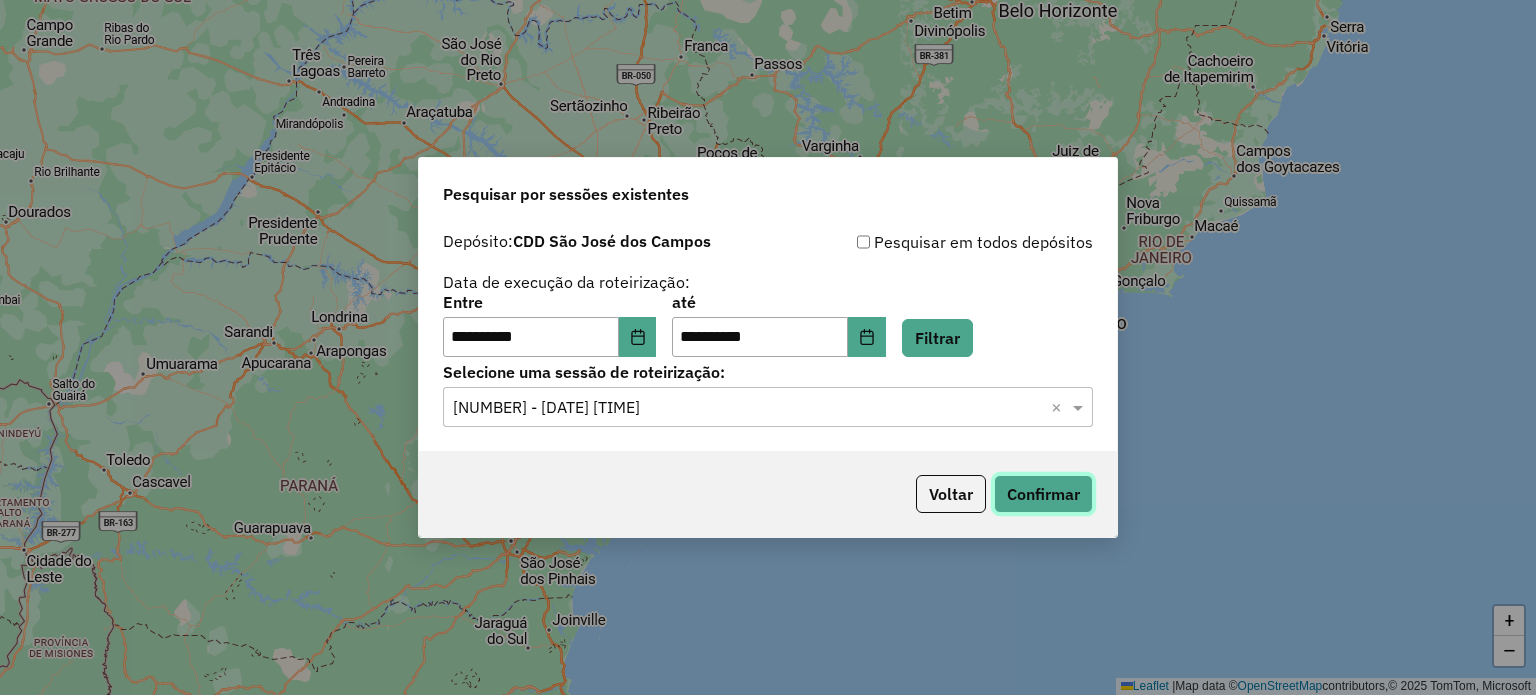 click on "Confirmar" 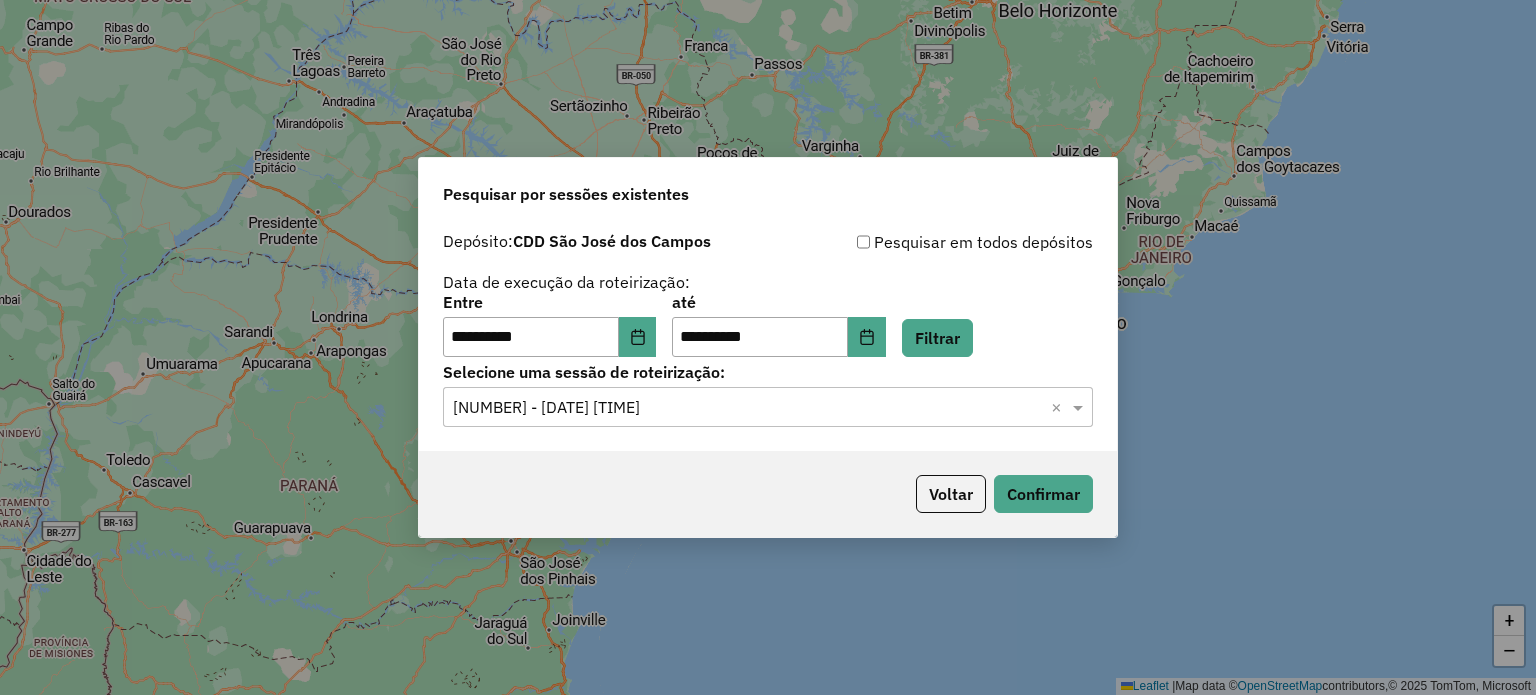 click on "**********" 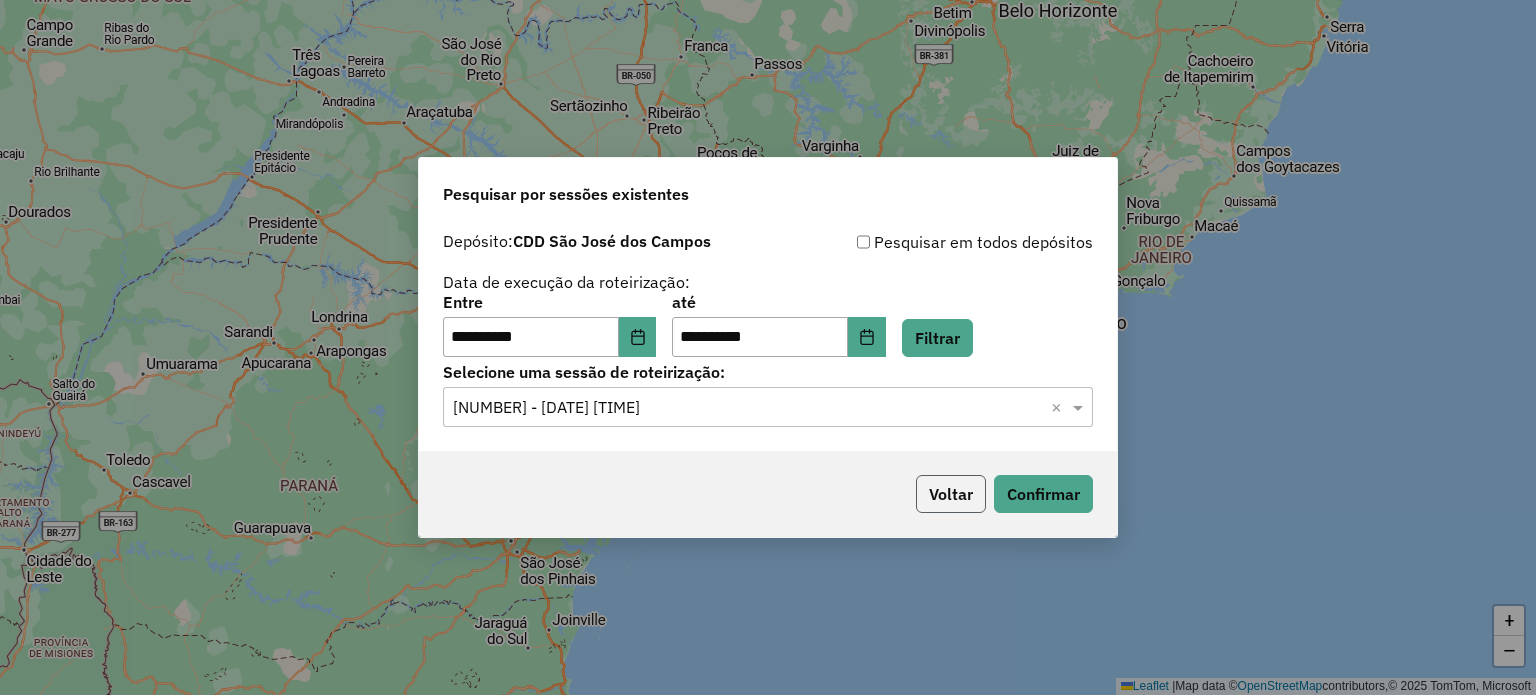 click on "Voltar" 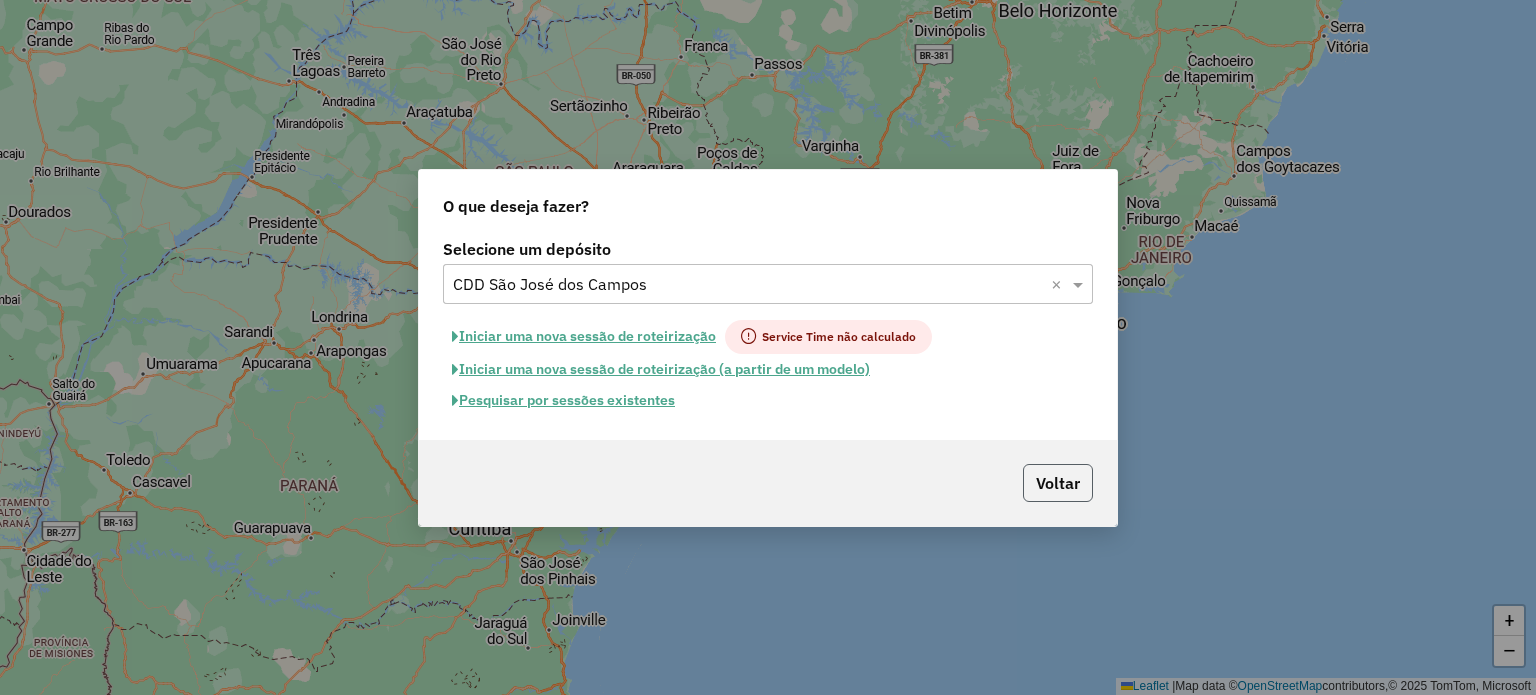 click on "Voltar" 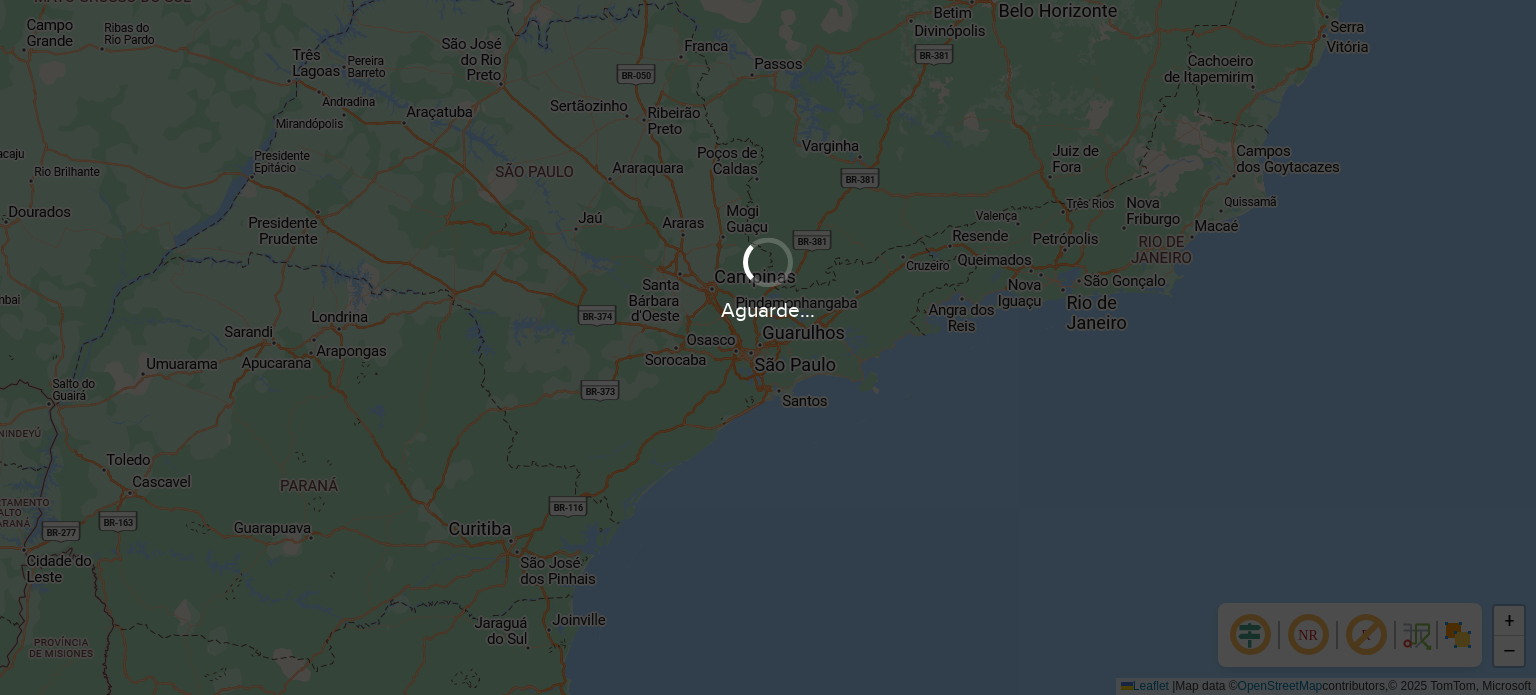 scroll, scrollTop: 0, scrollLeft: 0, axis: both 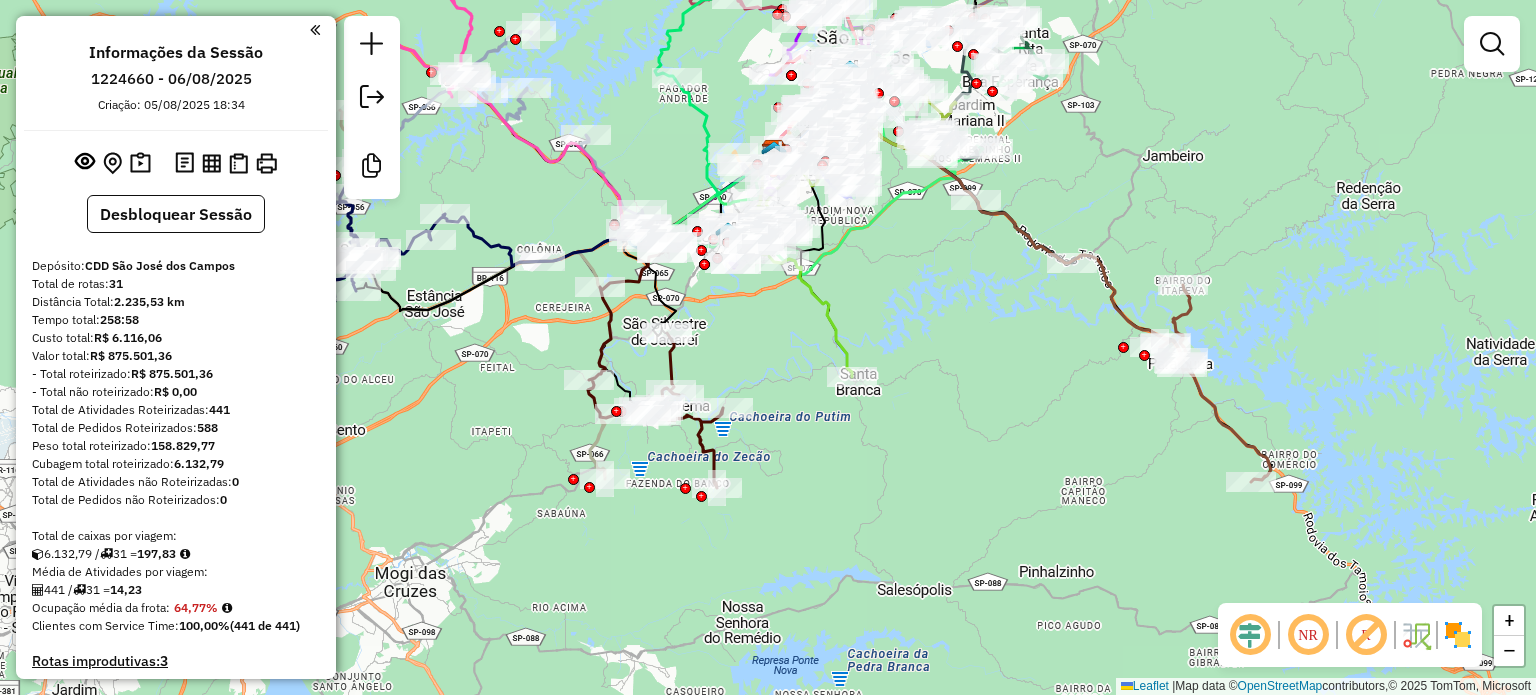 click 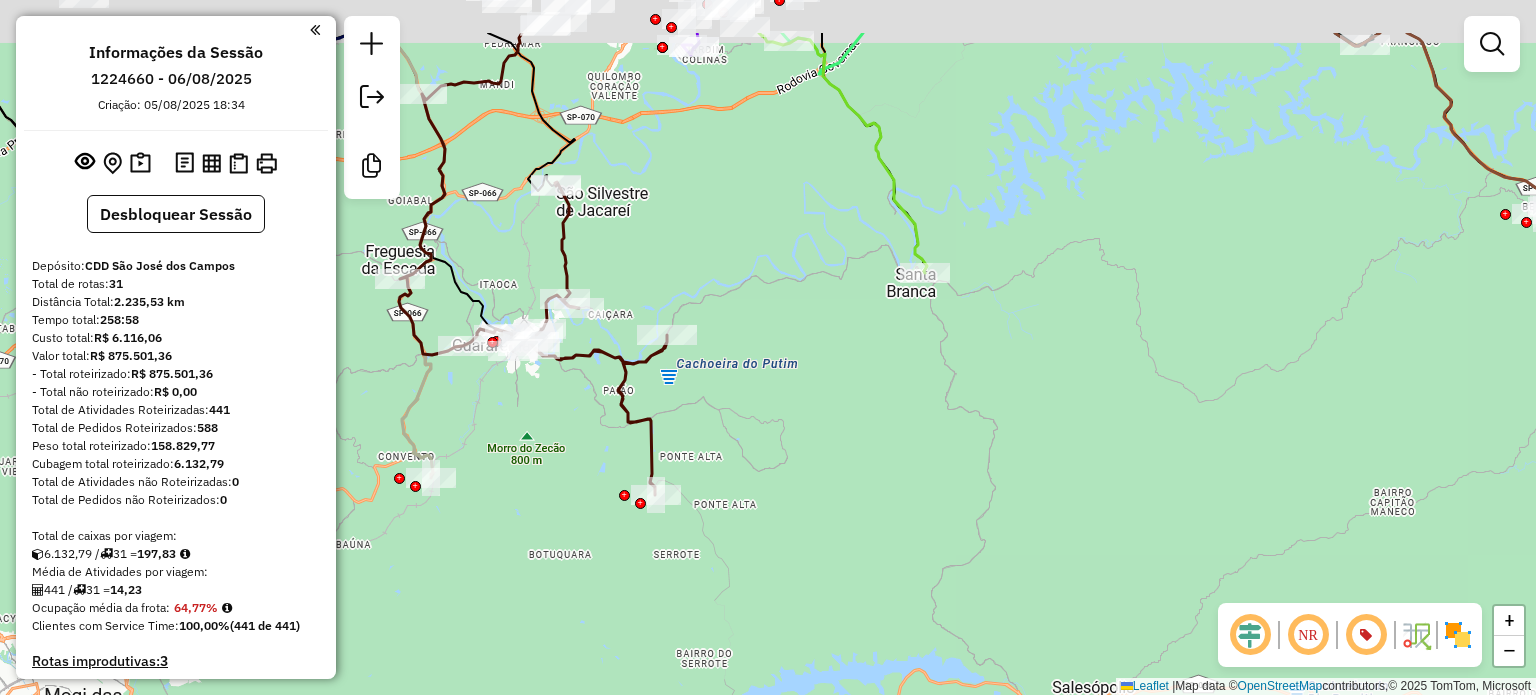 drag, startPoint x: 816, startPoint y: 447, endPoint x: 924, endPoint y: 544, distance: 145.16542 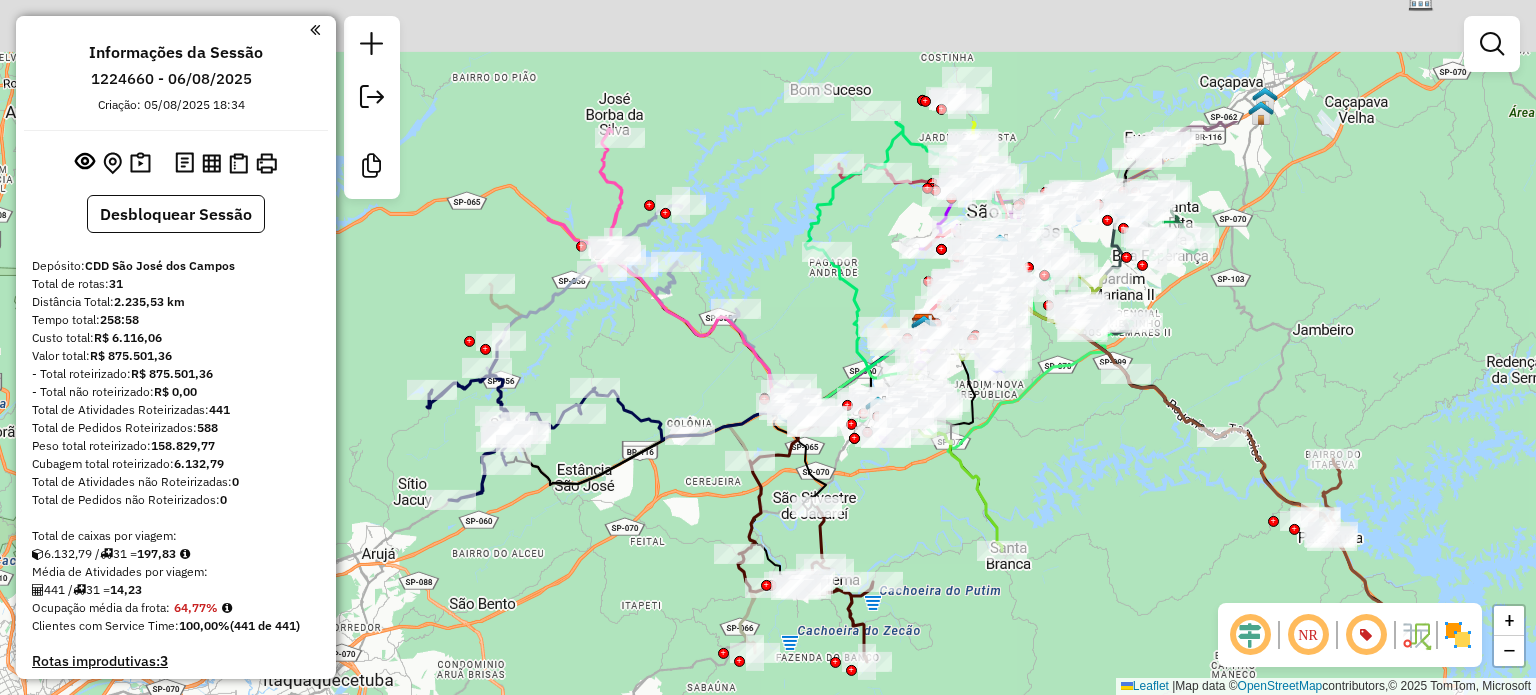 drag, startPoint x: 838, startPoint y: 441, endPoint x: 951, endPoint y: 631, distance: 221.06334 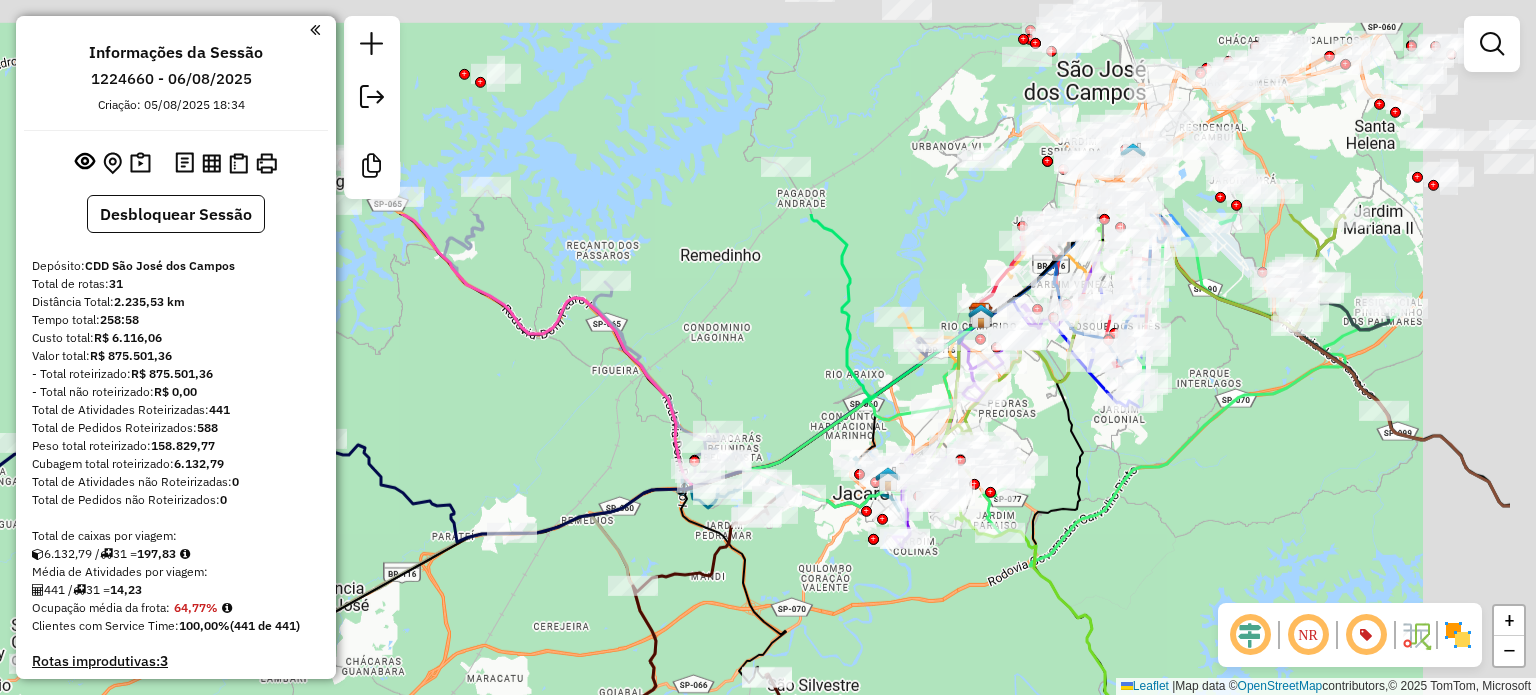 drag, startPoint x: 642, startPoint y: 459, endPoint x: 636, endPoint y: 526, distance: 67.26812 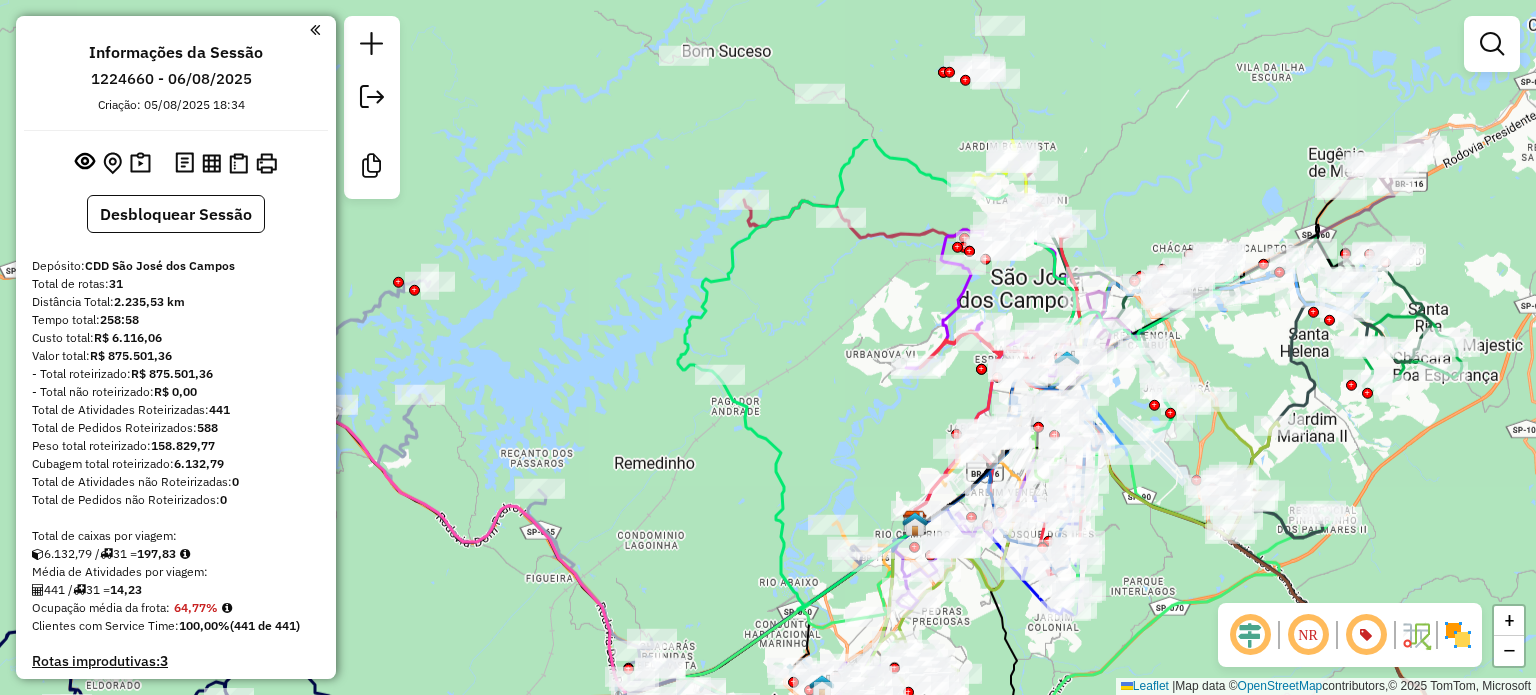drag, startPoint x: 633, startPoint y: 127, endPoint x: 583, endPoint y: 335, distance: 213.92522 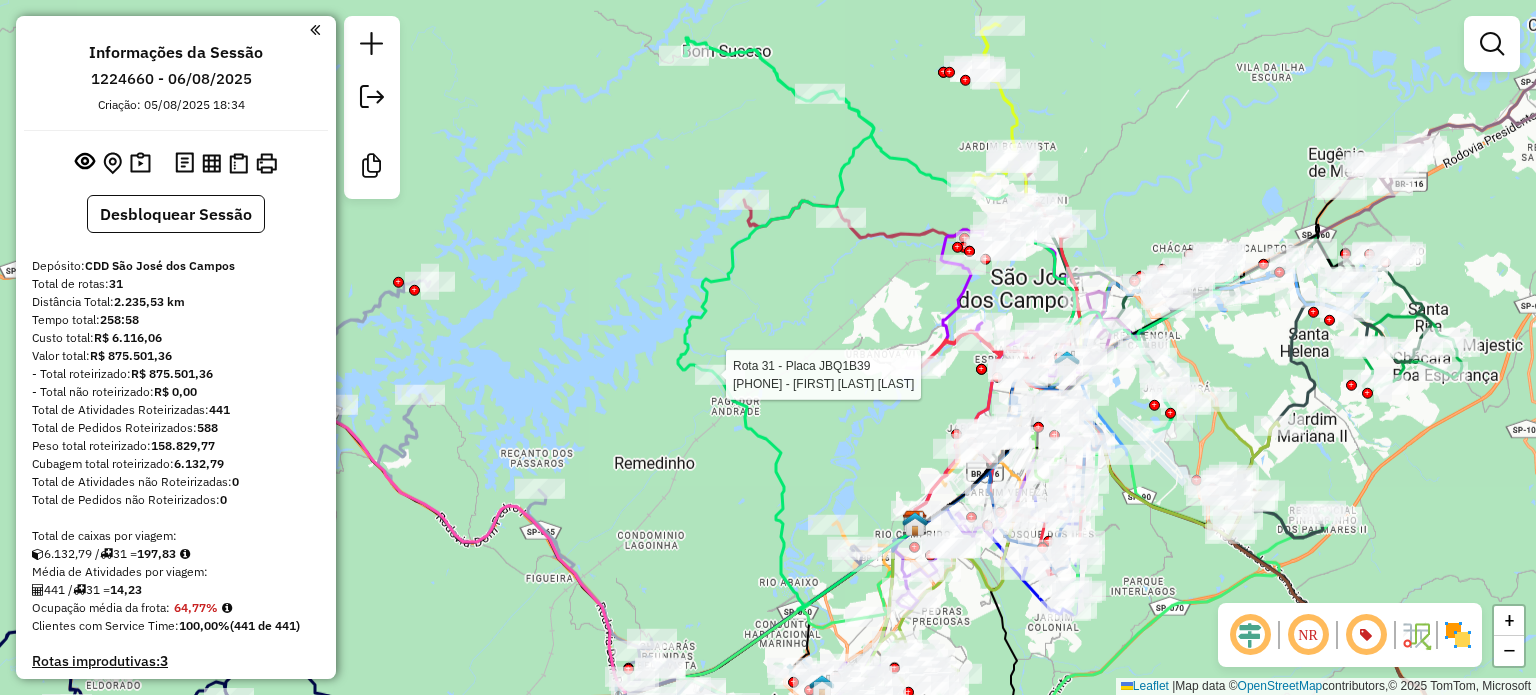 select on "**********" 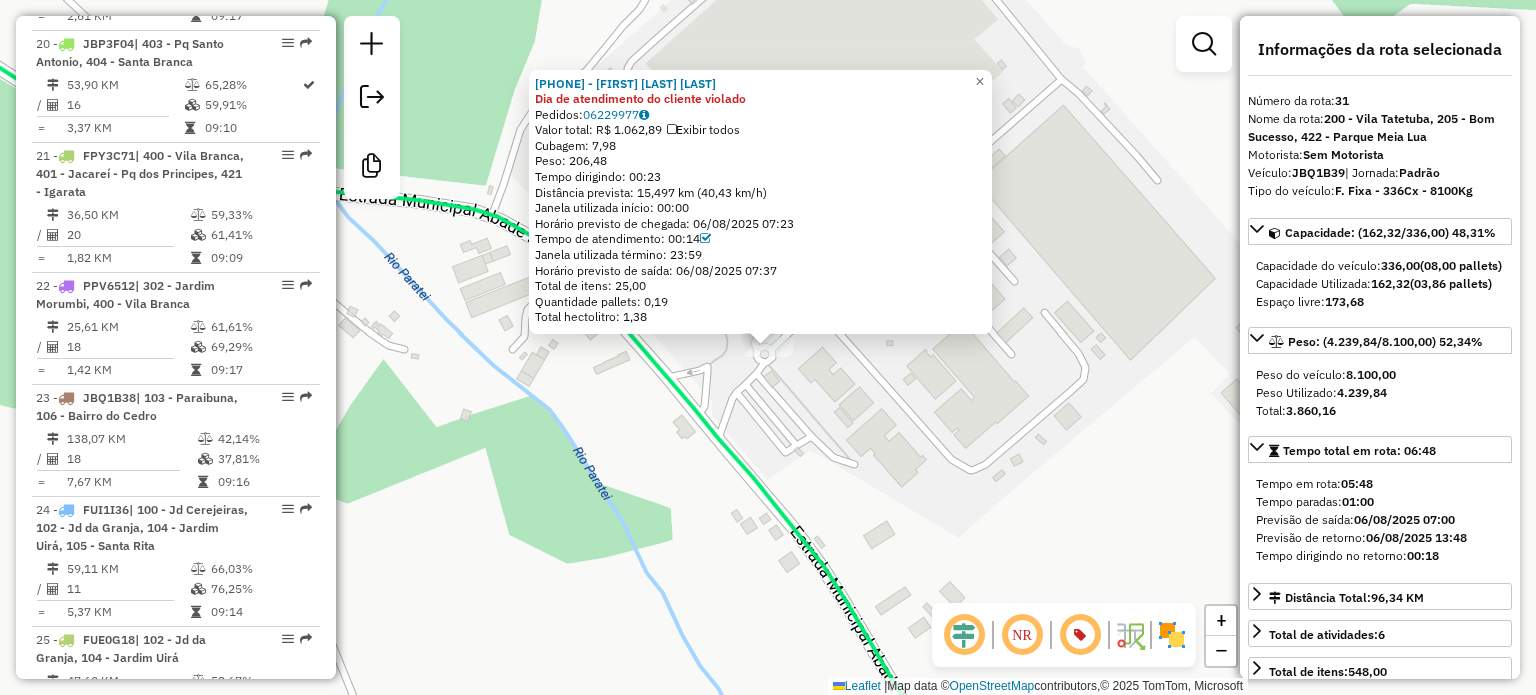 scroll, scrollTop: 4052, scrollLeft: 0, axis: vertical 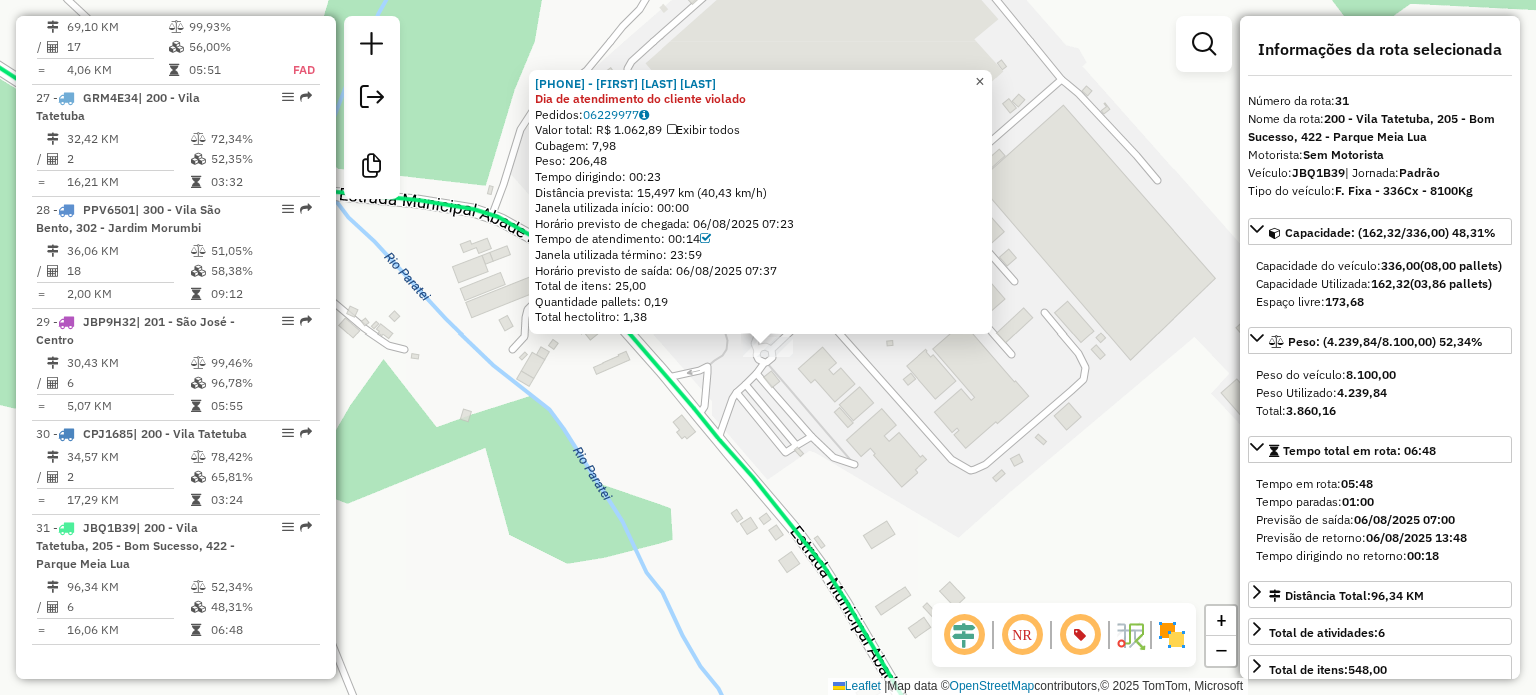 drag, startPoint x: 994, startPoint y: 74, endPoint x: 985, endPoint y: 91, distance: 19.235384 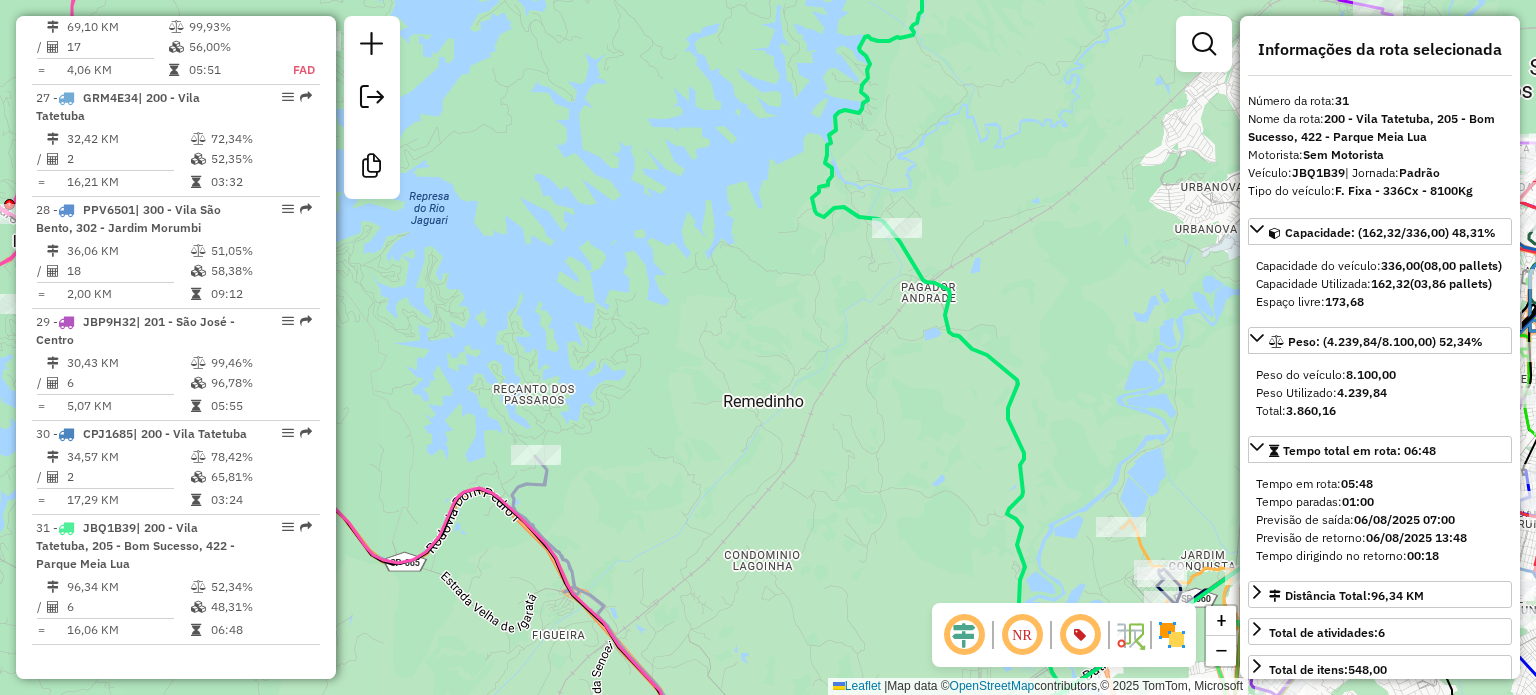 drag, startPoint x: 779, startPoint y: 230, endPoint x: 632, endPoint y: 319, distance: 171.84296 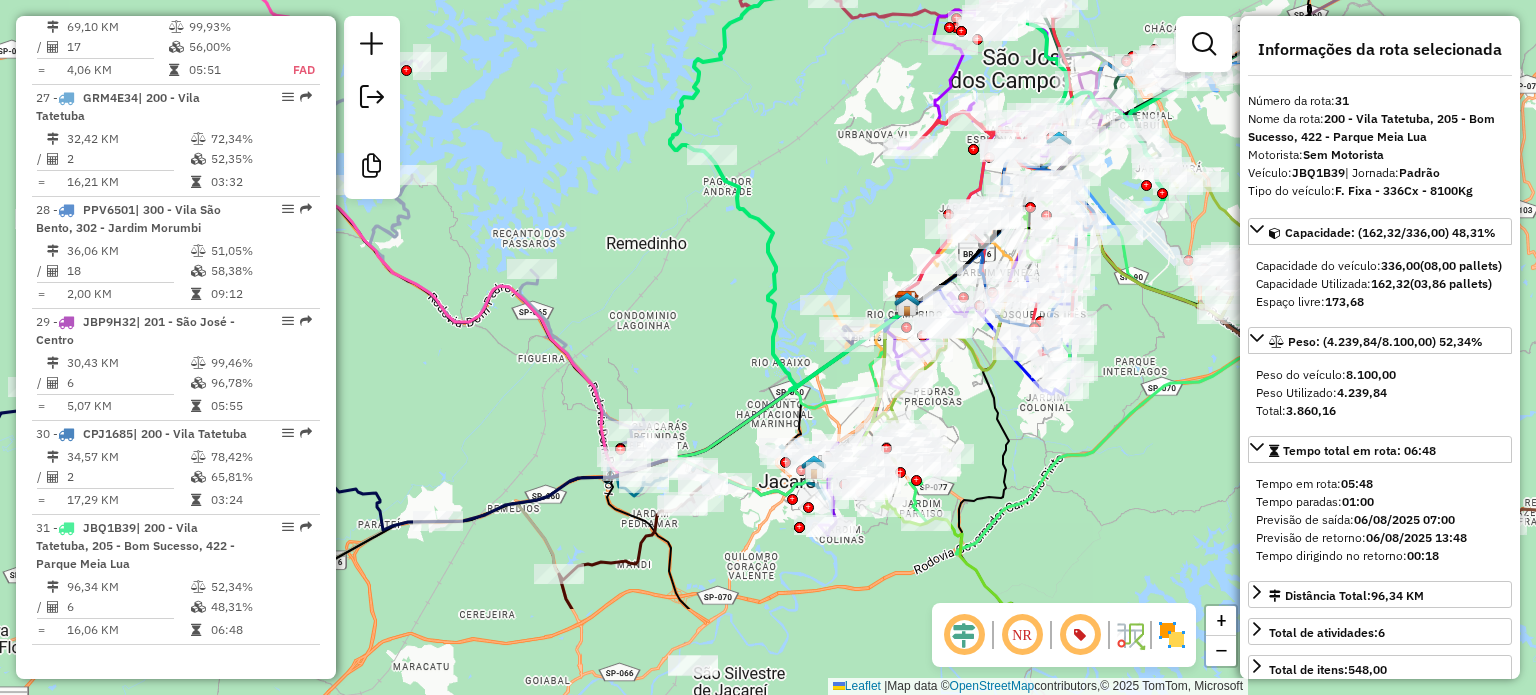 drag, startPoint x: 675, startPoint y: 387, endPoint x: 694, endPoint y: 231, distance: 157.15279 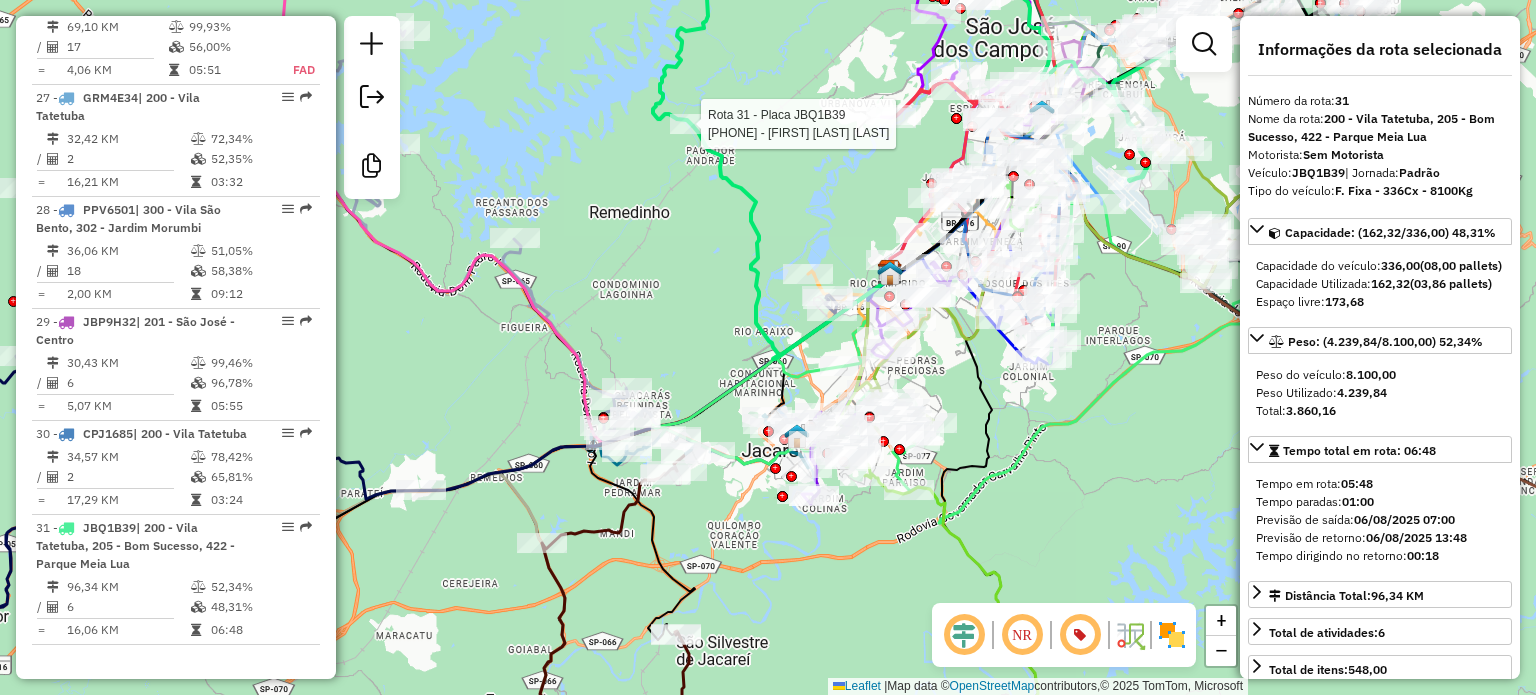 drag, startPoint x: 682, startPoint y: 345, endPoint x: 615, endPoint y: 260, distance: 108.23123 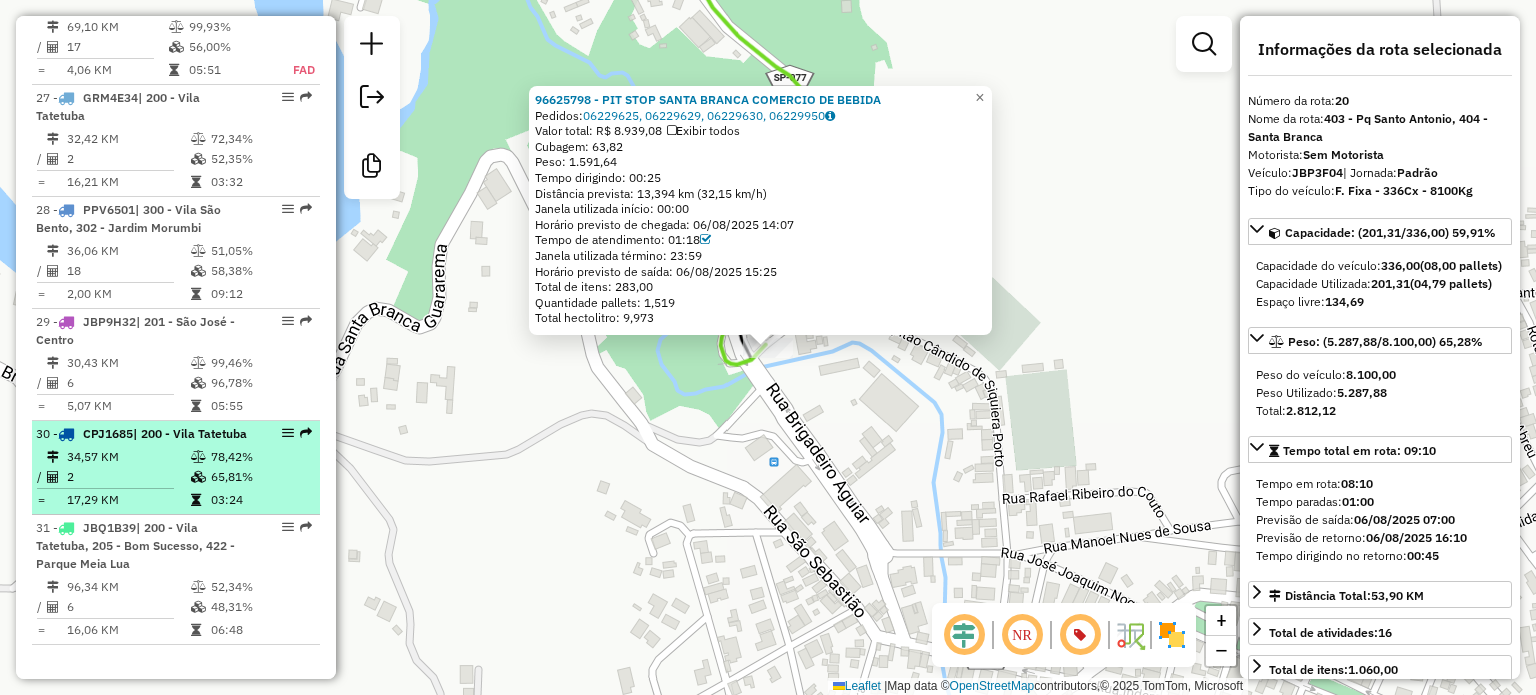 scroll, scrollTop: 4052, scrollLeft: 0, axis: vertical 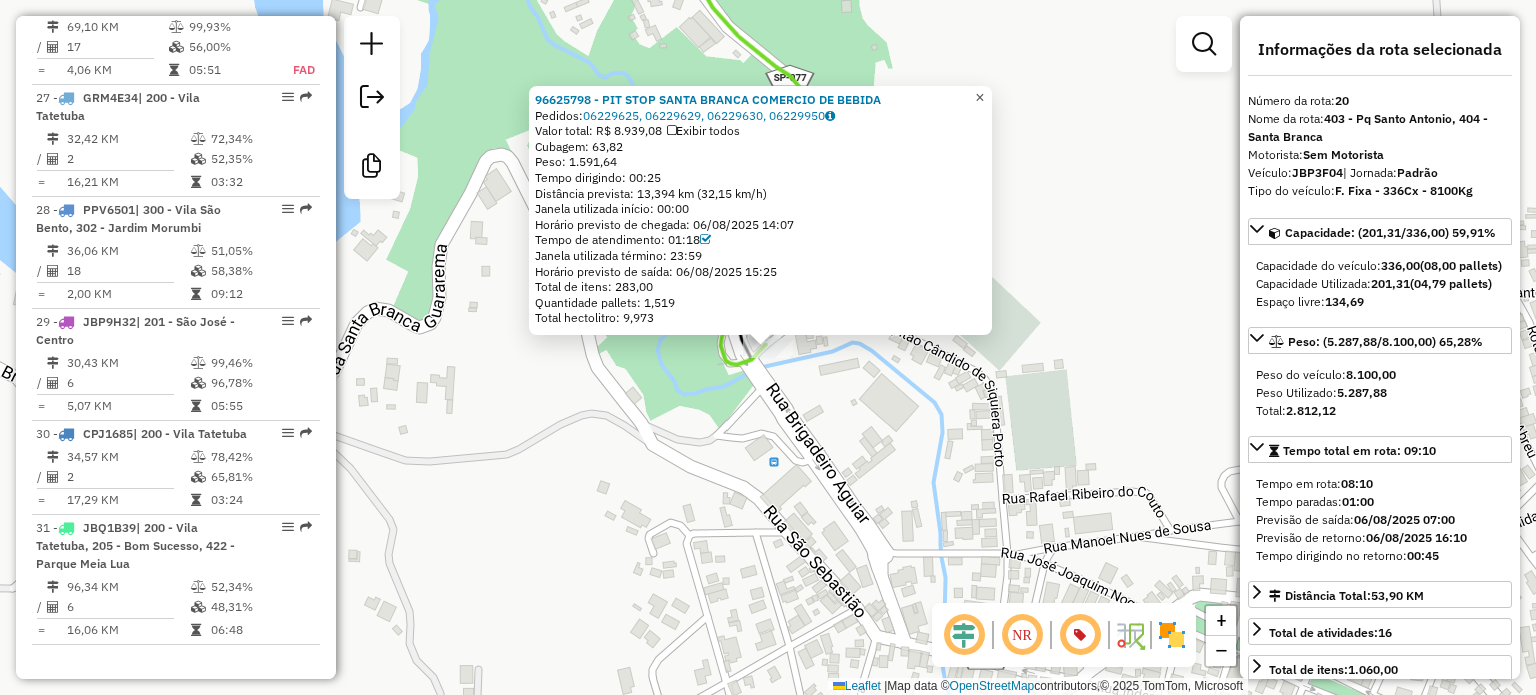 click on "×" 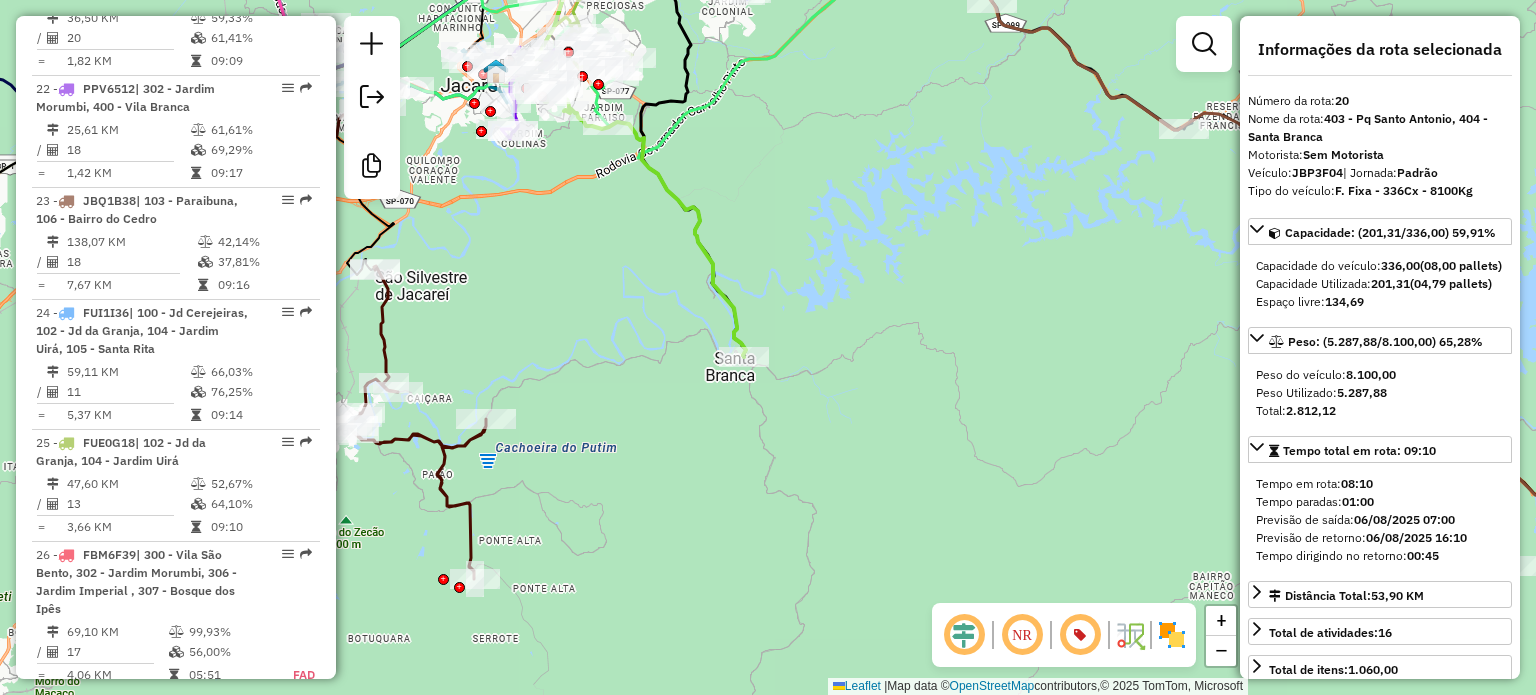 scroll, scrollTop: 2952, scrollLeft: 0, axis: vertical 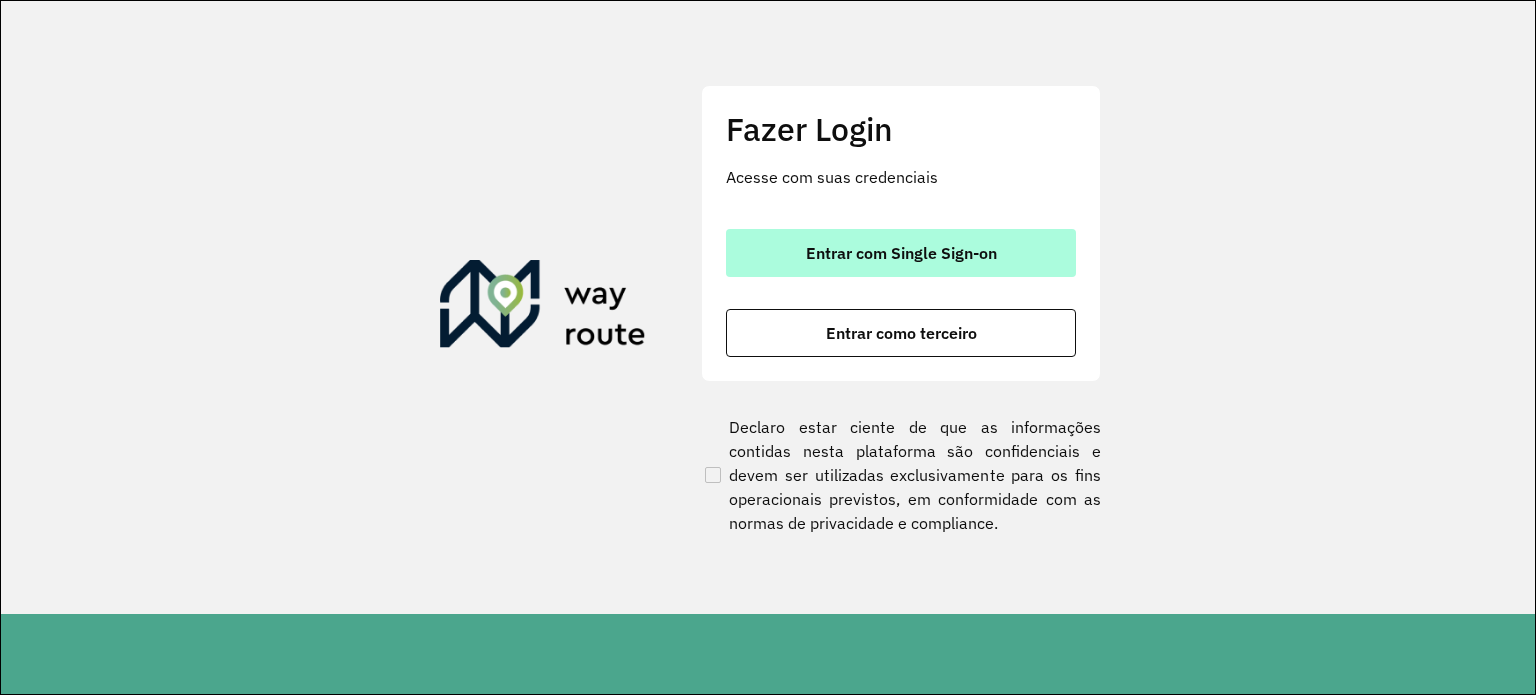 click on "Entrar com Single Sign-on" at bounding box center (901, 253) 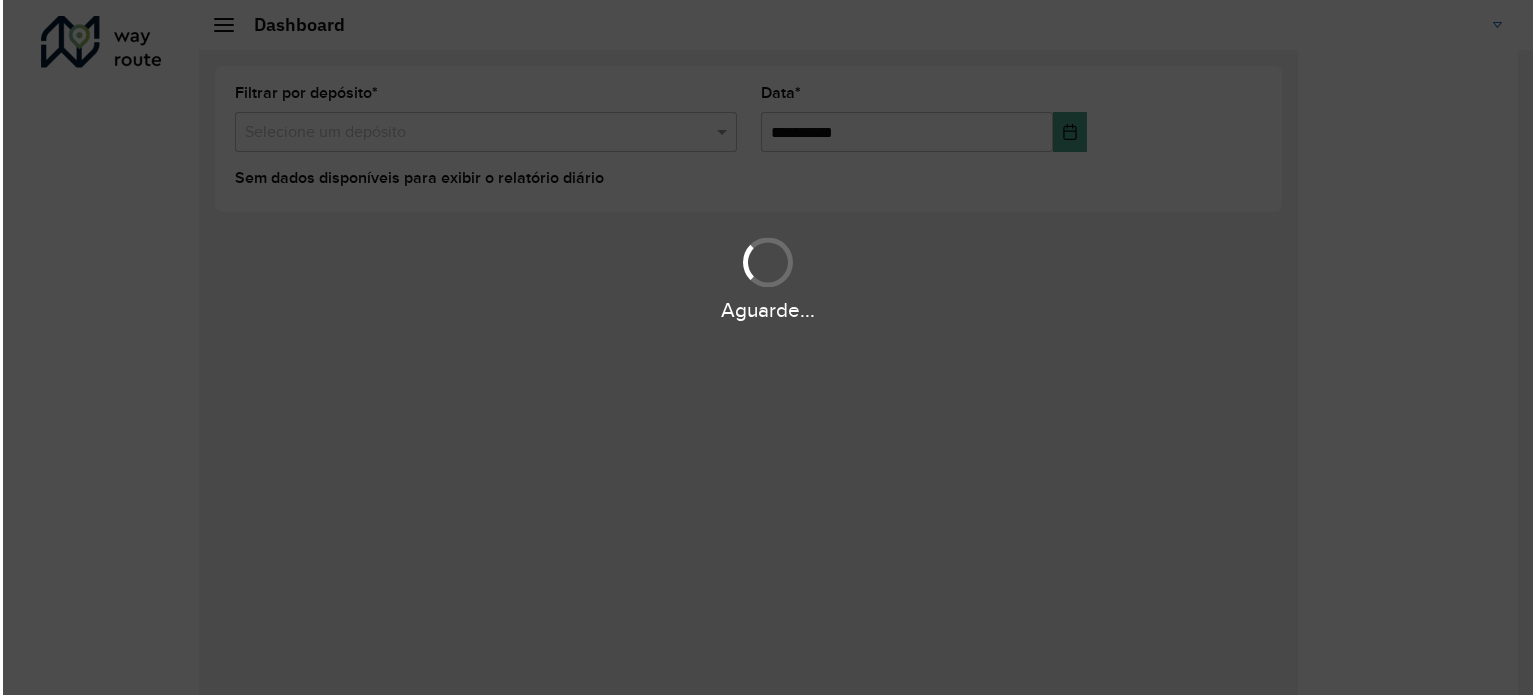 scroll, scrollTop: 0, scrollLeft: 0, axis: both 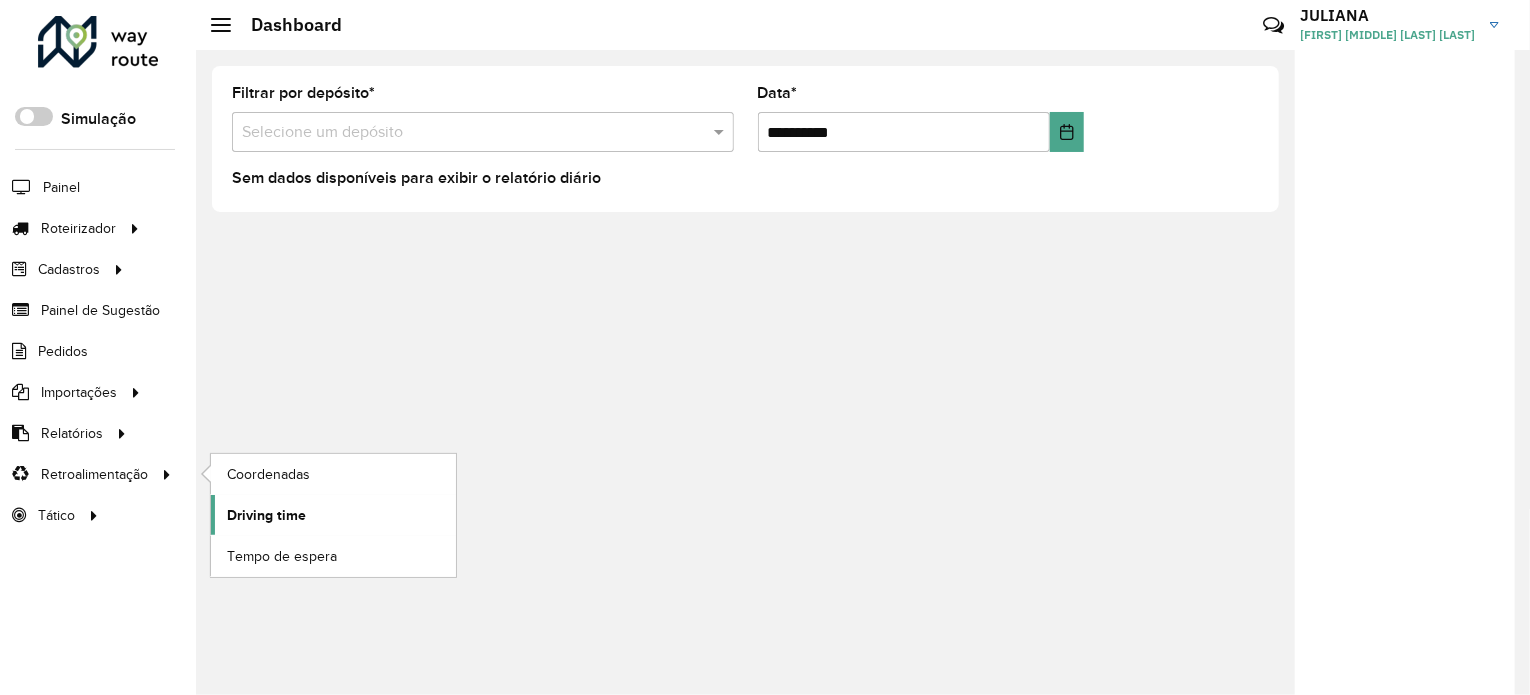 click on "Driving time" 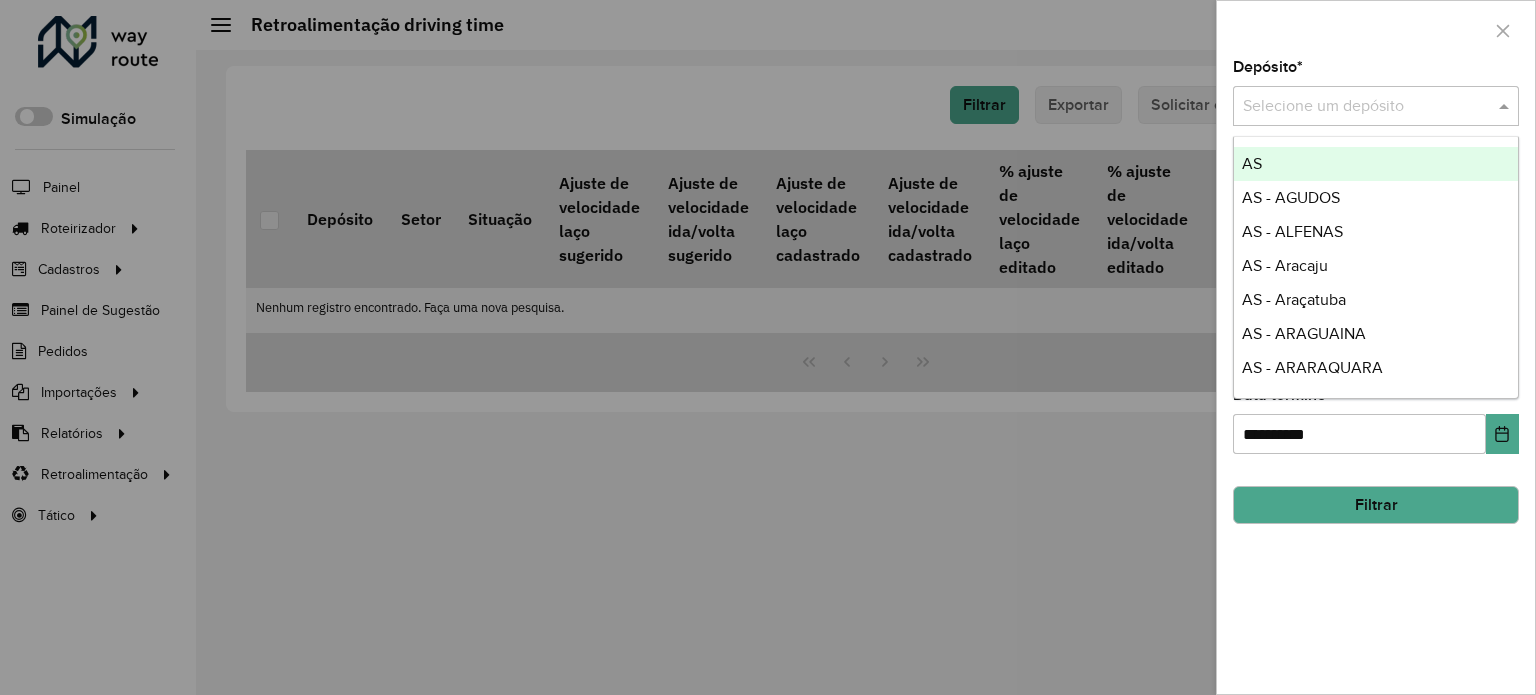 click at bounding box center (1356, 107) 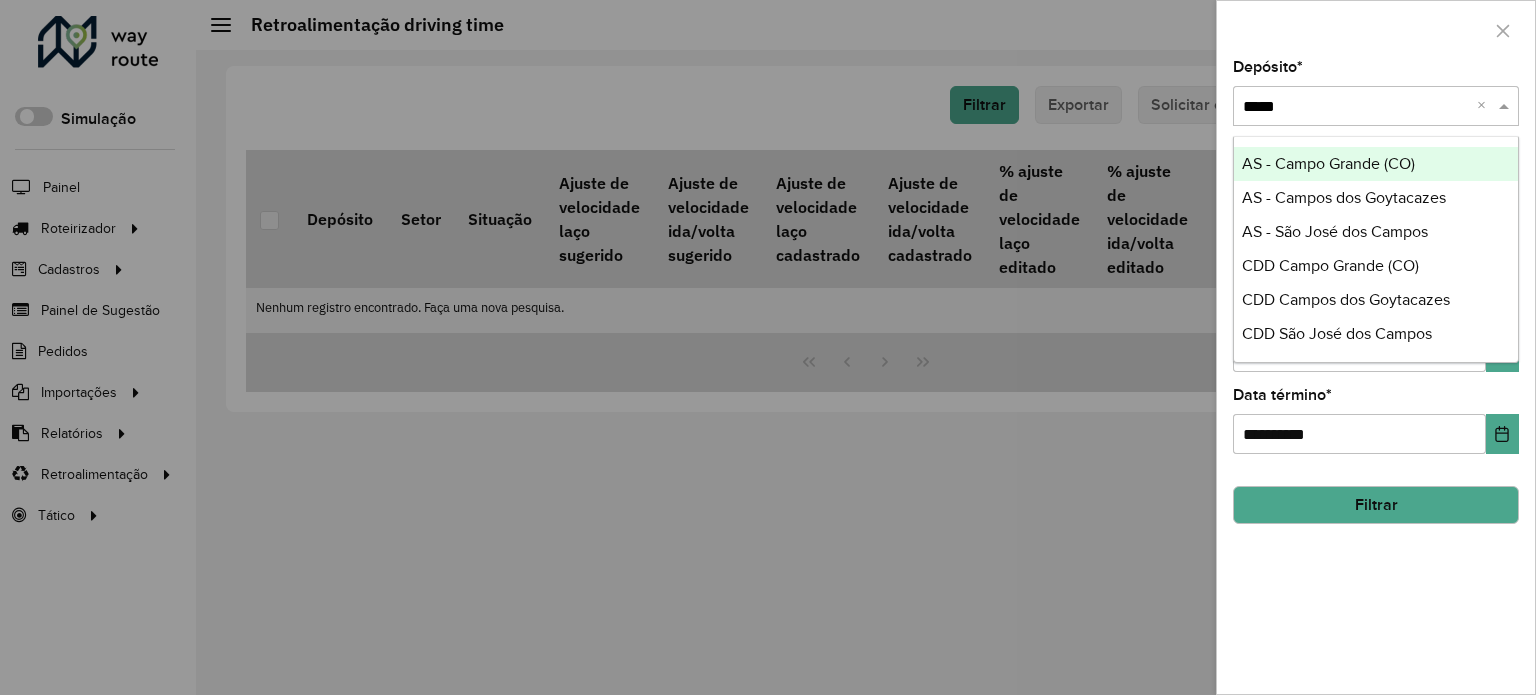 type on "******" 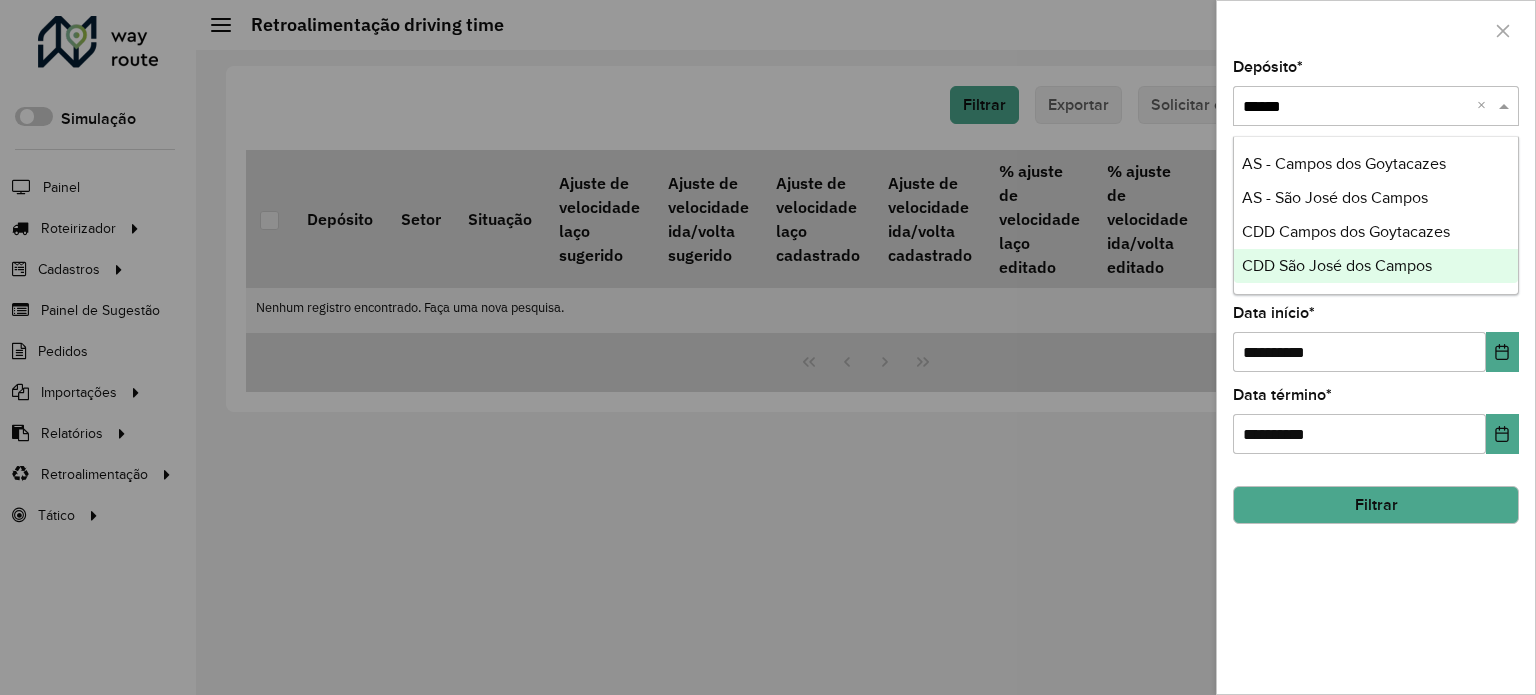 click on "CDD São José dos Campos" at bounding box center (1337, 265) 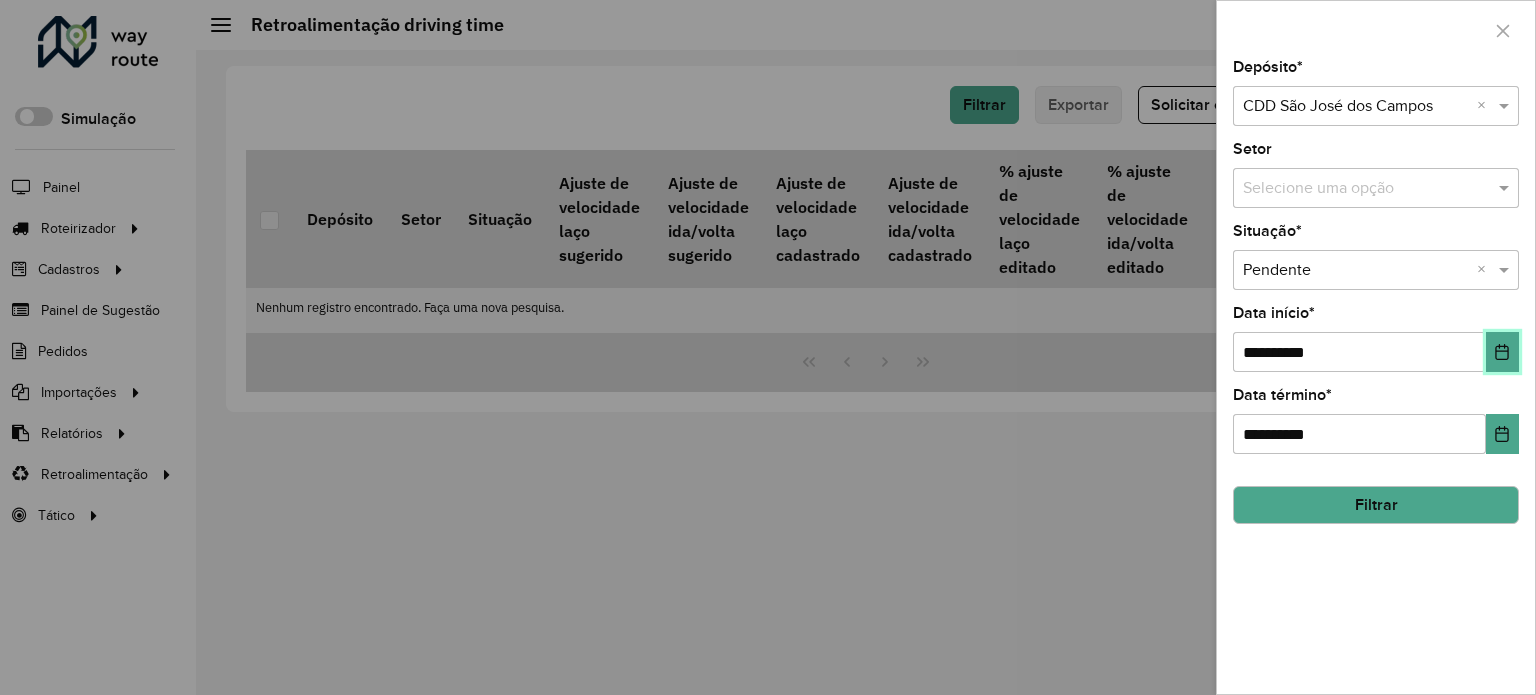 click 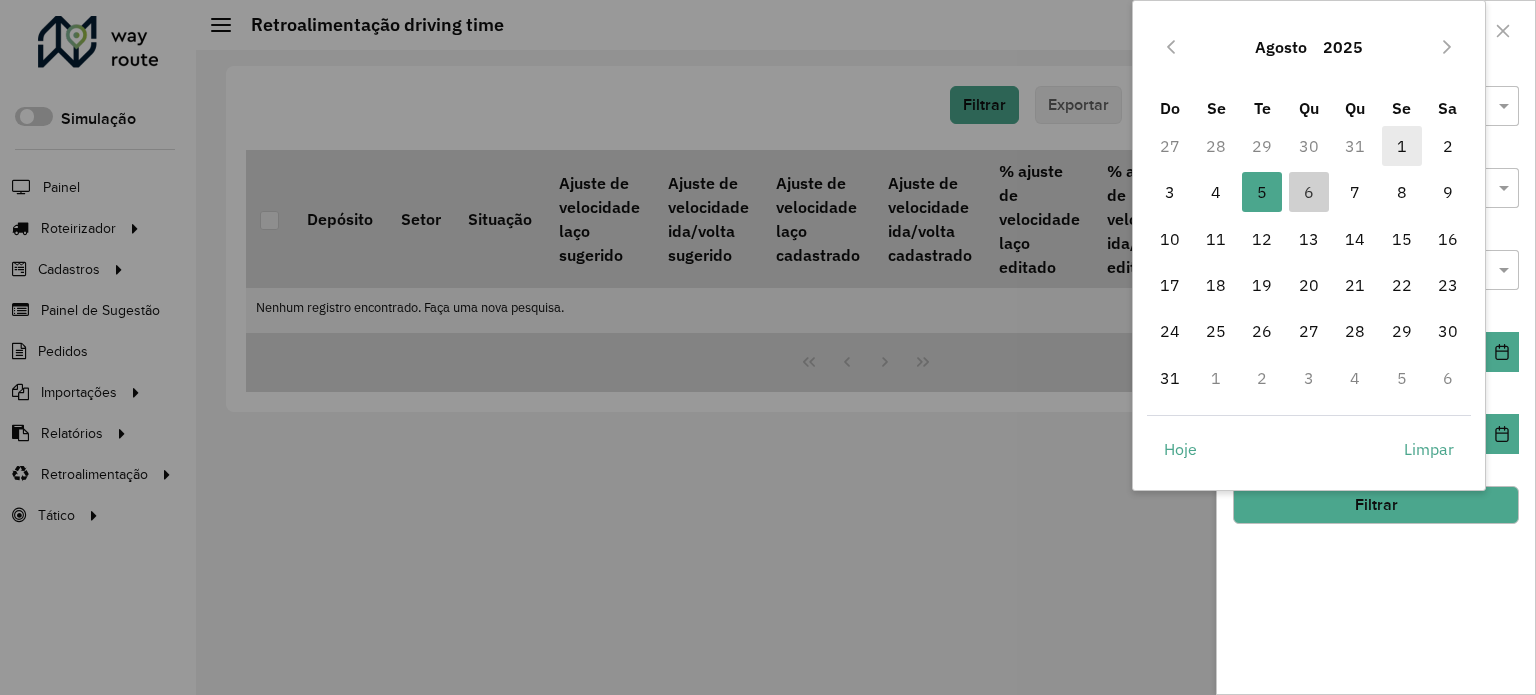 click on "1" at bounding box center (1402, 146) 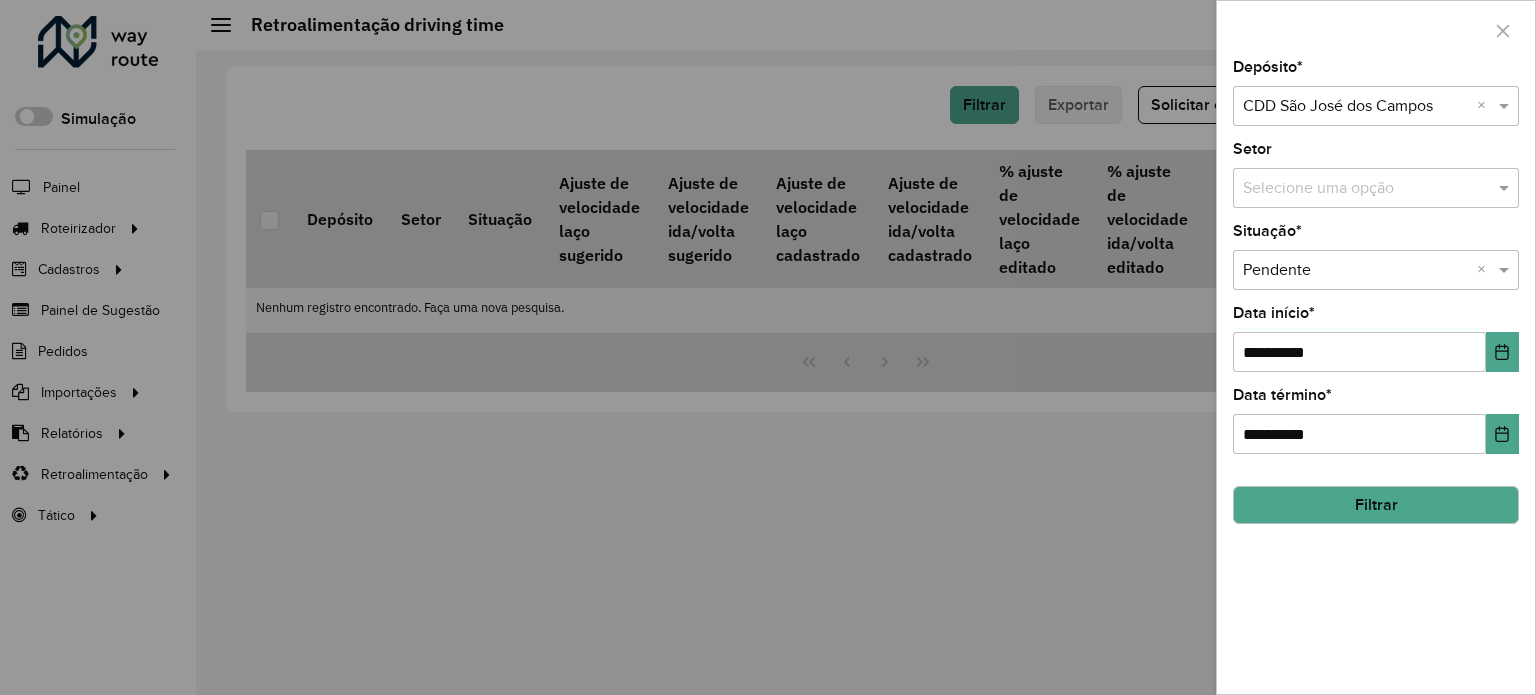 click on "Filtrar" 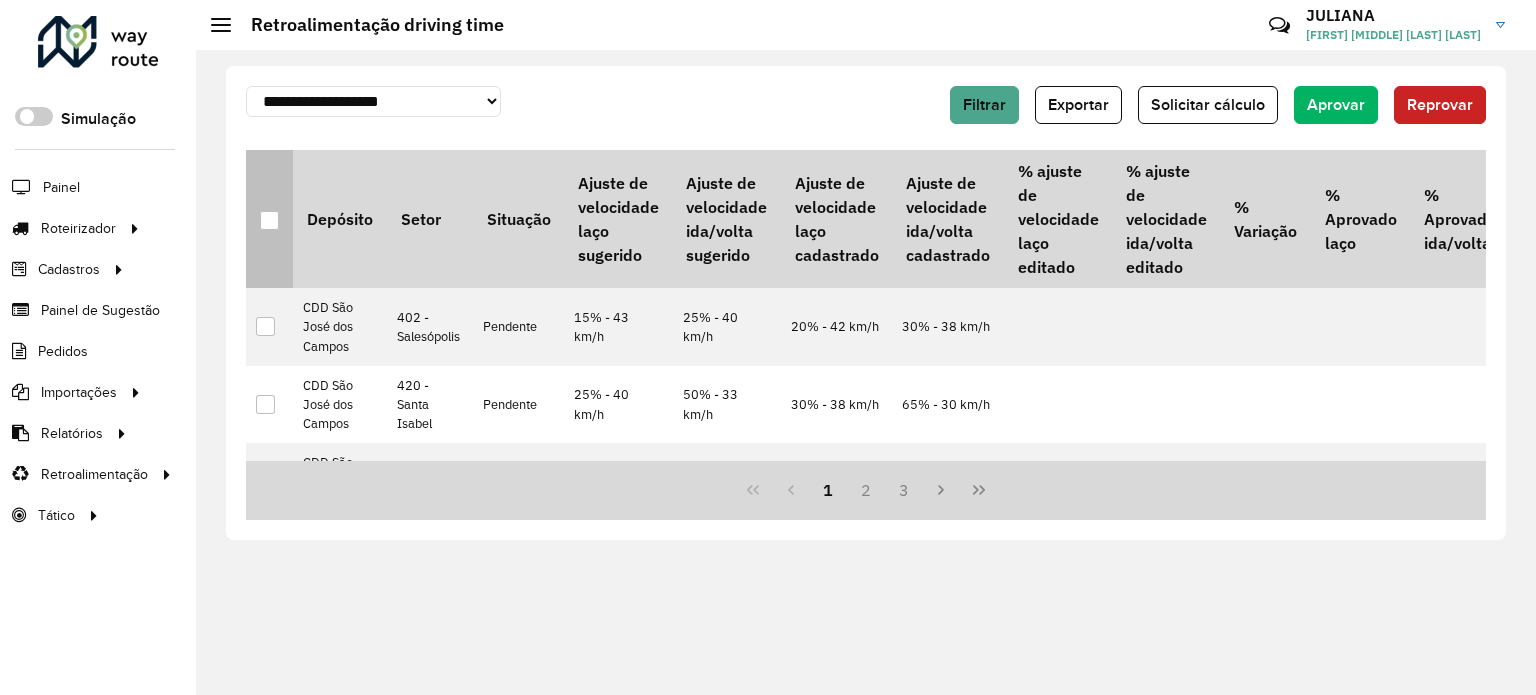 click at bounding box center (269, 220) 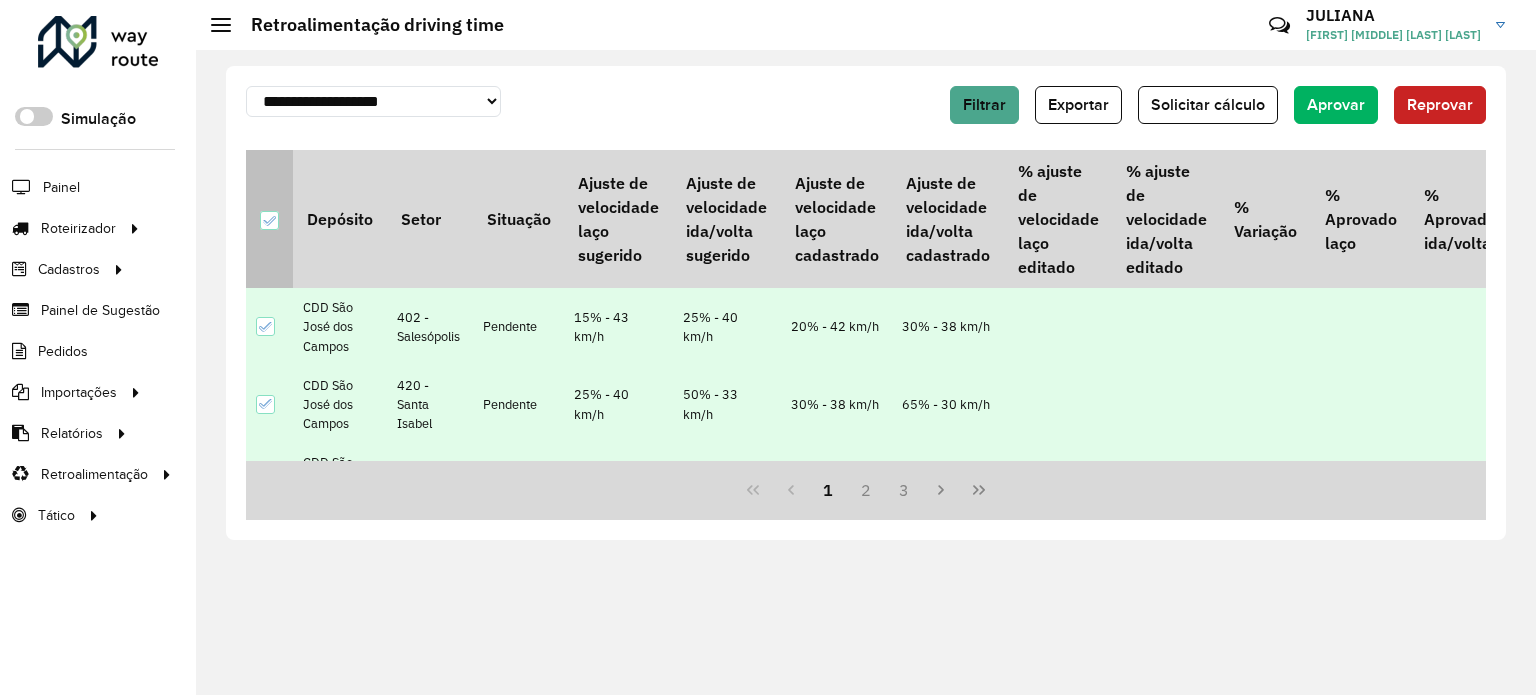 click 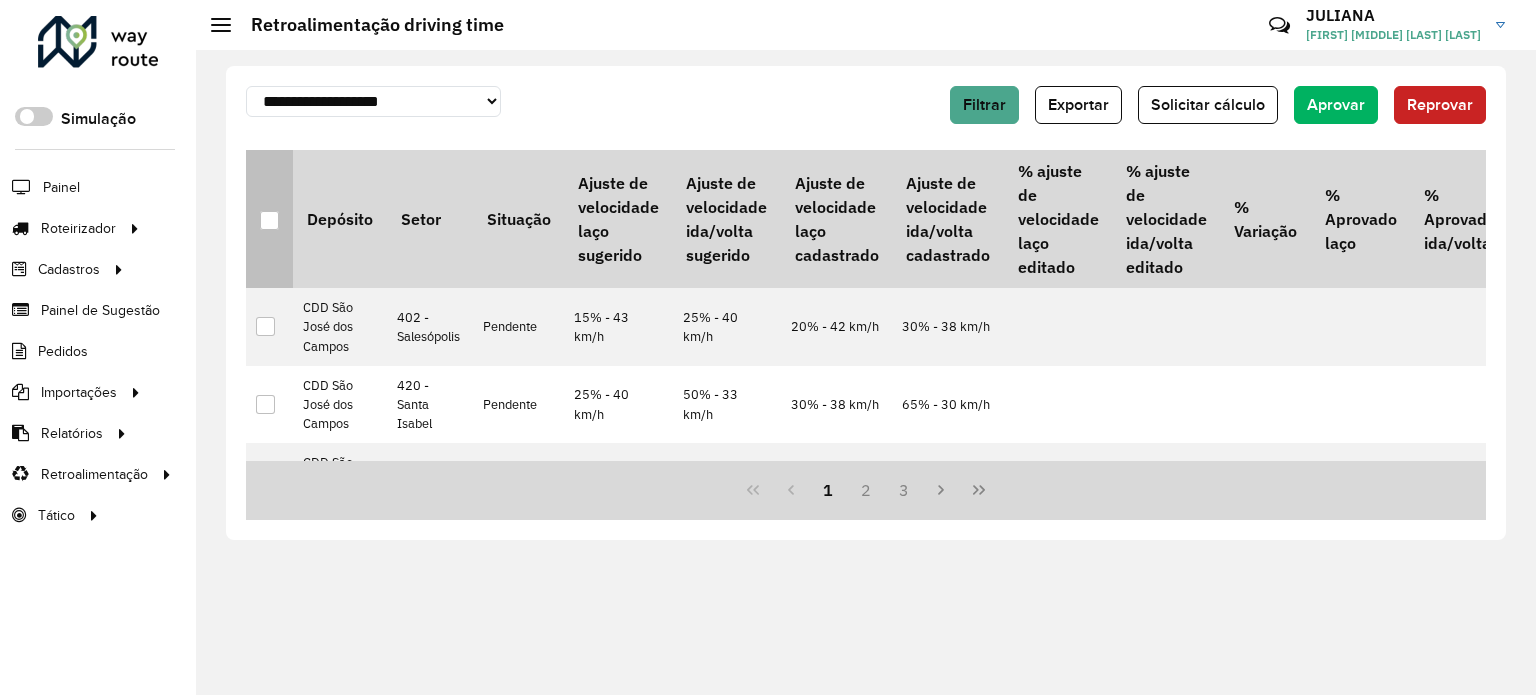 scroll, scrollTop: 0, scrollLeft: 0, axis: both 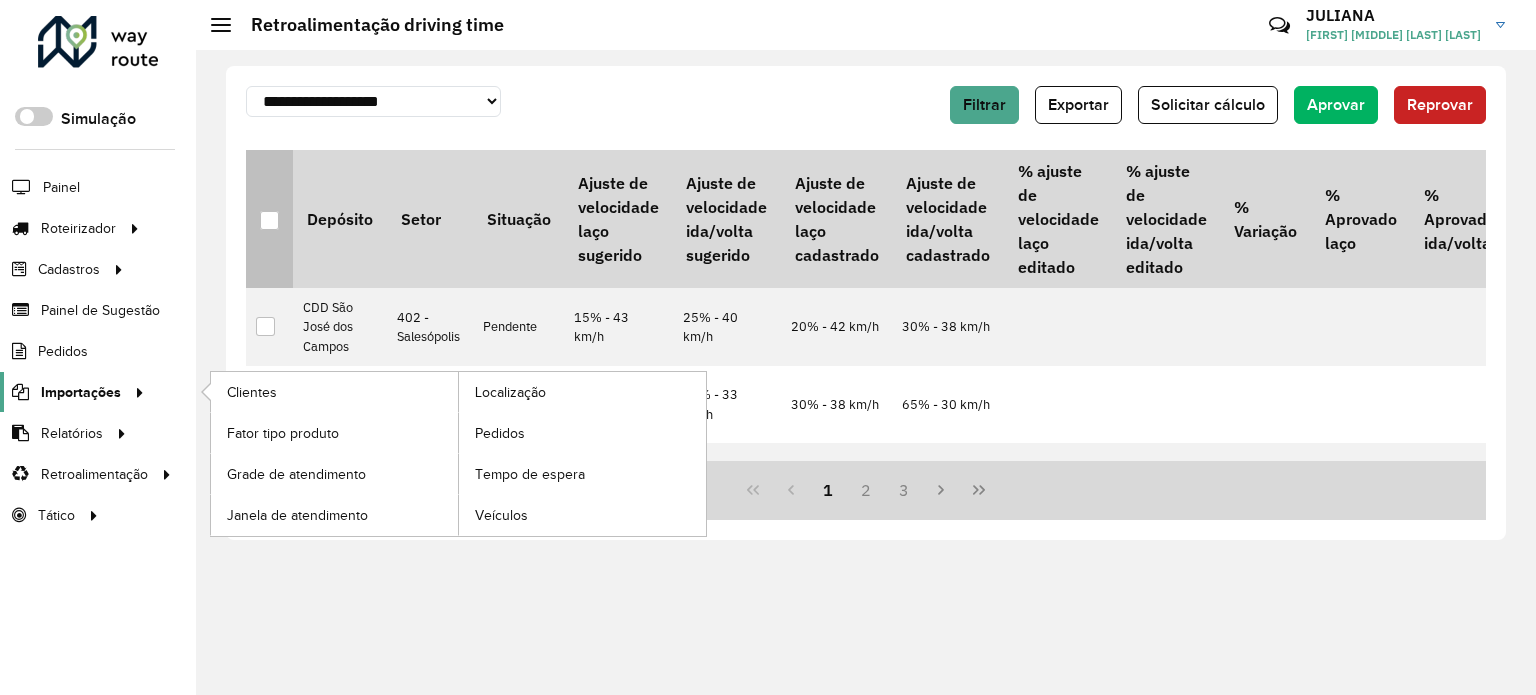 click on "Importações" 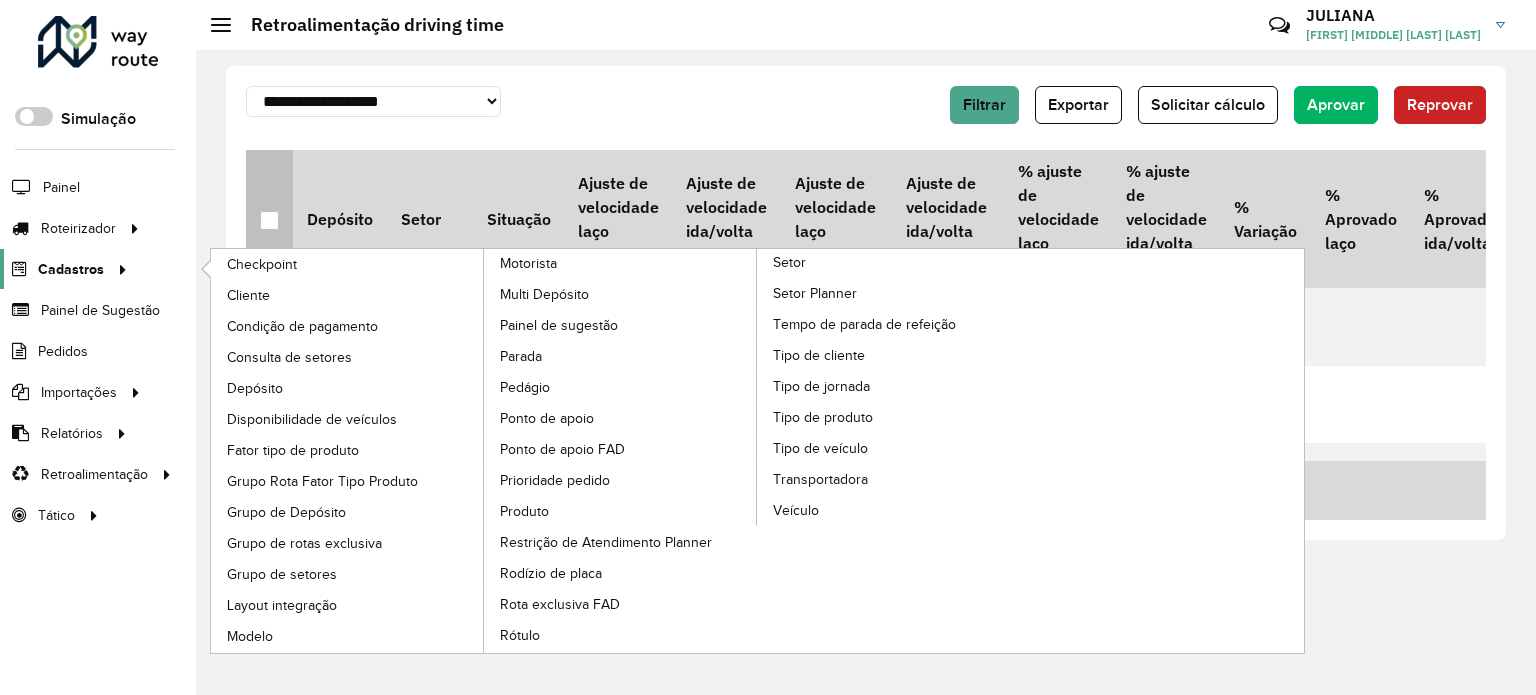 click on "Cadastros" 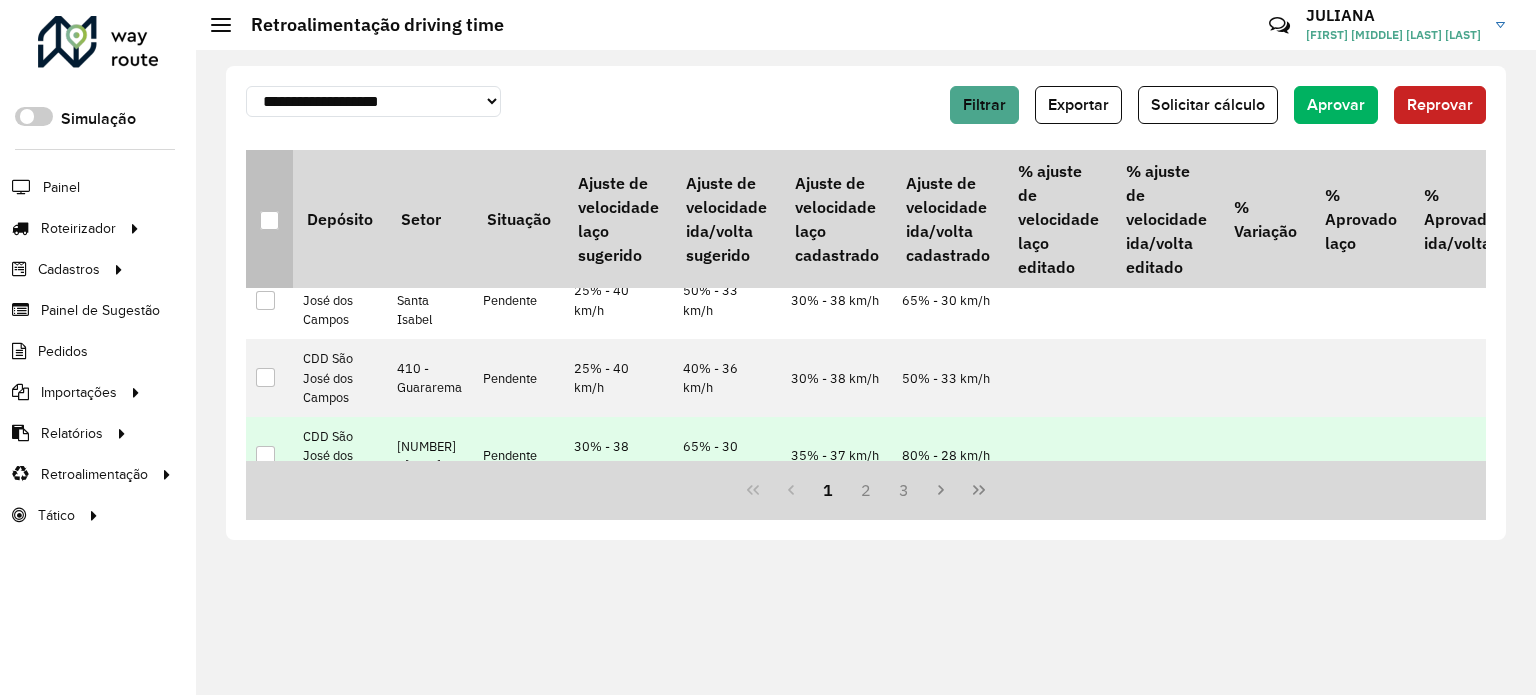 scroll, scrollTop: 0, scrollLeft: 0, axis: both 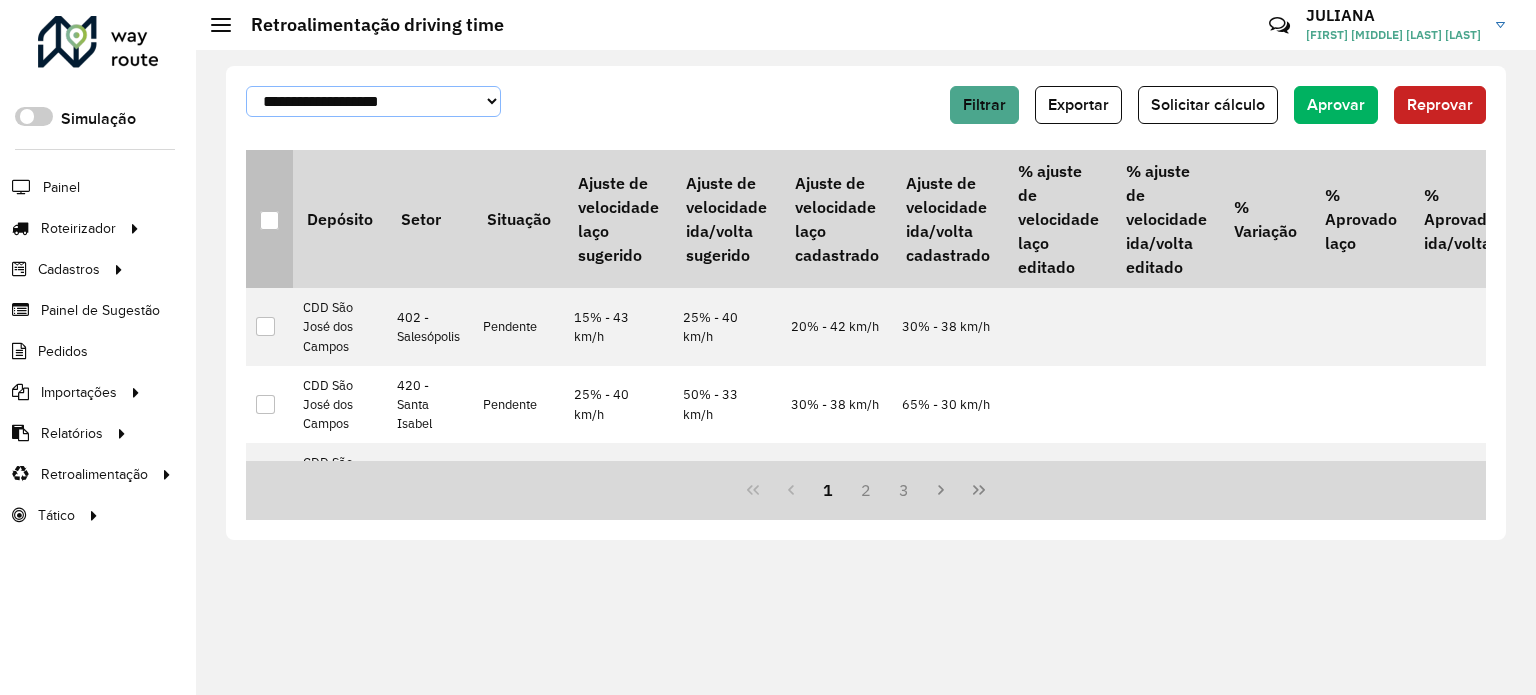 click on "**********" 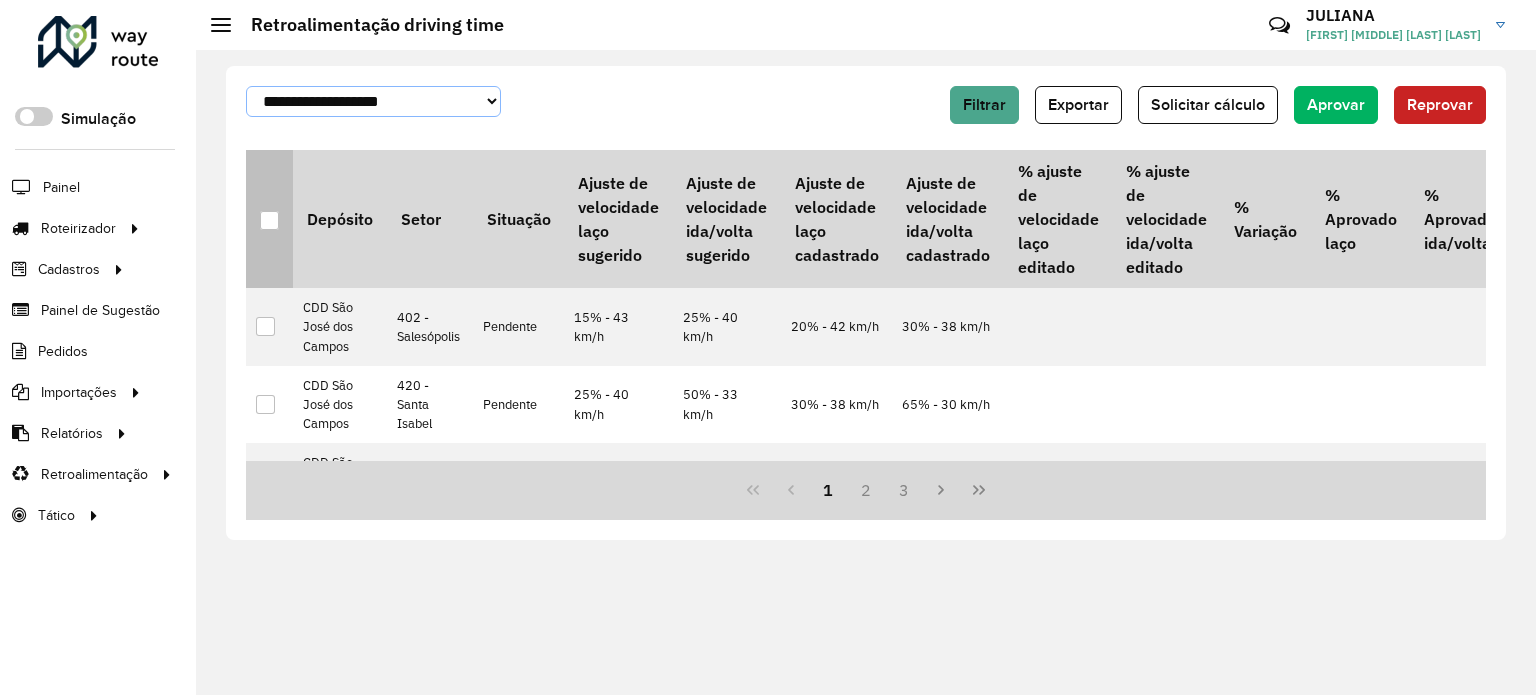 select on "****" 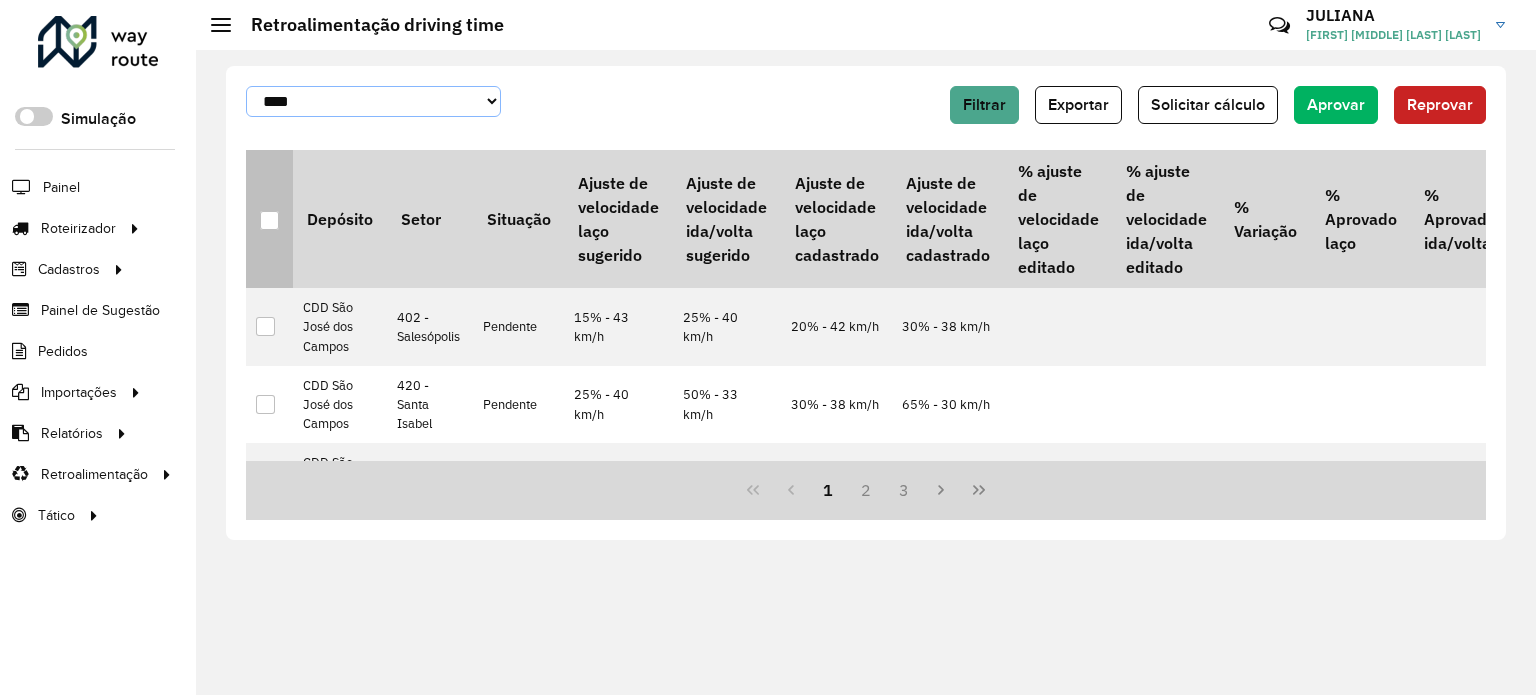 click on "**********" 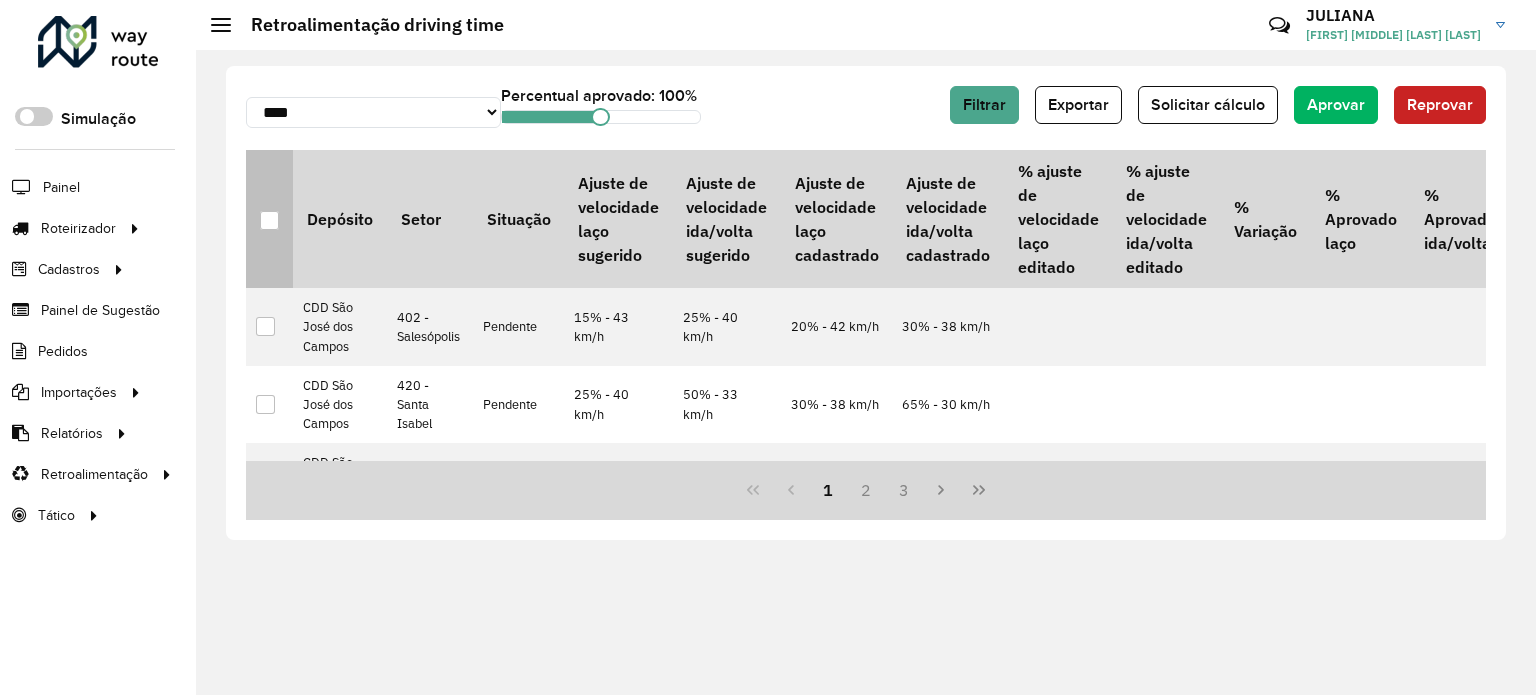 drag, startPoint x: 604, startPoint y: 127, endPoint x: 621, endPoint y: 128, distance: 17.029387 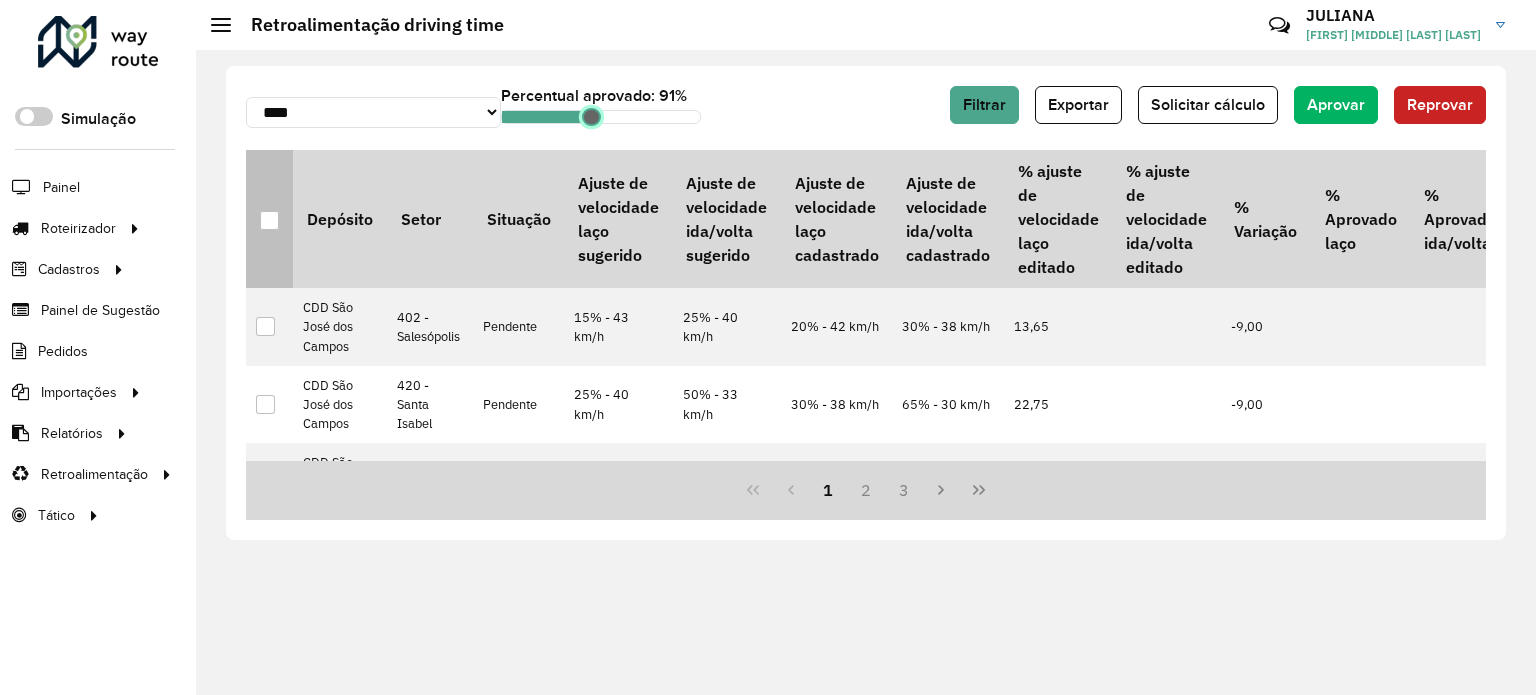 click 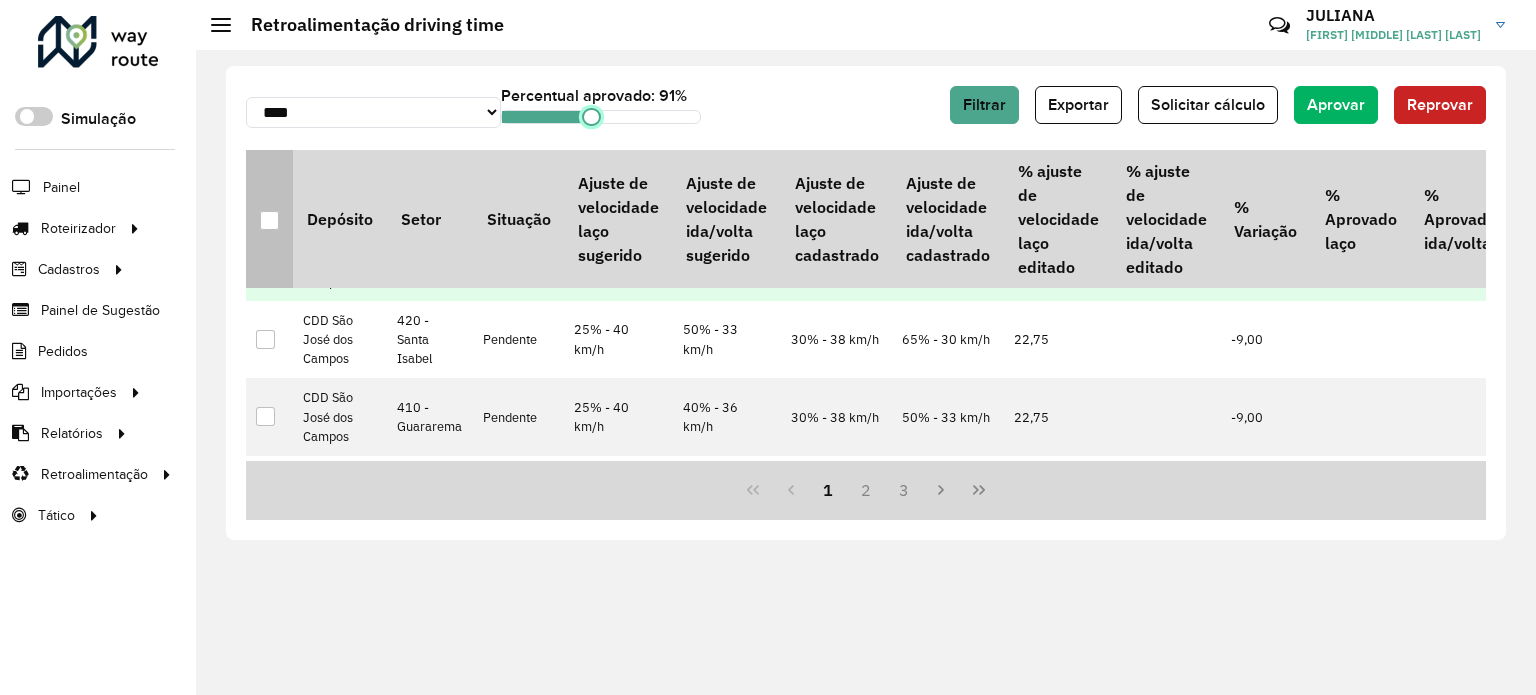 scroll, scrollTop: 100, scrollLeft: 0, axis: vertical 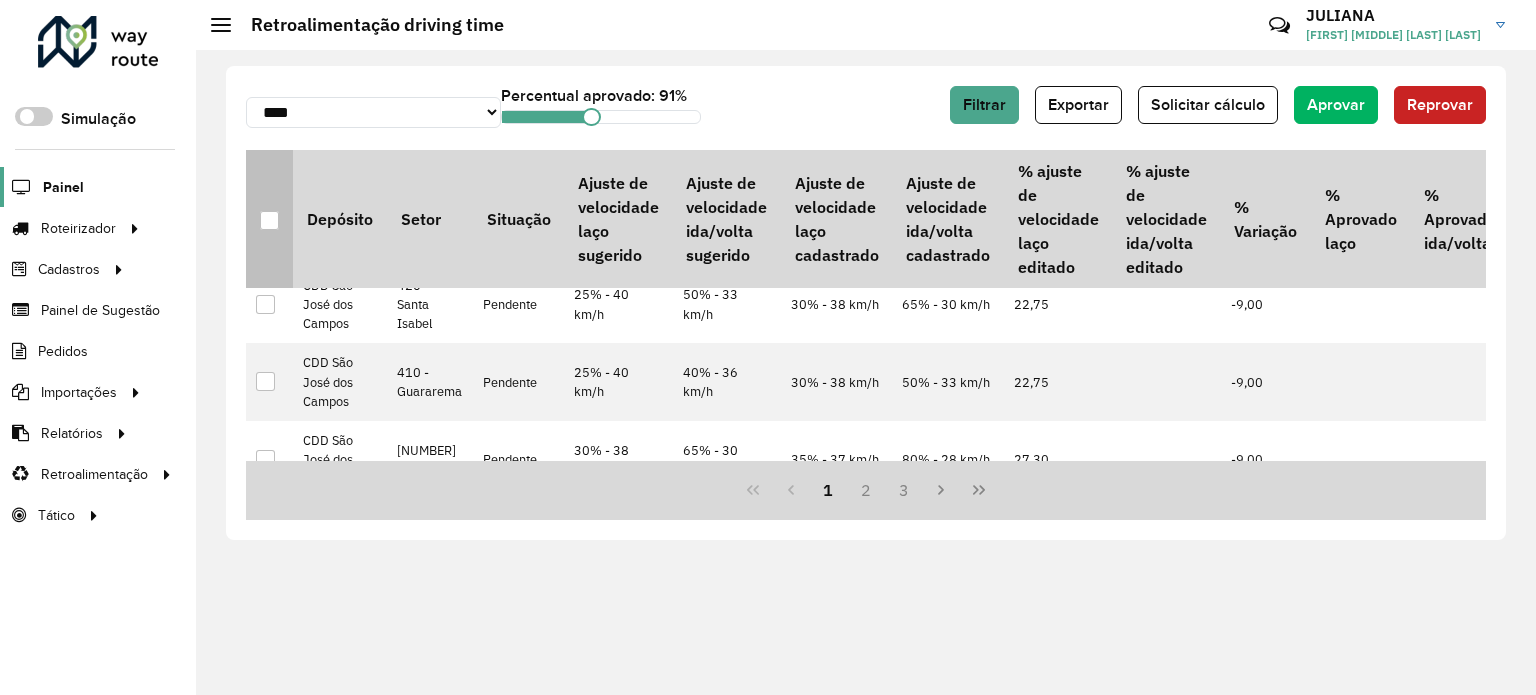 click on "Painel" 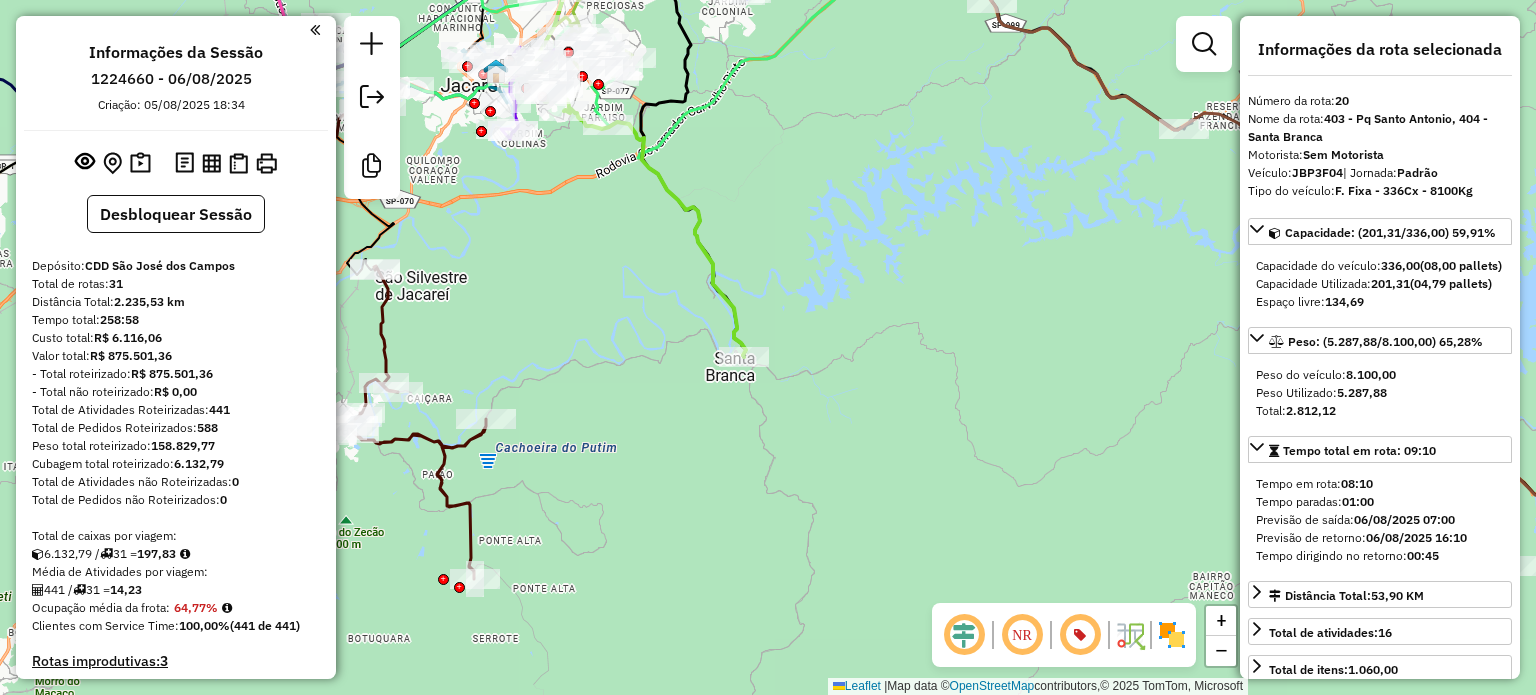 select on "**********" 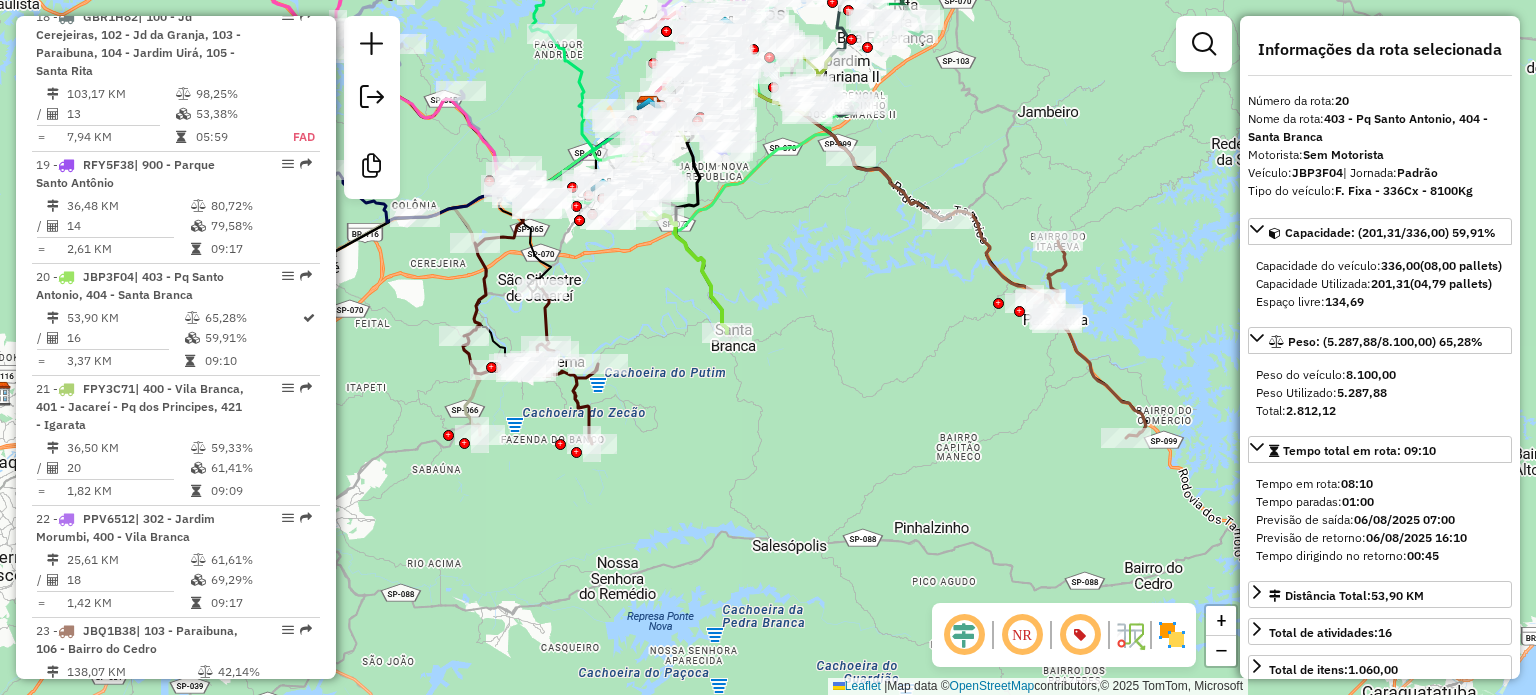 drag, startPoint x: 788, startPoint y: 301, endPoint x: 848, endPoint y: 382, distance: 100.80179 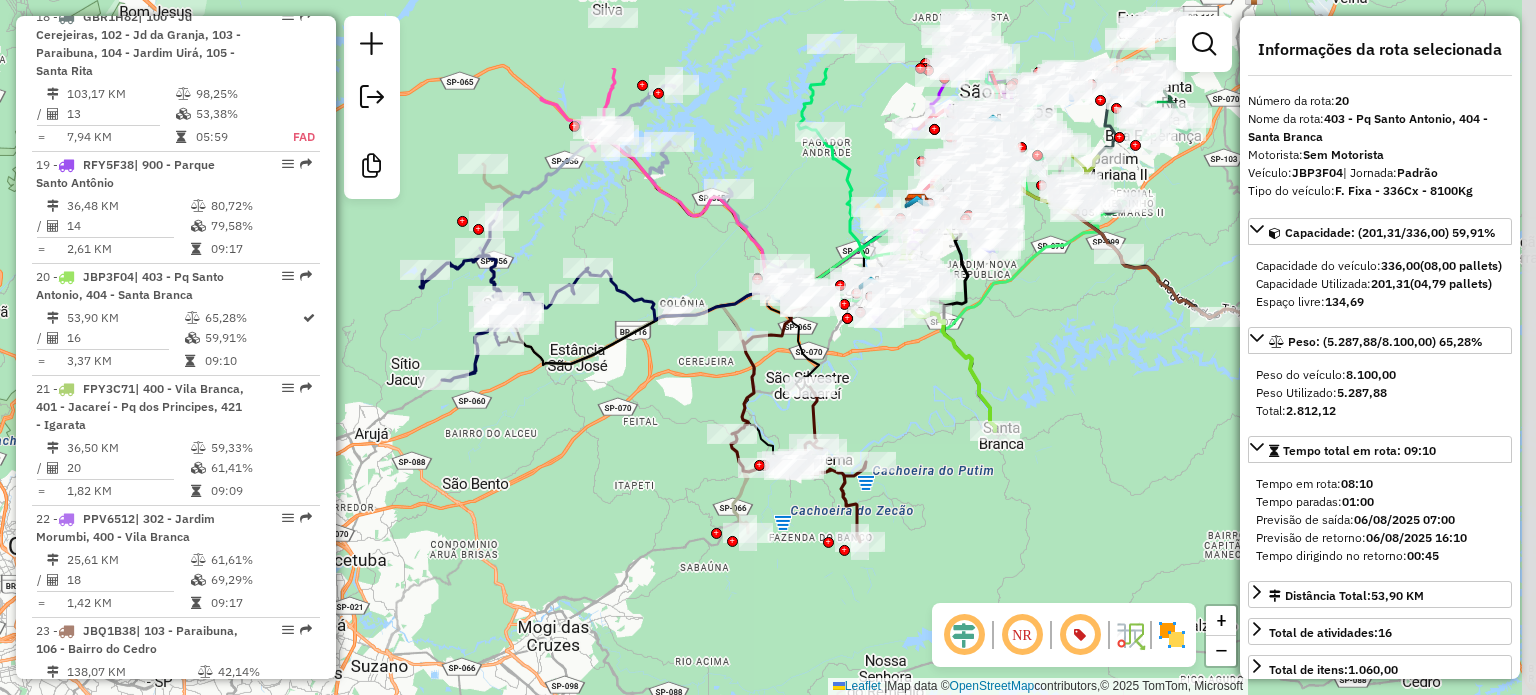drag, startPoint x: 599, startPoint y: 350, endPoint x: 579, endPoint y: 487, distance: 138.45216 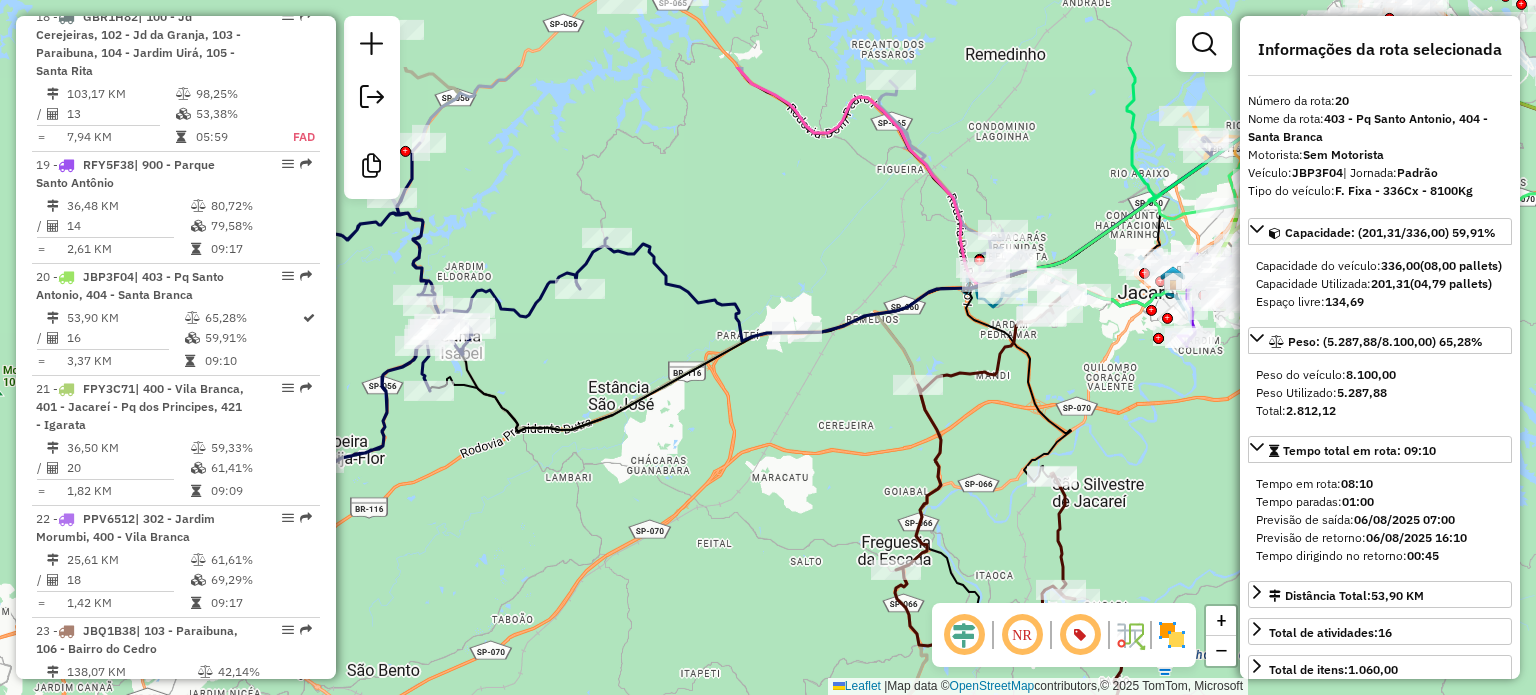 drag, startPoint x: 680, startPoint y: 332, endPoint x: 714, endPoint y: 447, distance: 119.92081 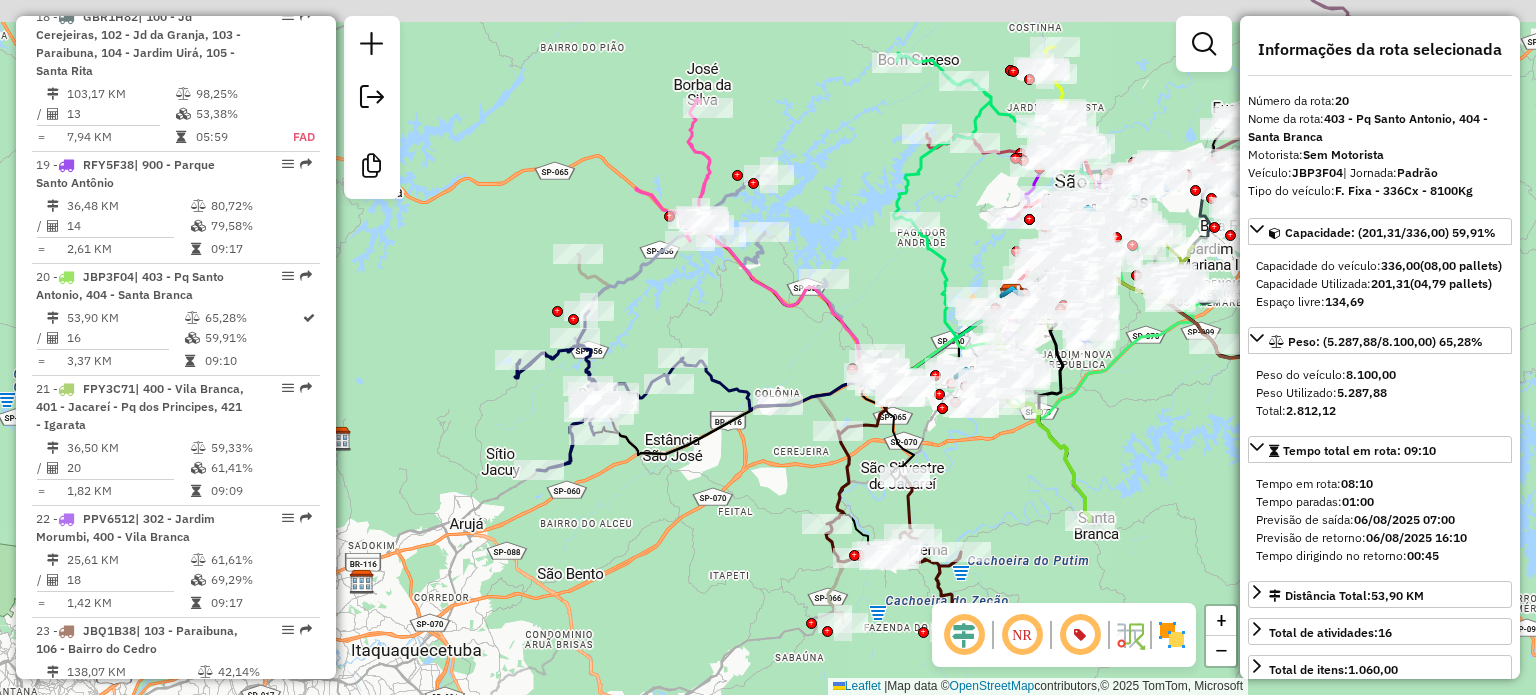 drag, startPoint x: 675, startPoint y: 207, endPoint x: 684, endPoint y: 270, distance: 63.63961 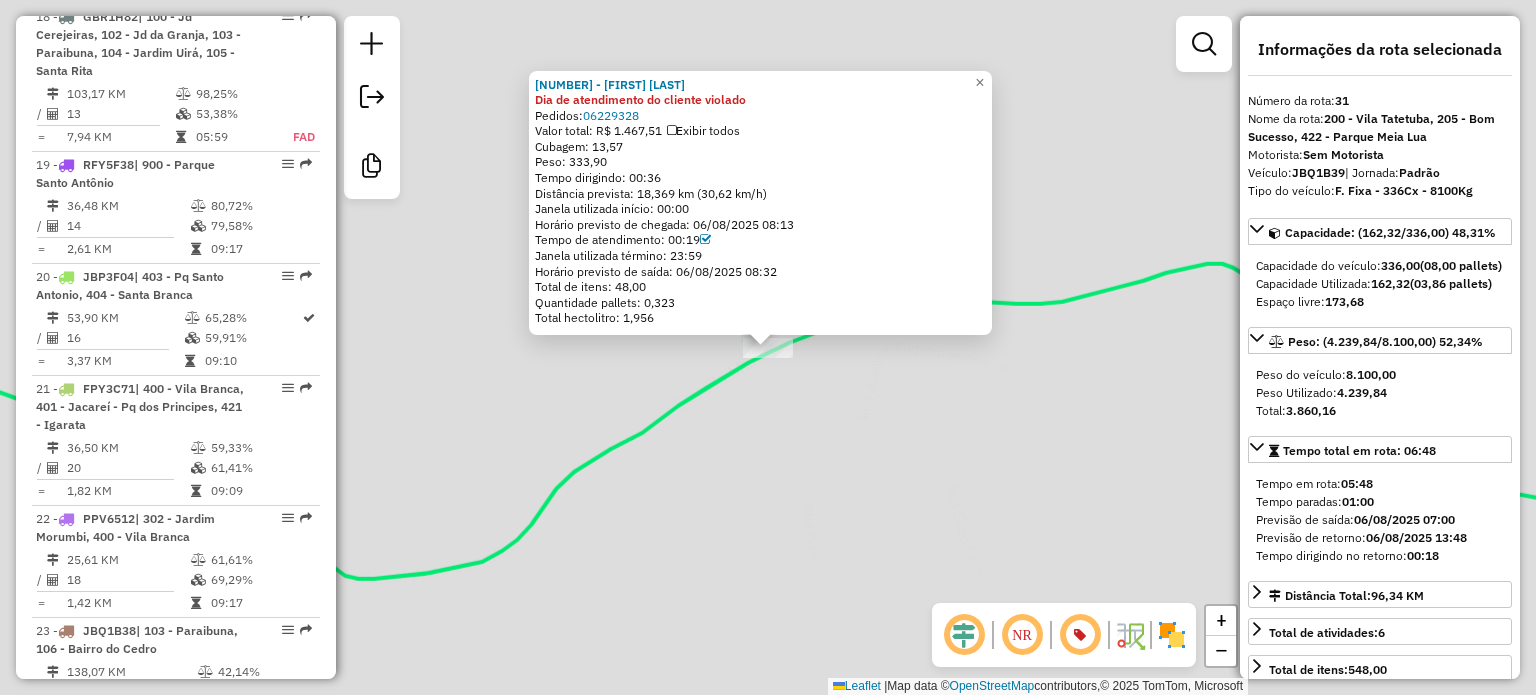 scroll, scrollTop: 4052, scrollLeft: 0, axis: vertical 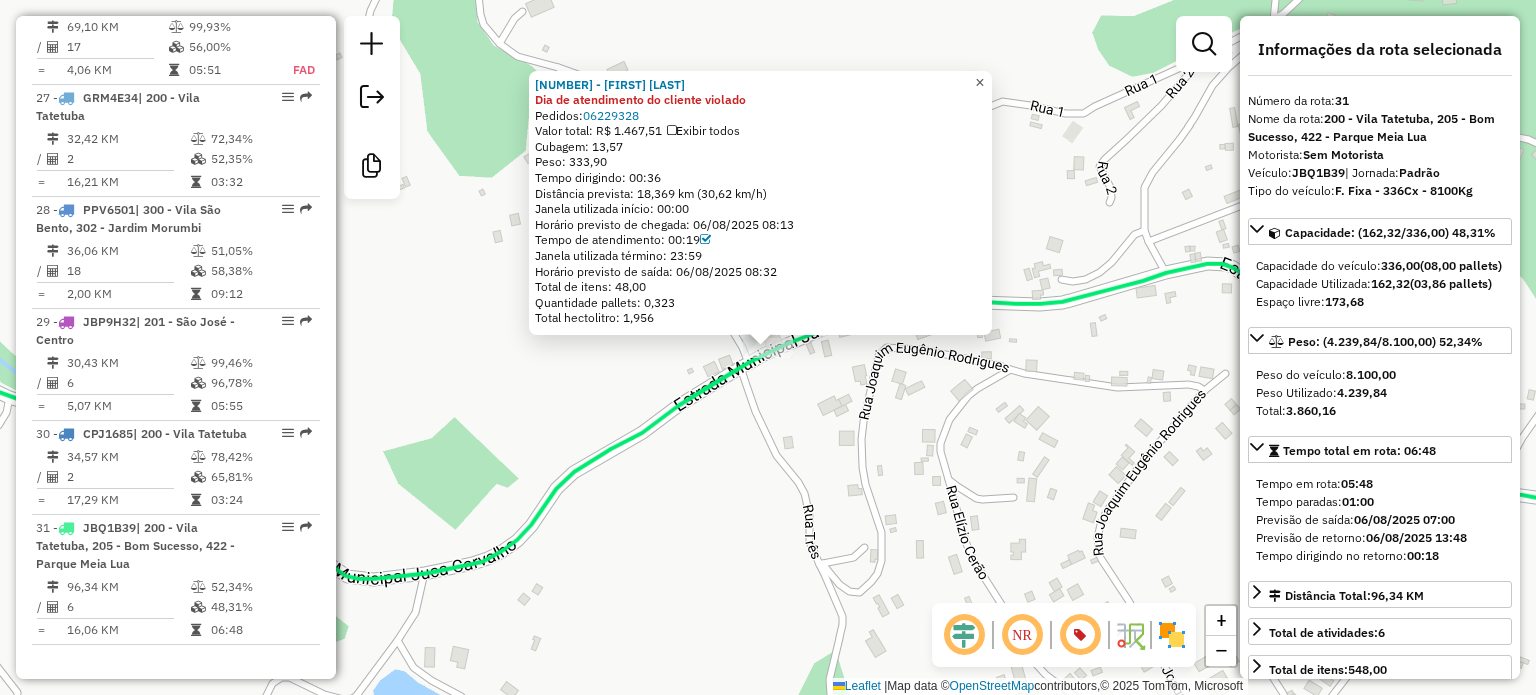 click on "×" 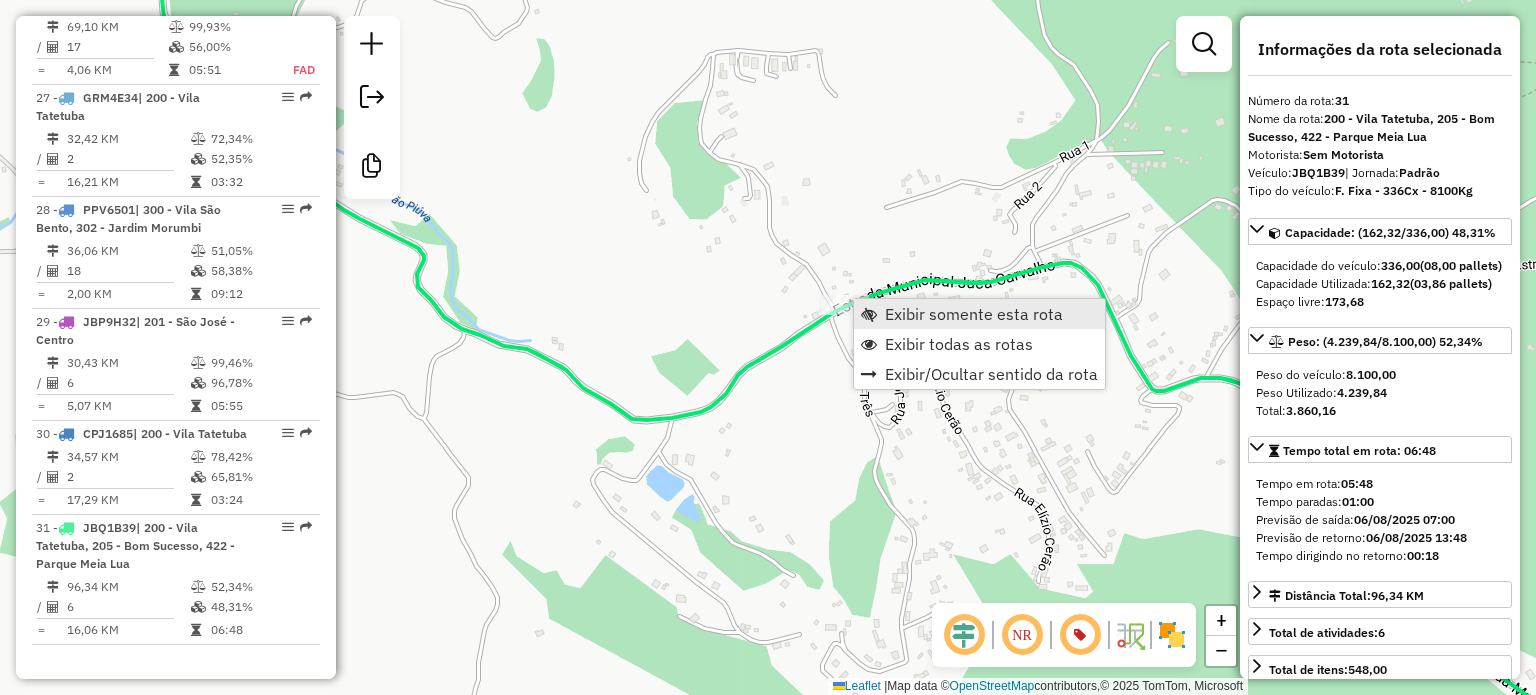 click on "Exibir somente esta rota" at bounding box center [979, 314] 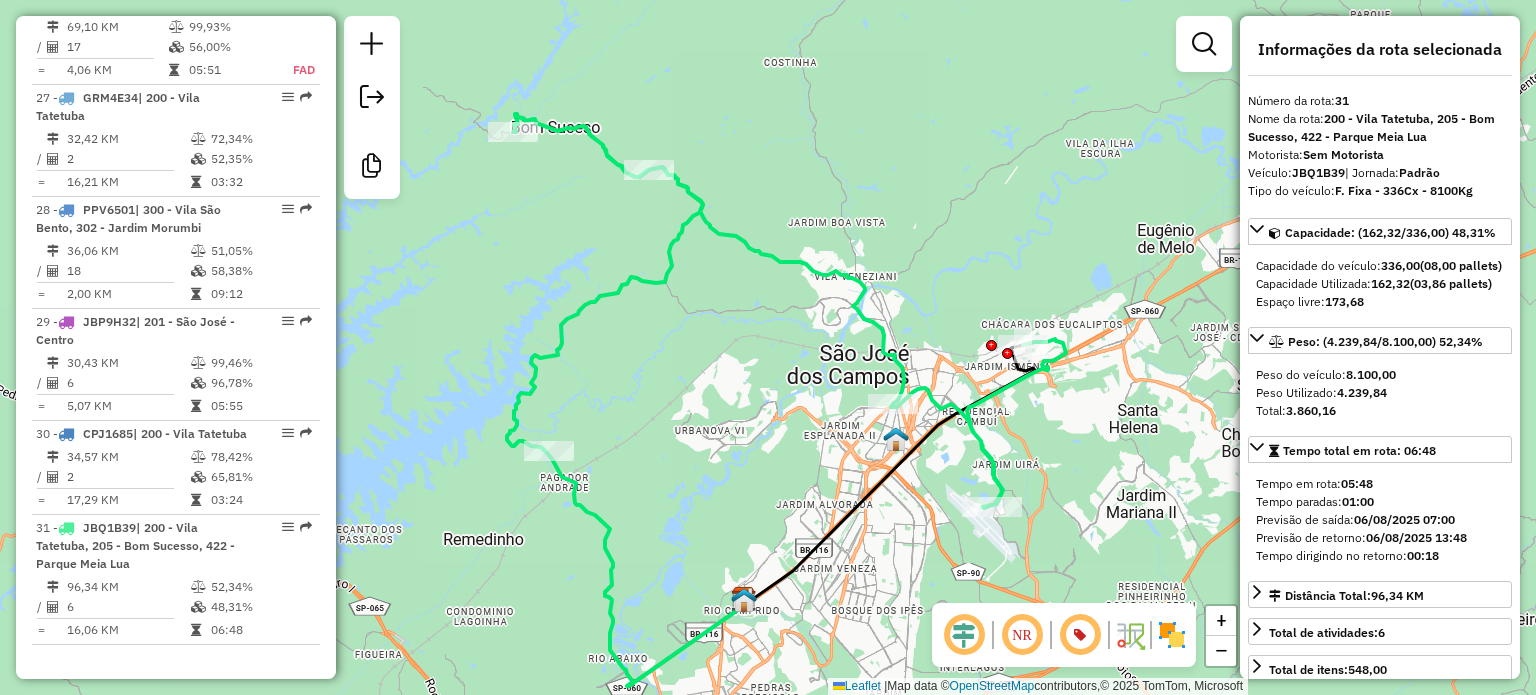drag, startPoint x: 734, startPoint y: 346, endPoint x: 752, endPoint y: 399, distance: 55.97321 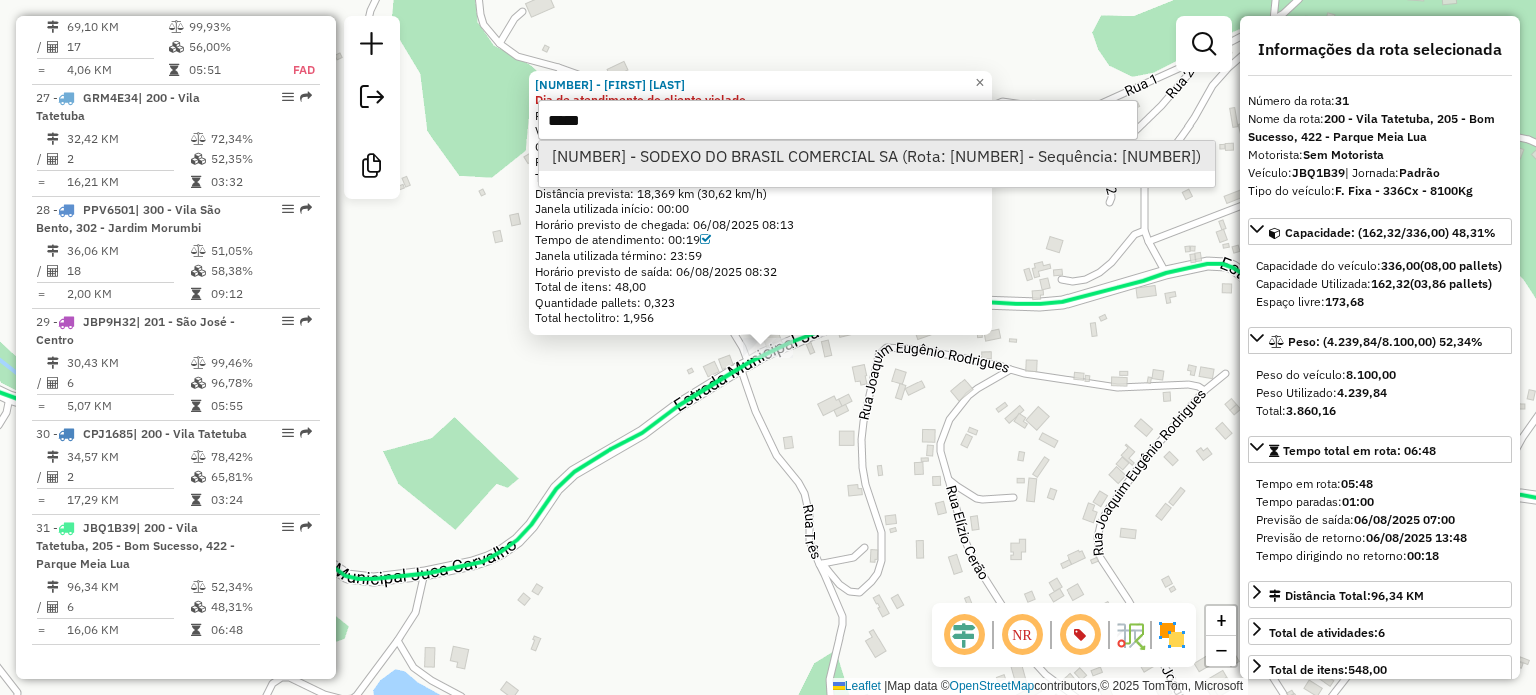 type on "*****" 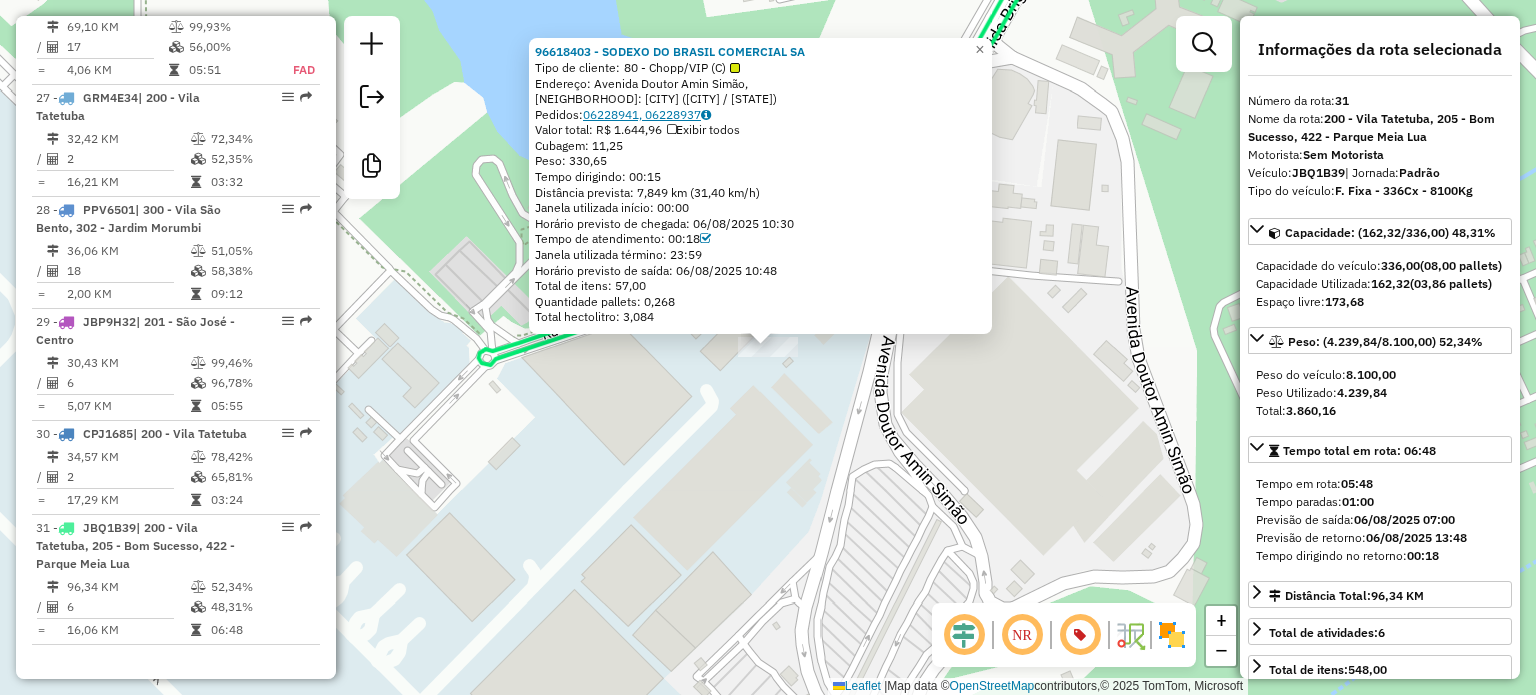 scroll, scrollTop: 0, scrollLeft: 0, axis: both 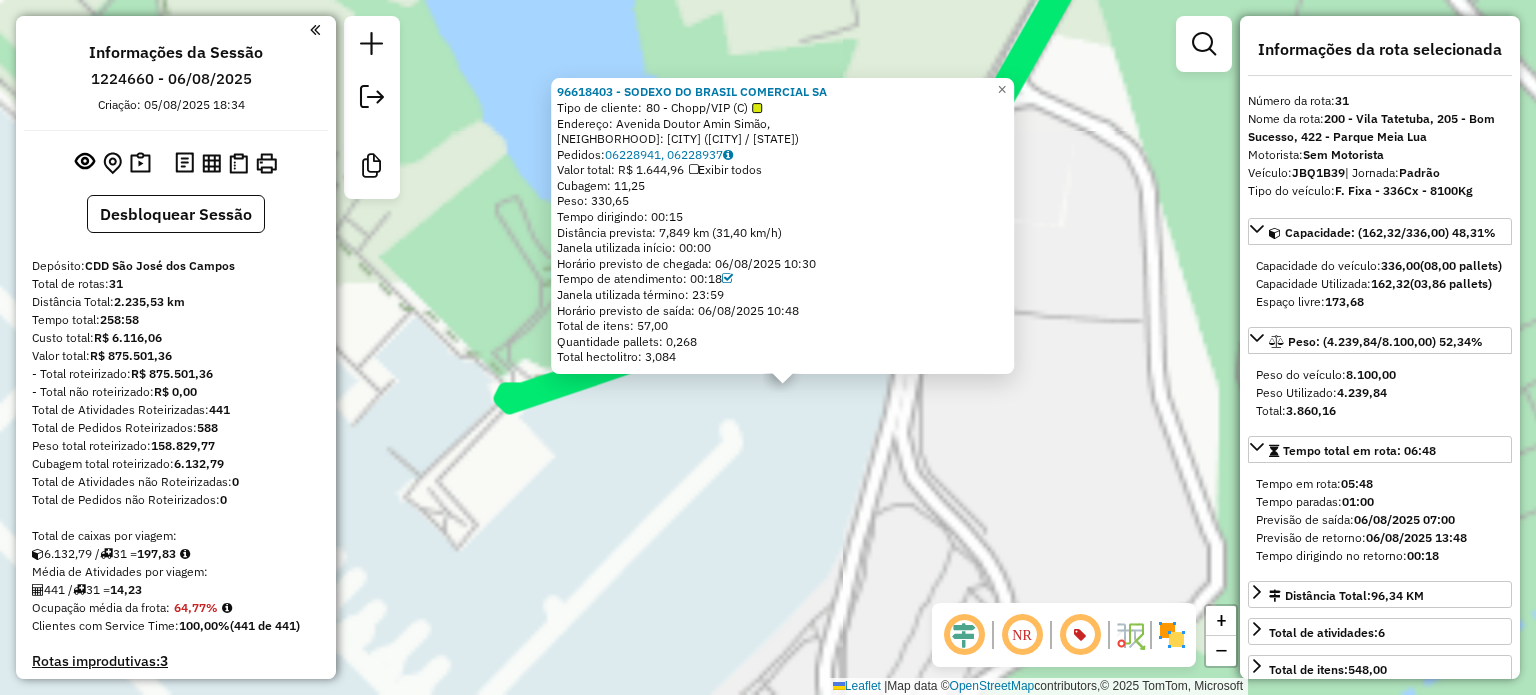 click on "Total de Atividades Roteirizadas:  441" at bounding box center [176, 410] 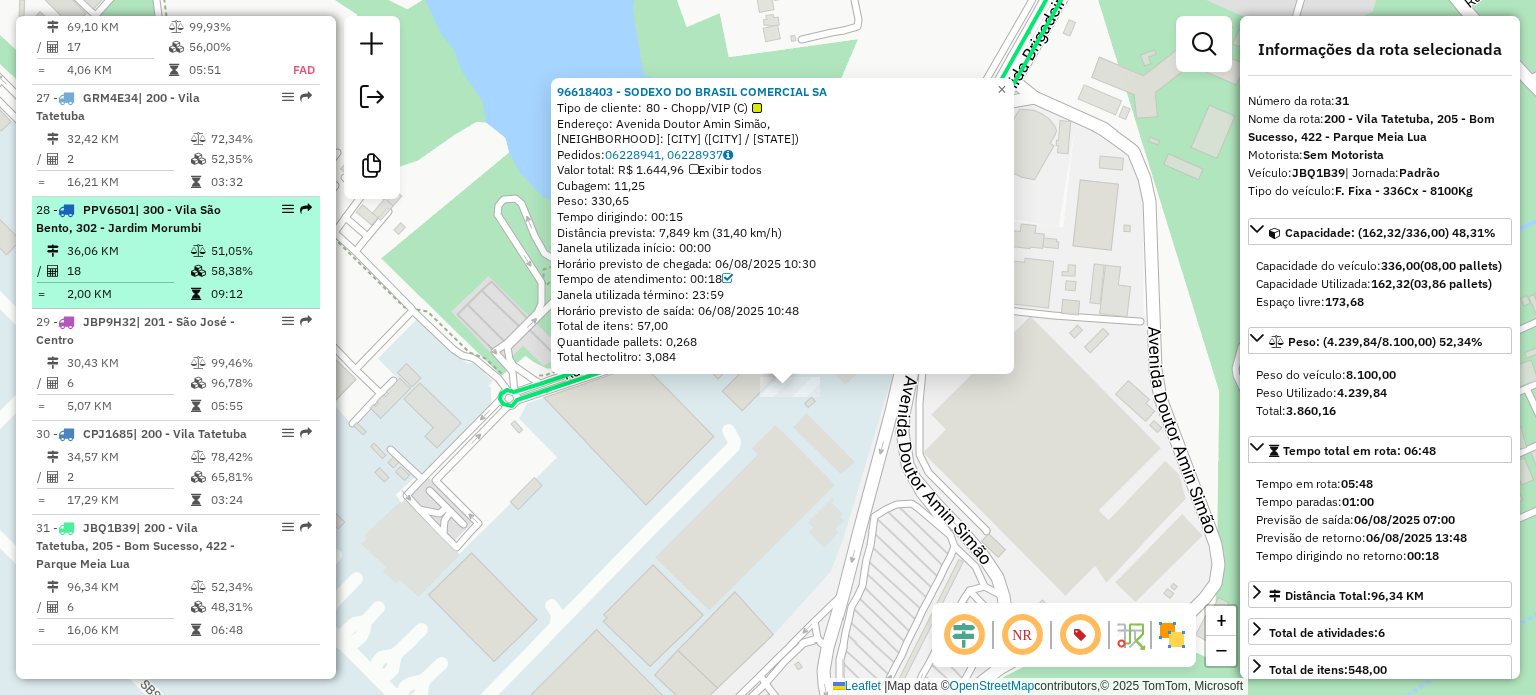 scroll, scrollTop: 4052, scrollLeft: 0, axis: vertical 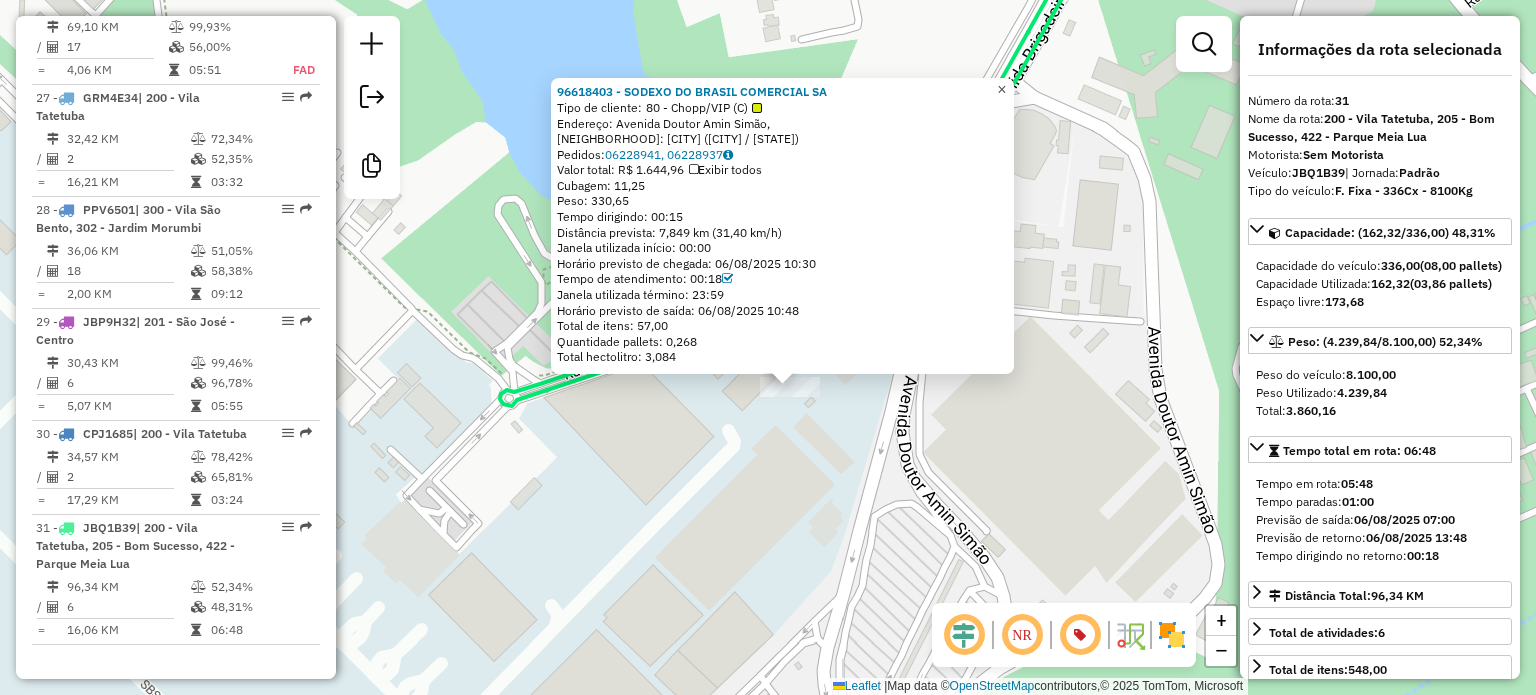 click on "×" 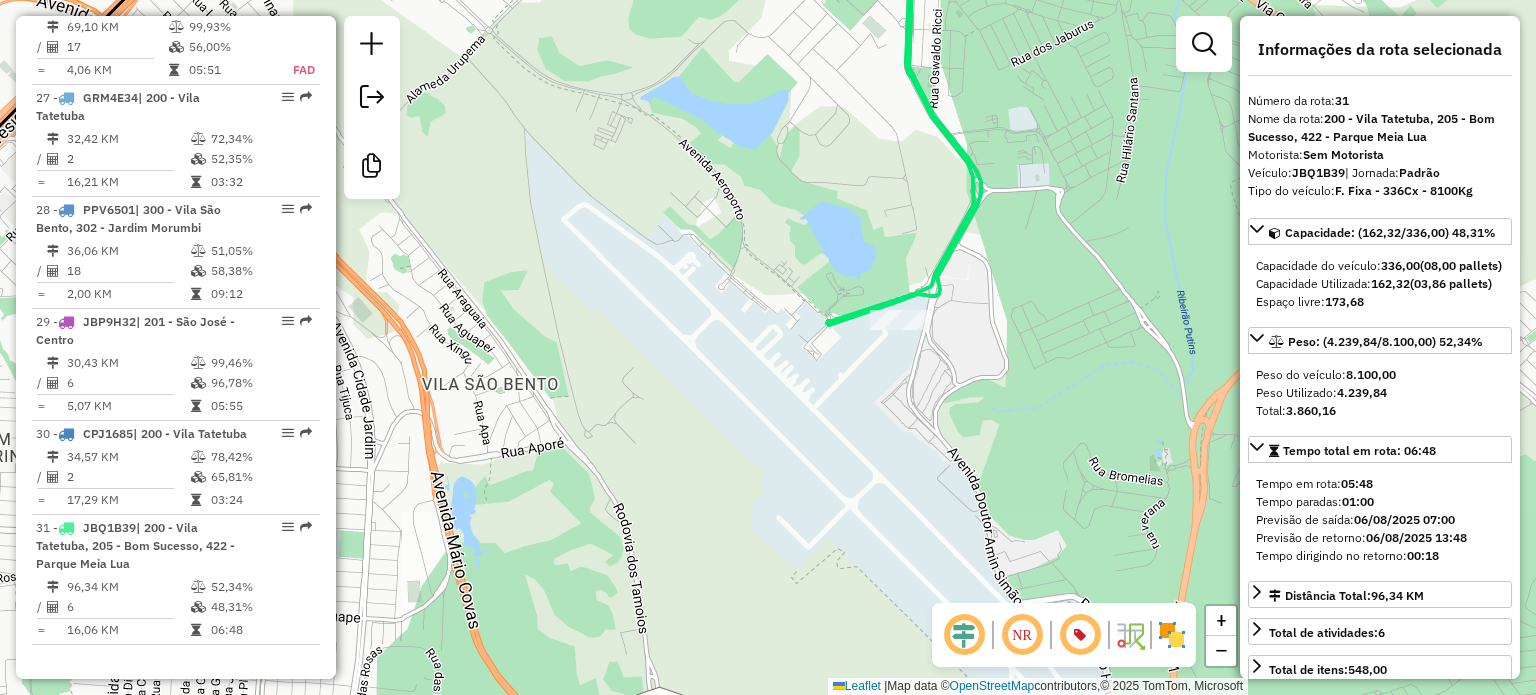 drag, startPoint x: 712, startPoint y: 194, endPoint x: 742, endPoint y: 249, distance: 62.649822 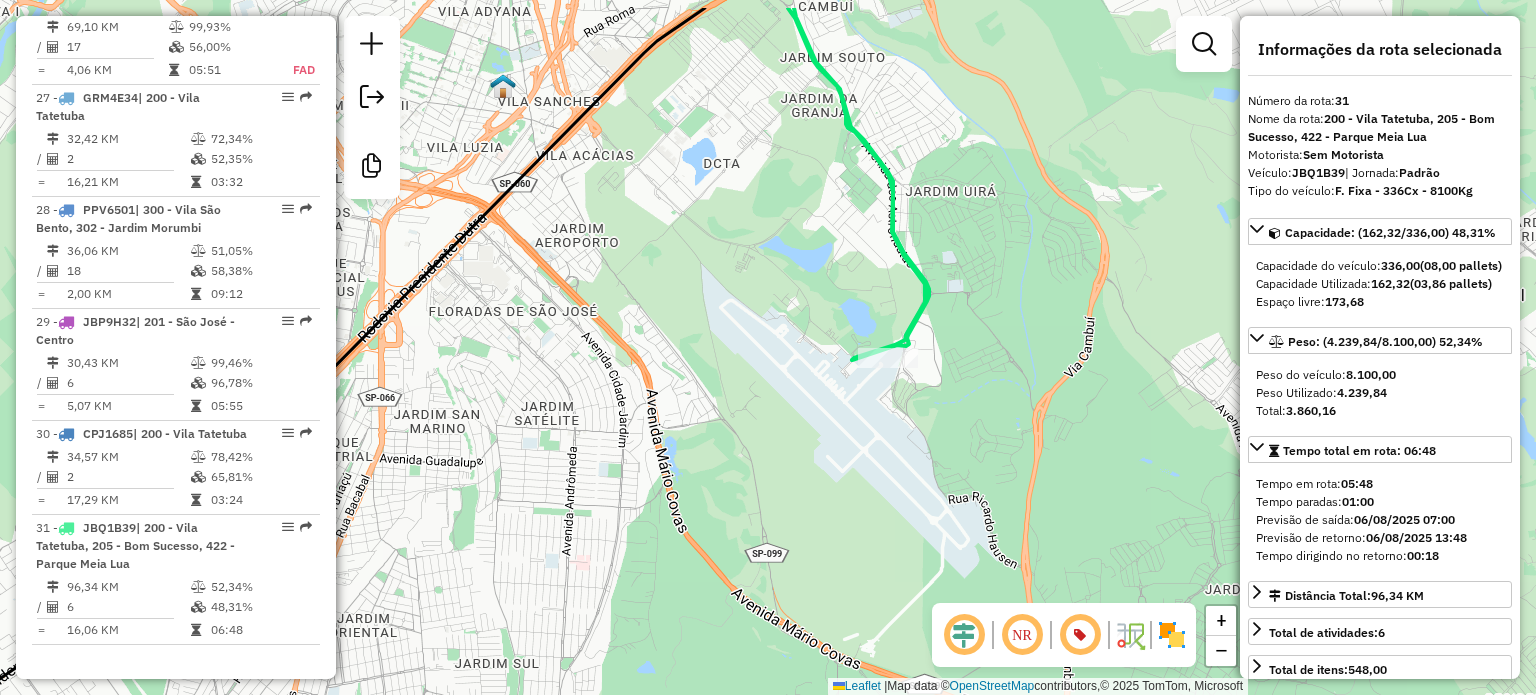 drag, startPoint x: 680, startPoint y: 228, endPoint x: 746, endPoint y: 305, distance: 101.414986 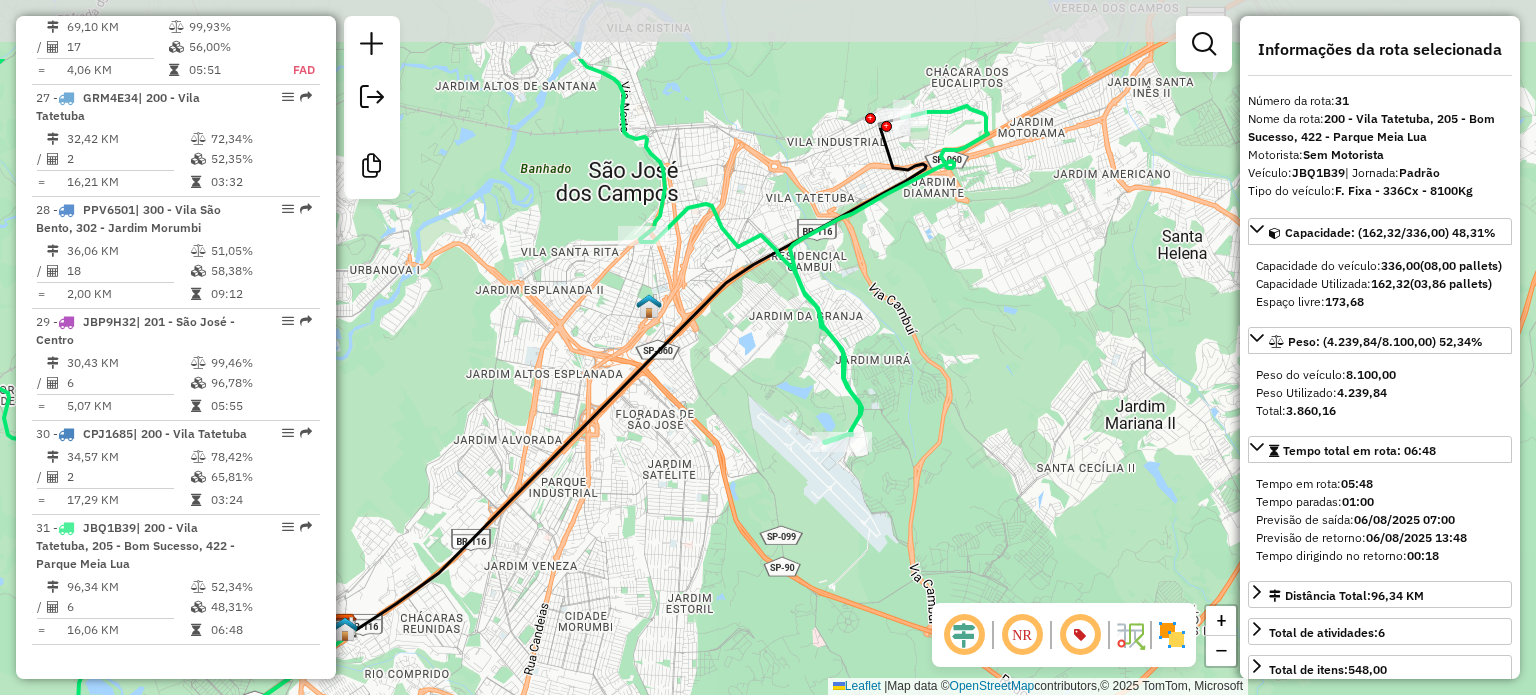 drag, startPoint x: 679, startPoint y: 239, endPoint x: 716, endPoint y: 367, distance: 133.24039 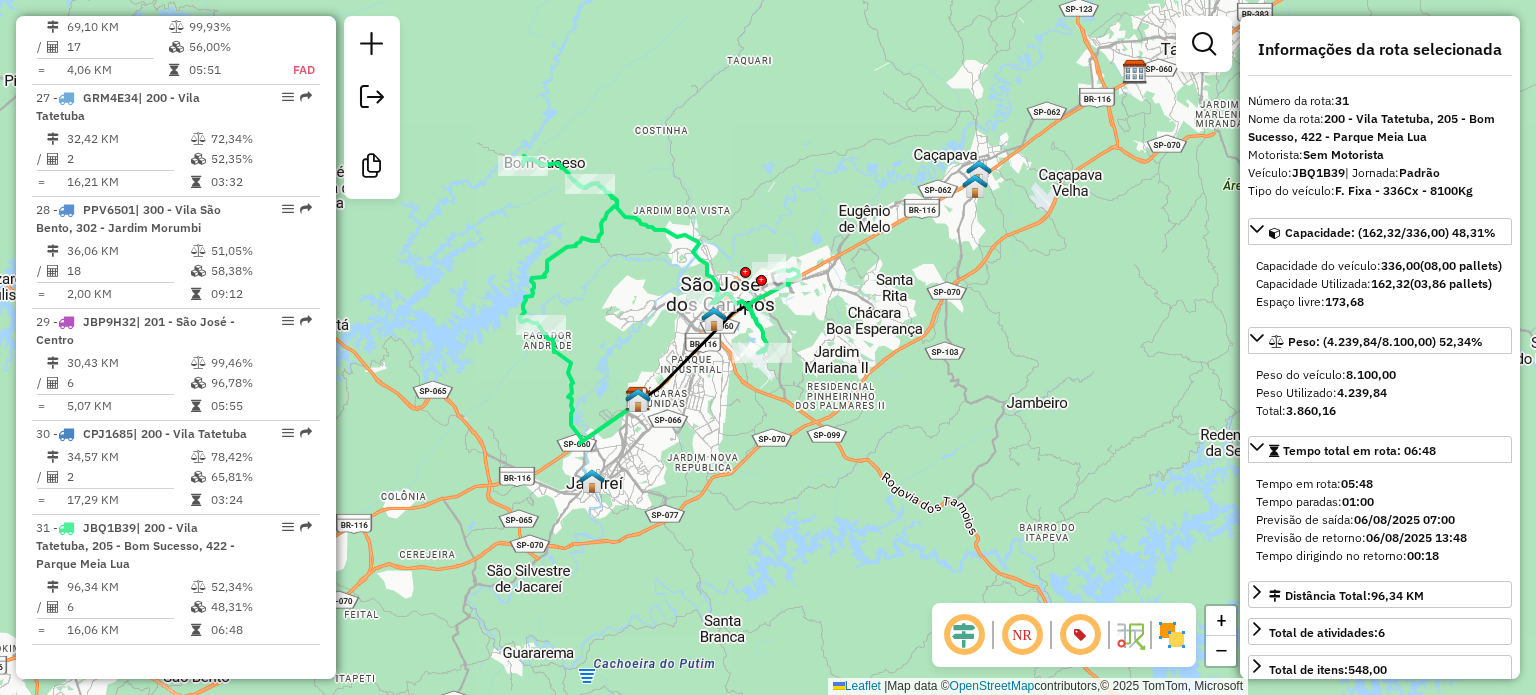 drag, startPoint x: 563, startPoint y: 293, endPoint x: 653, endPoint y: 313, distance: 92.19544 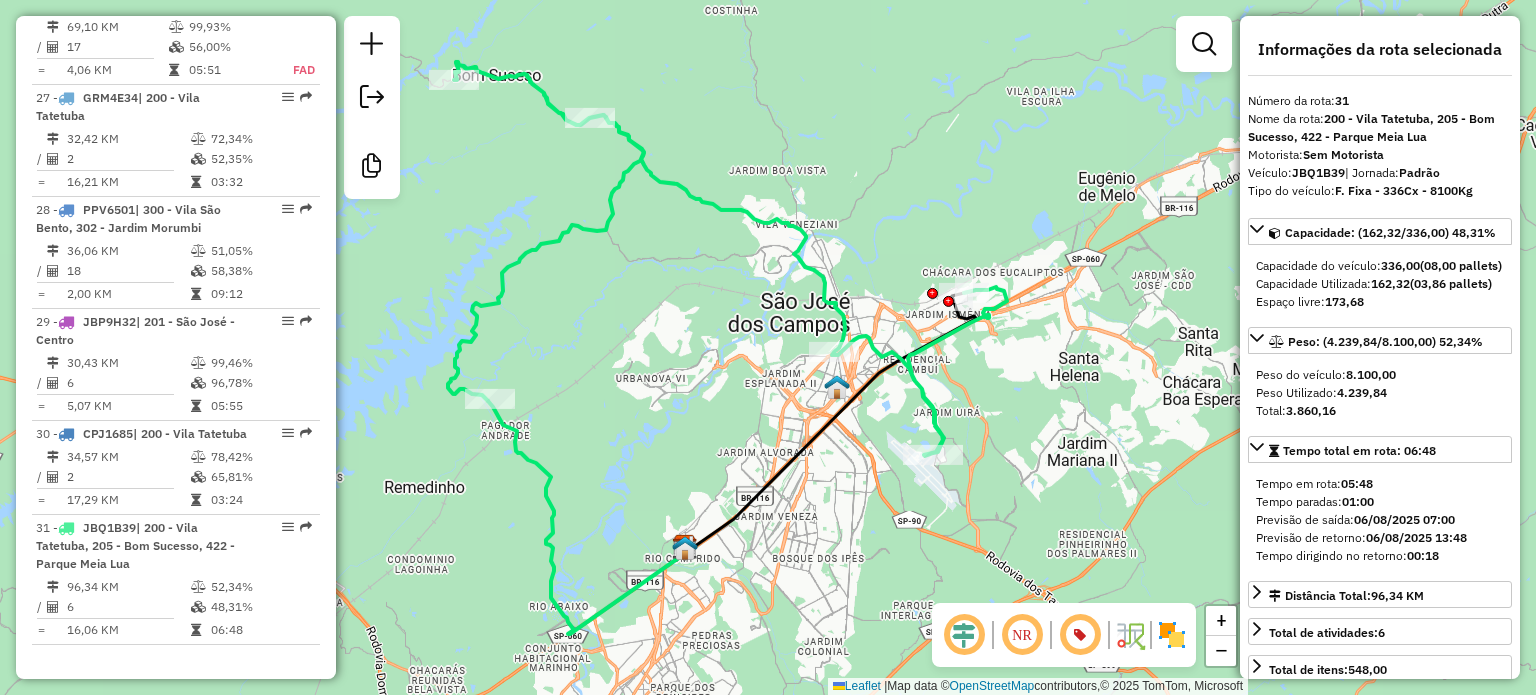 drag, startPoint x: 577, startPoint y: 224, endPoint x: 641, endPoint y: 284, distance: 87.72685 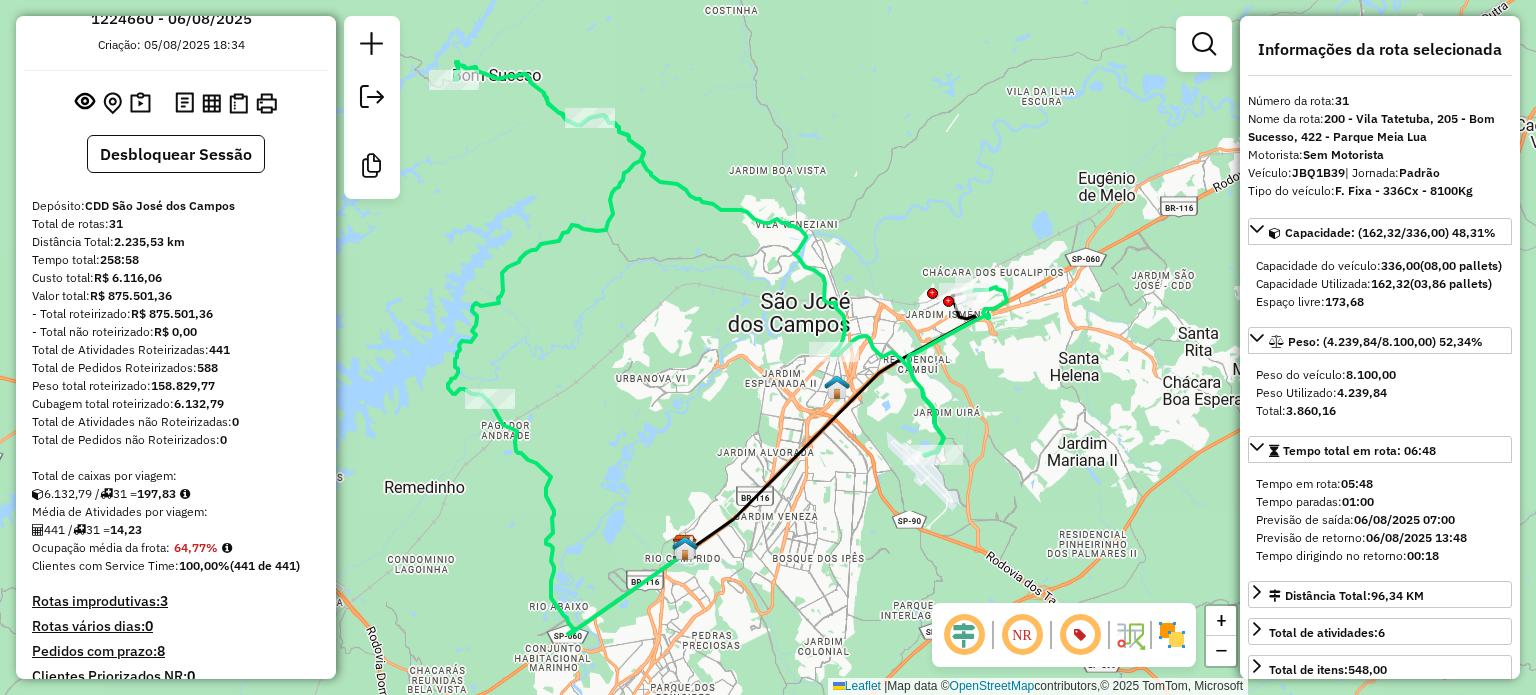 scroll, scrollTop: 0, scrollLeft: 0, axis: both 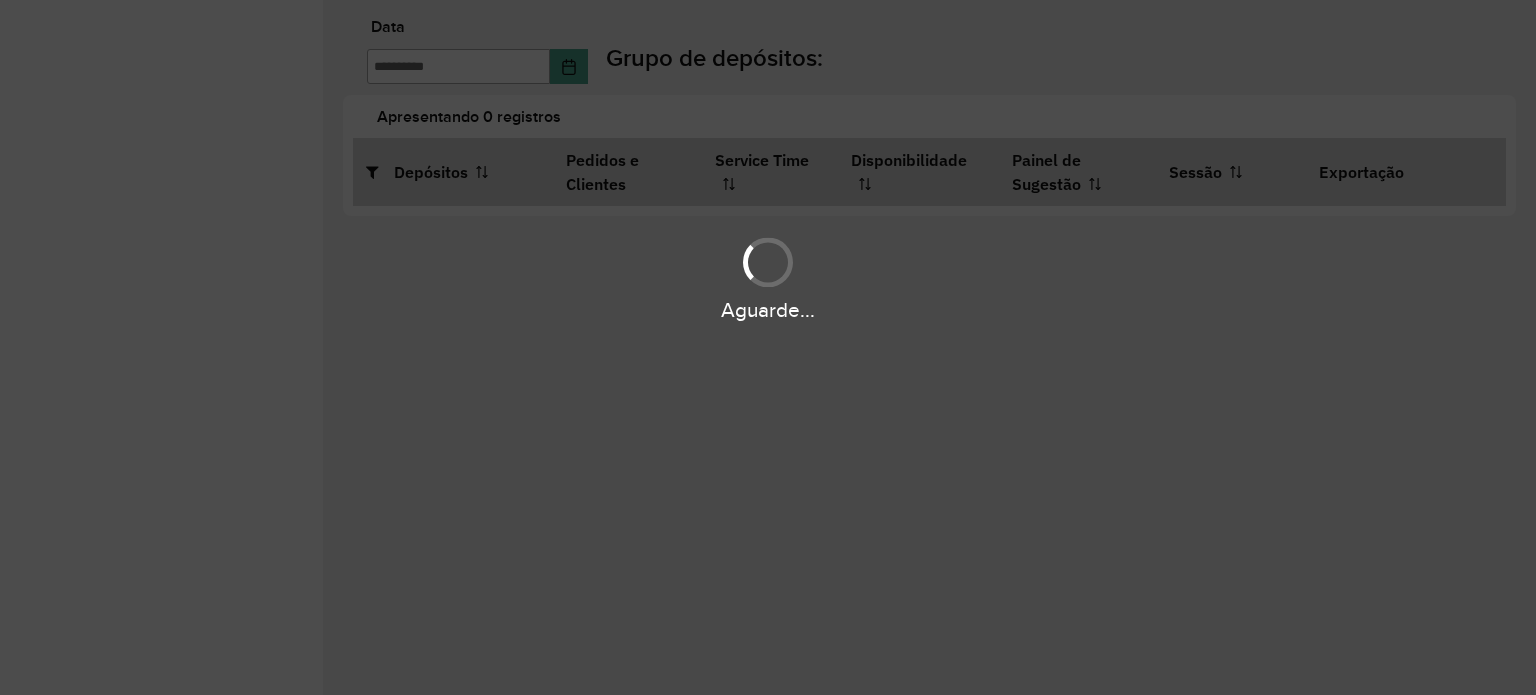 type on "**********" 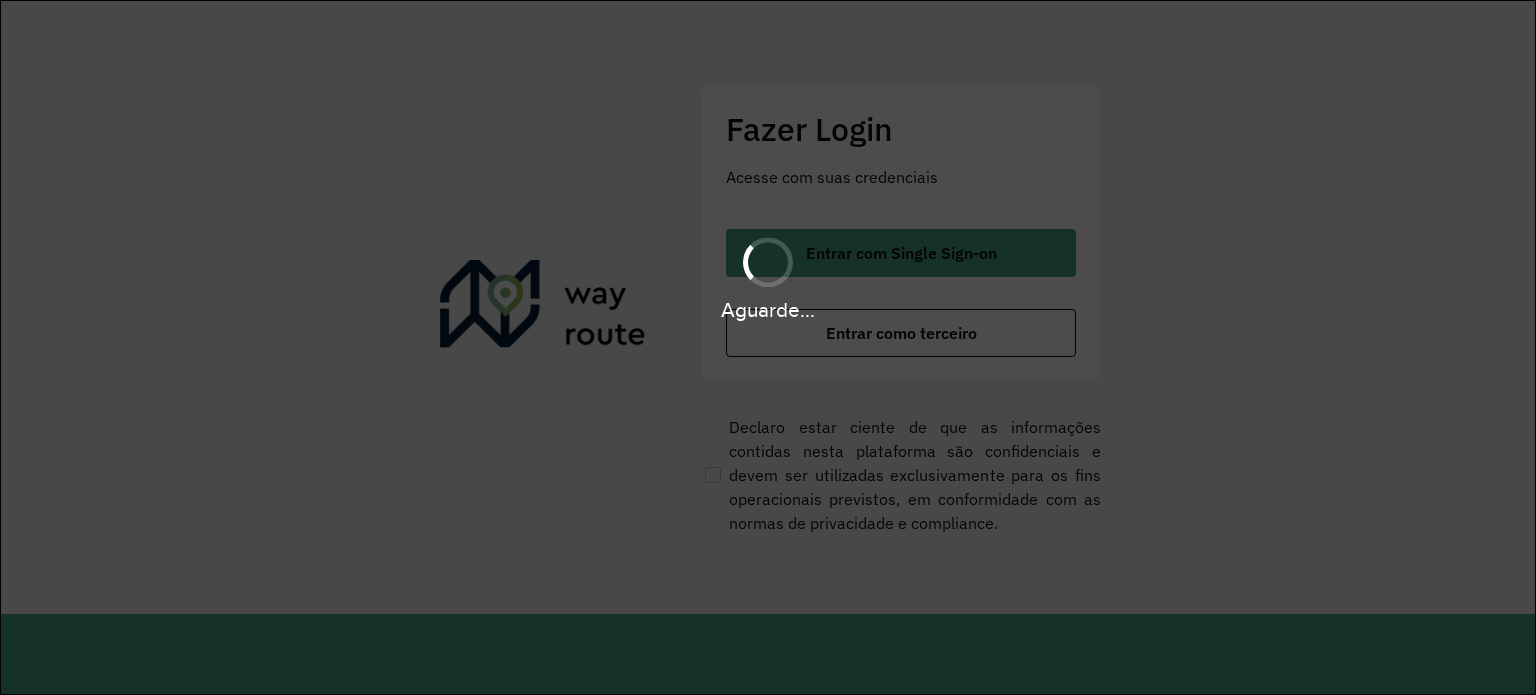 scroll, scrollTop: 0, scrollLeft: 0, axis: both 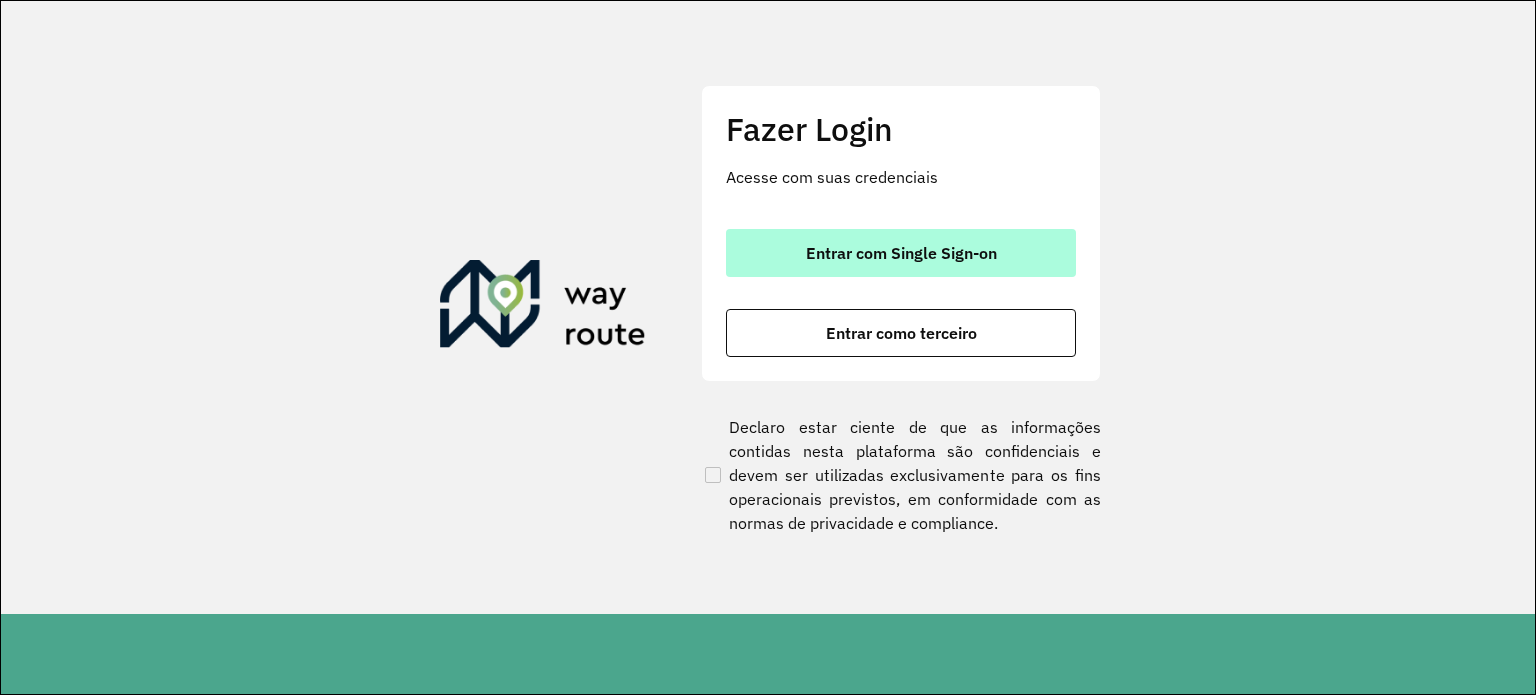 click on "Entrar com Single Sign-on" at bounding box center (901, 253) 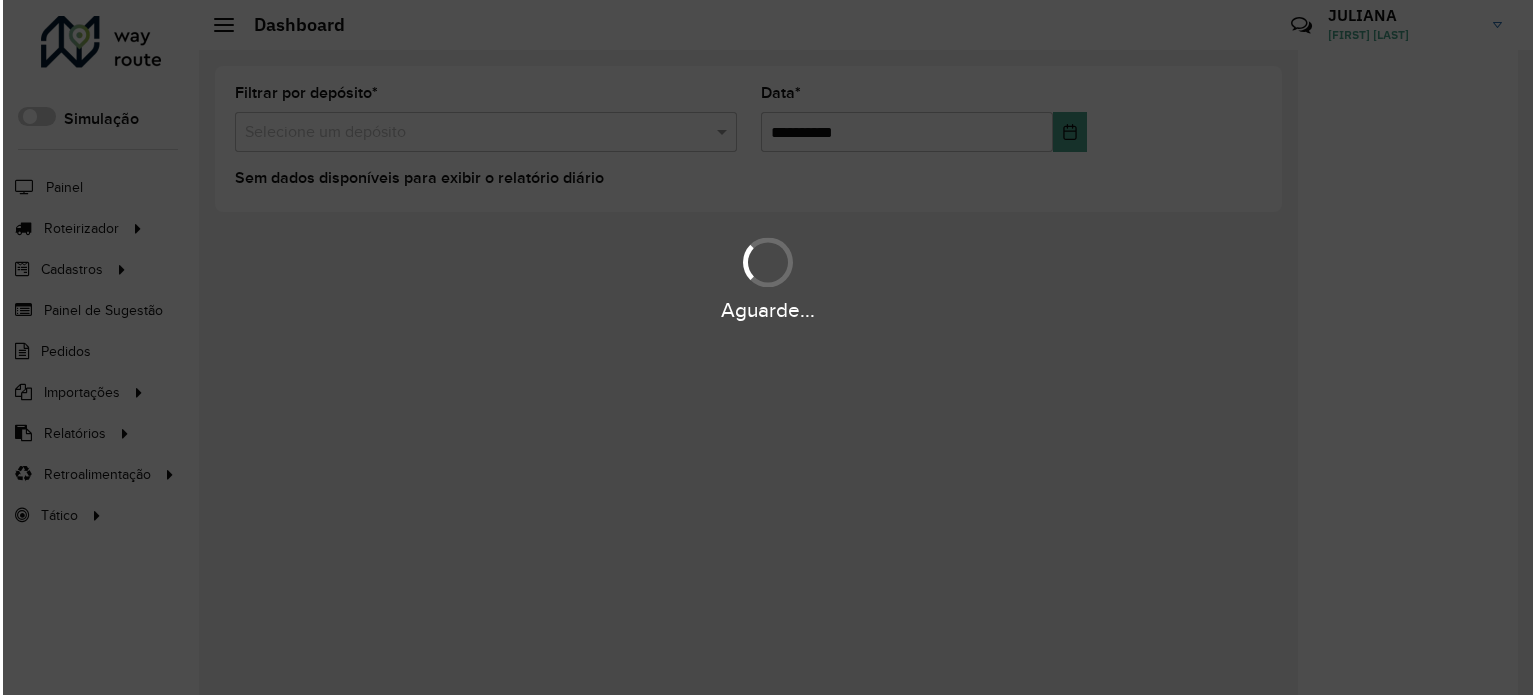 scroll, scrollTop: 0, scrollLeft: 0, axis: both 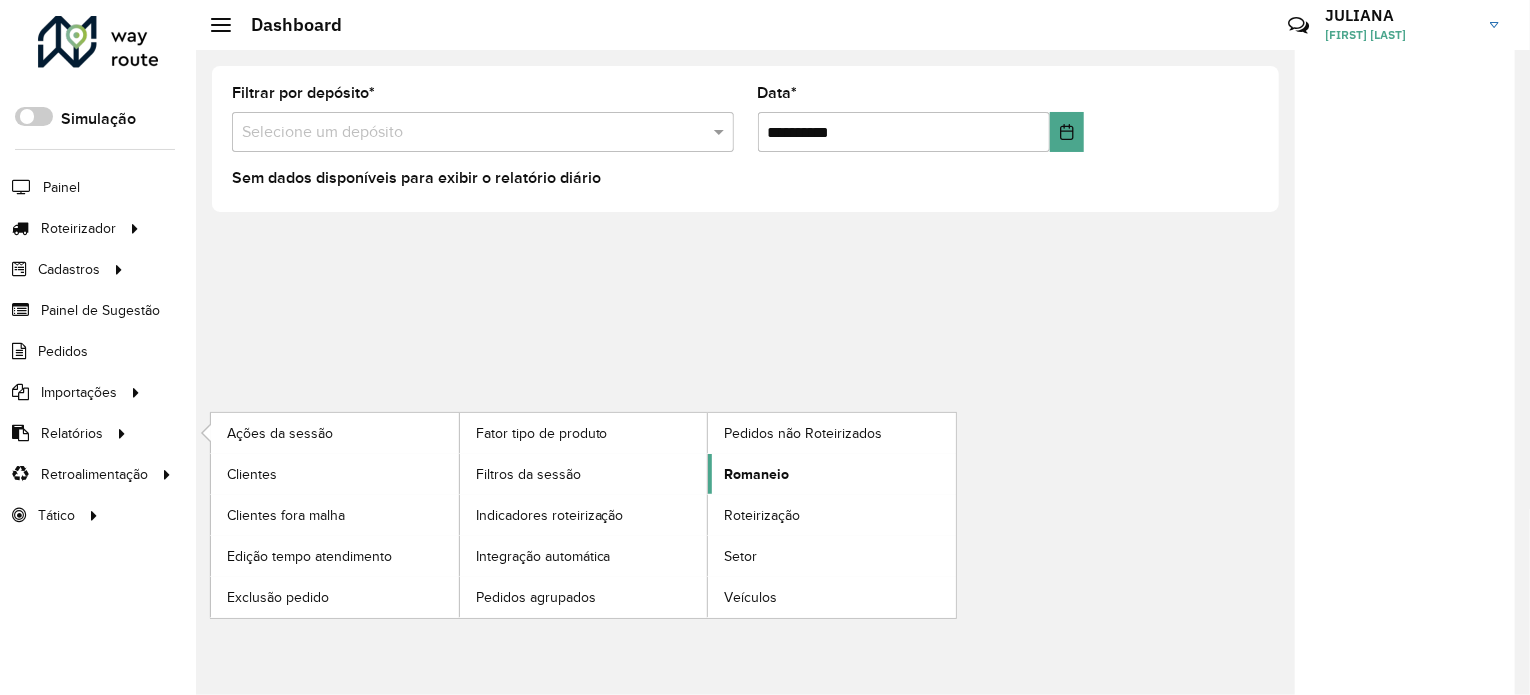 click on "Romaneio" 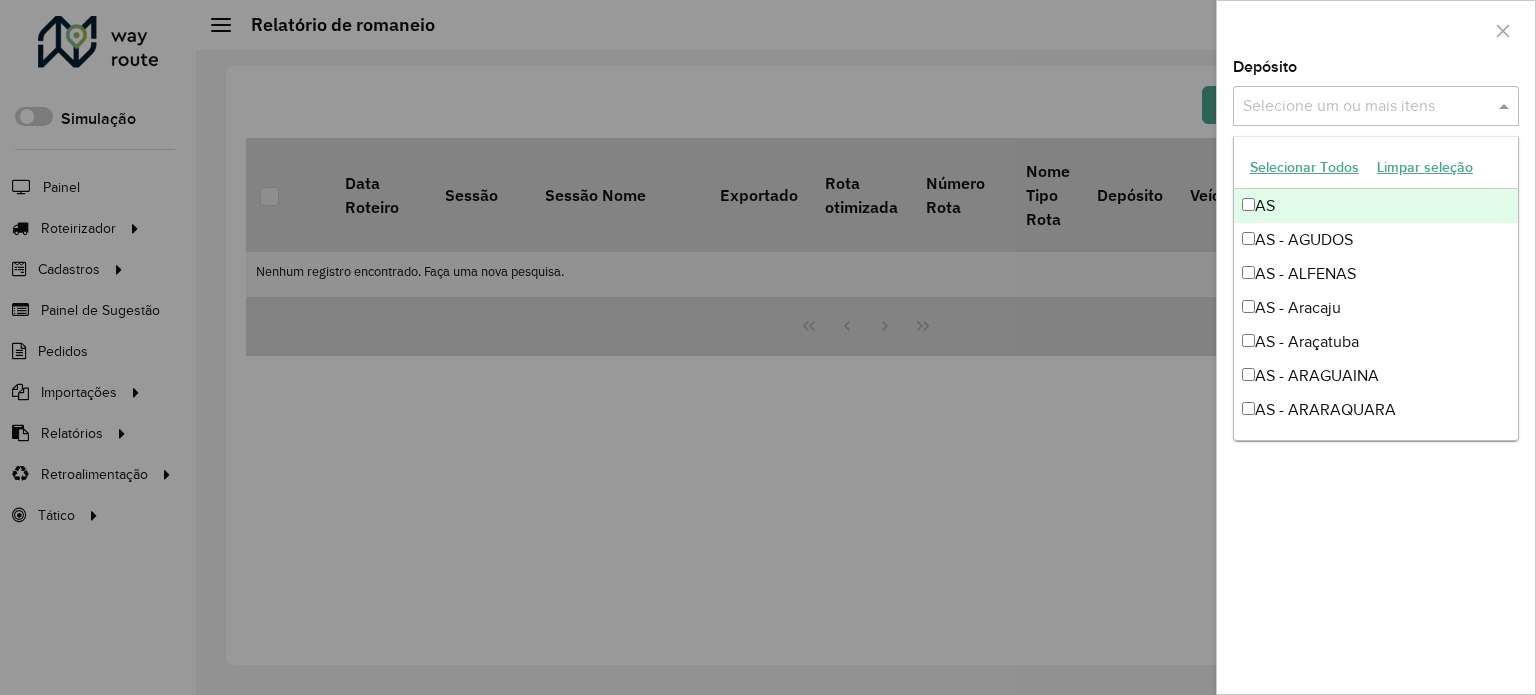 drag, startPoint x: 1354, startPoint y: 107, endPoint x: 1356, endPoint y: 137, distance: 30.066593 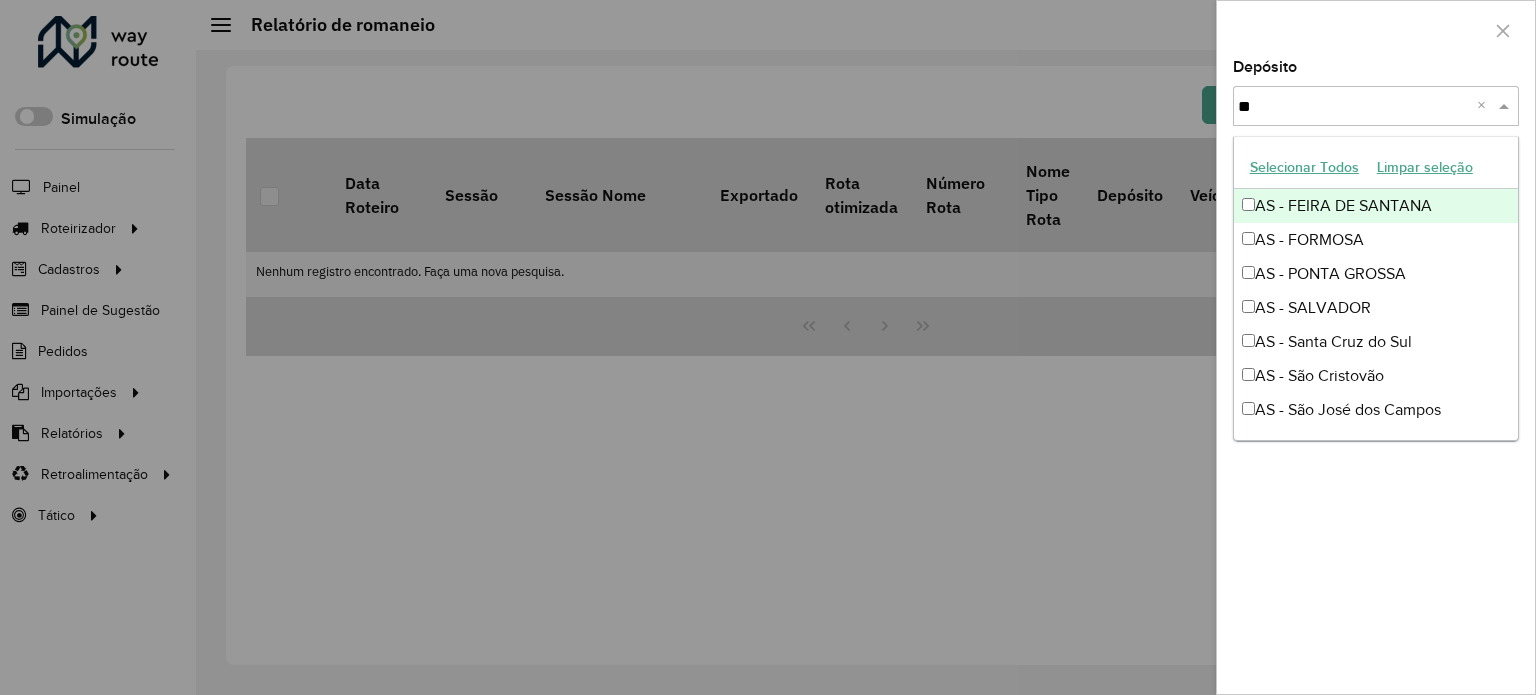 type on "***" 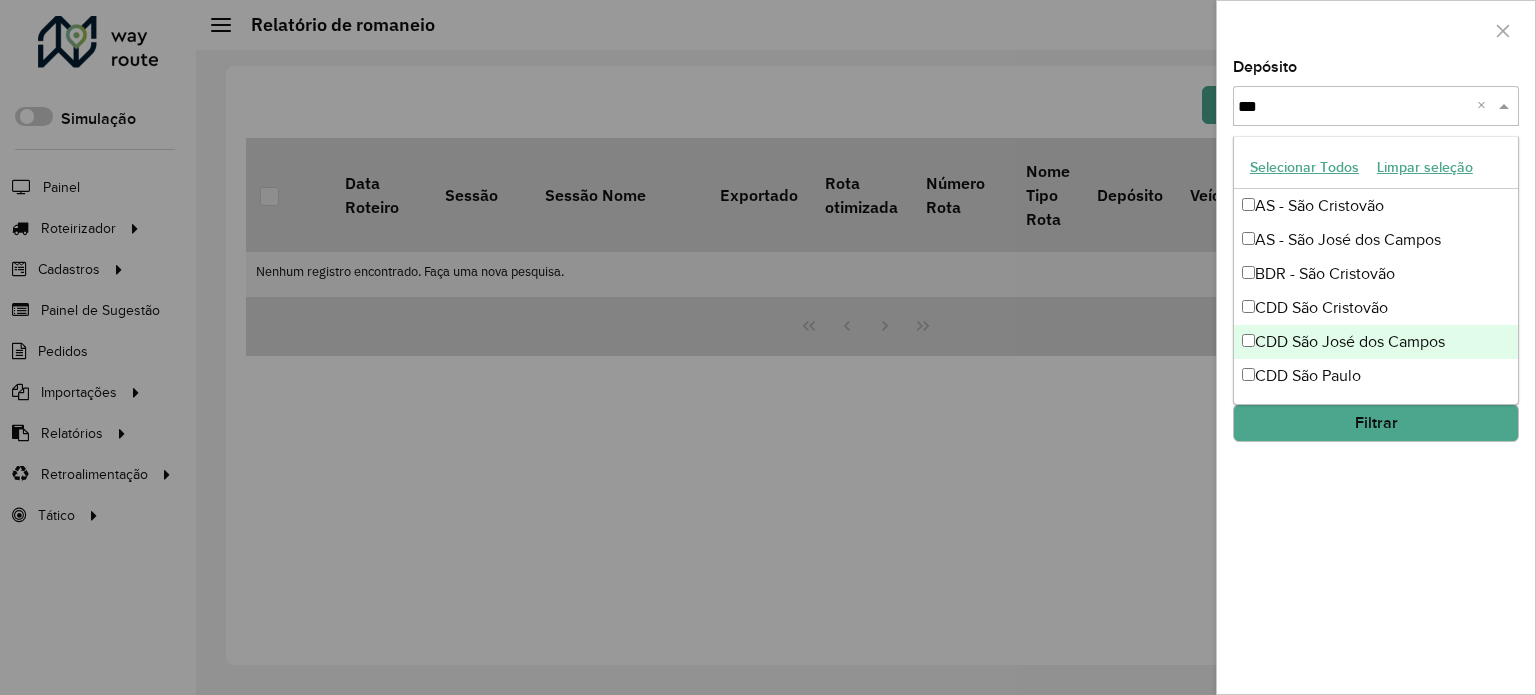 click on "CDD São José dos Campos" at bounding box center (1376, 342) 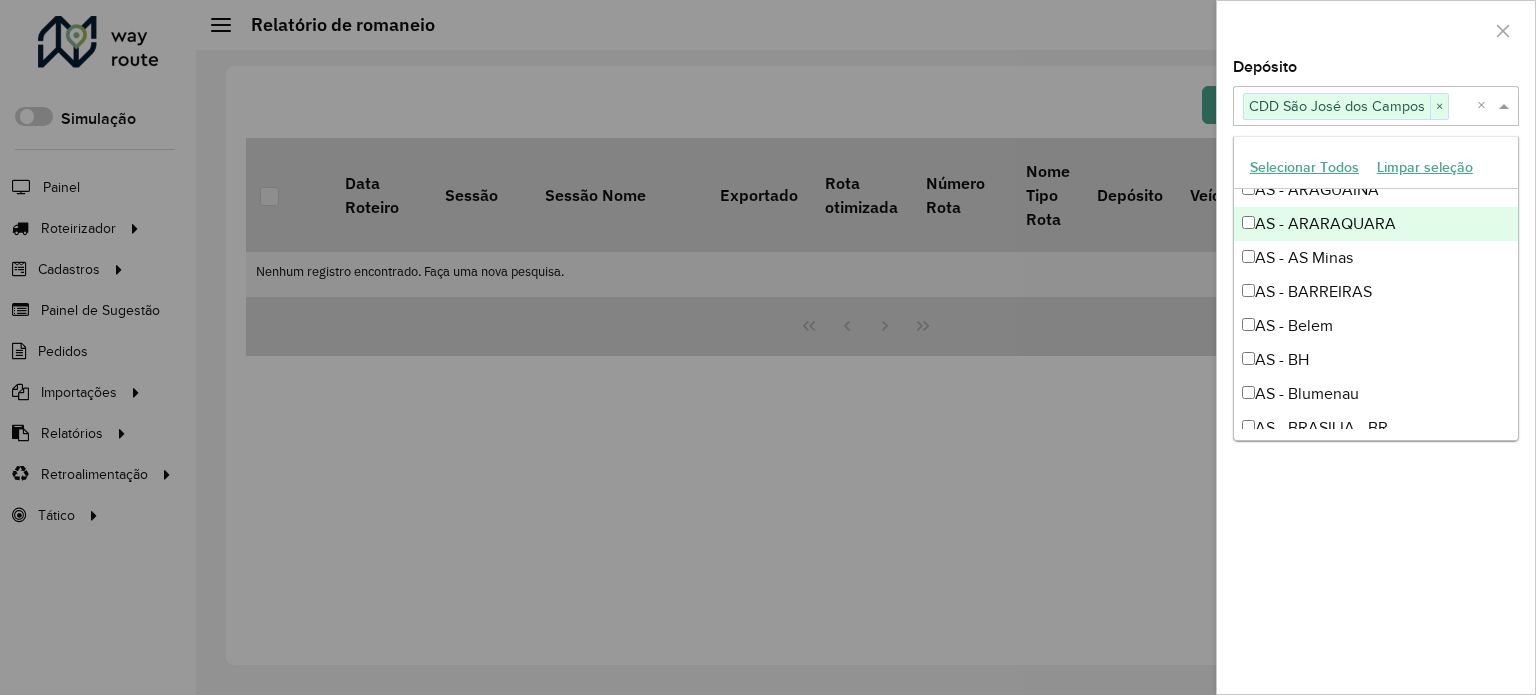 scroll, scrollTop: 400, scrollLeft: 0, axis: vertical 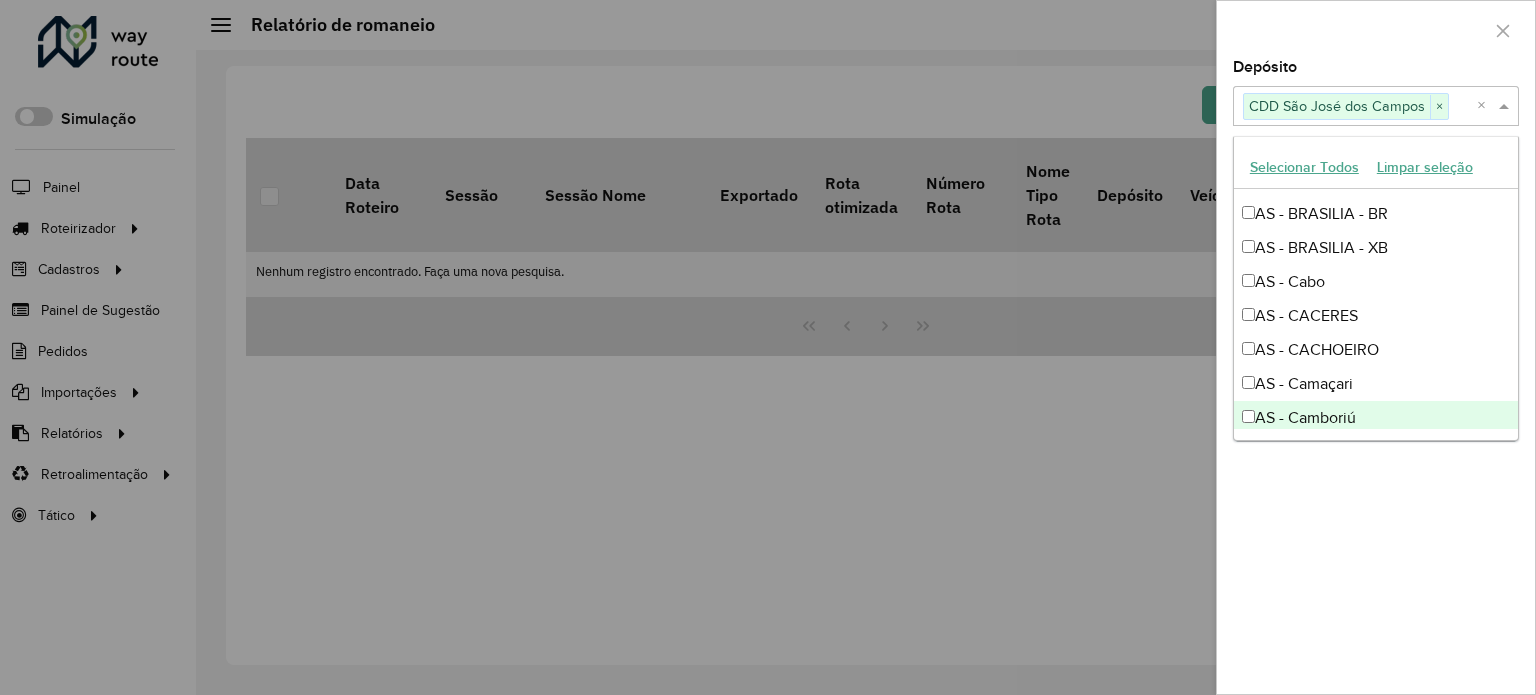 click on "**********" 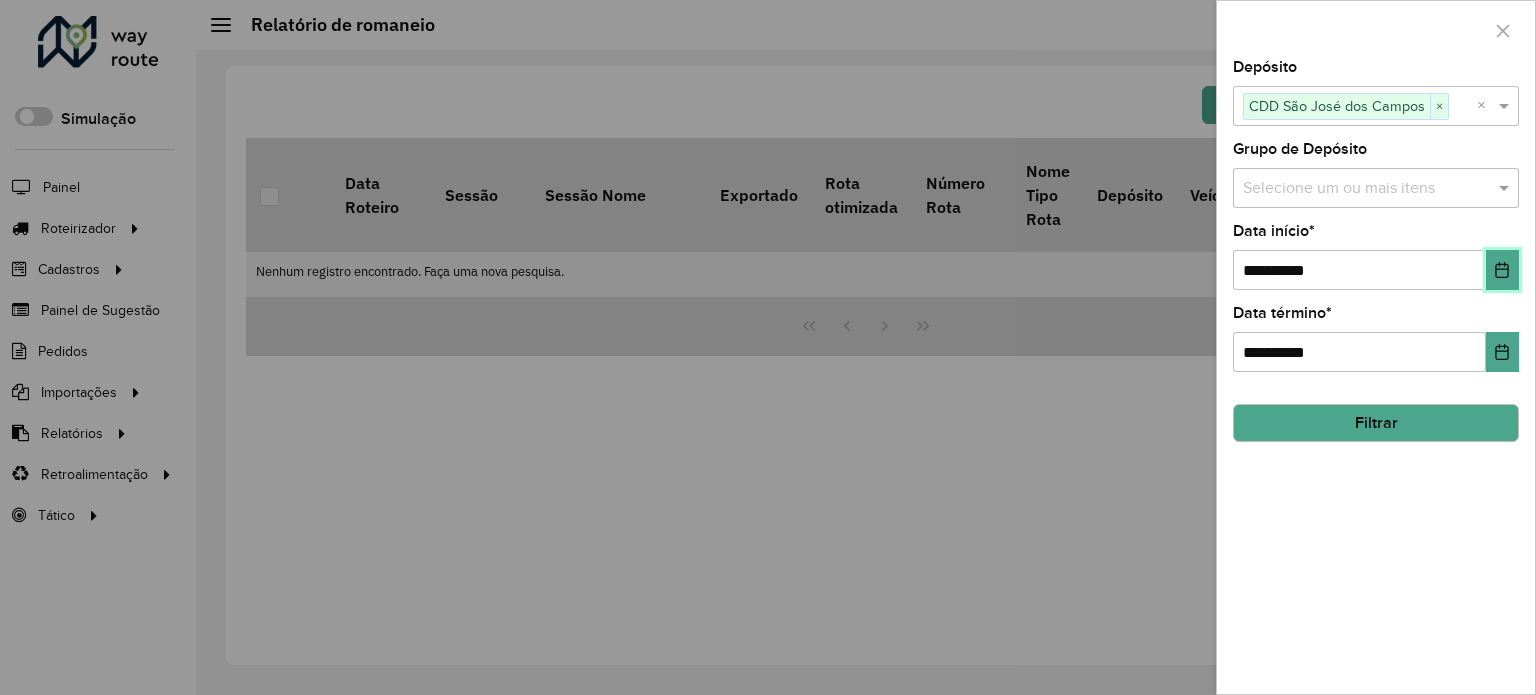click 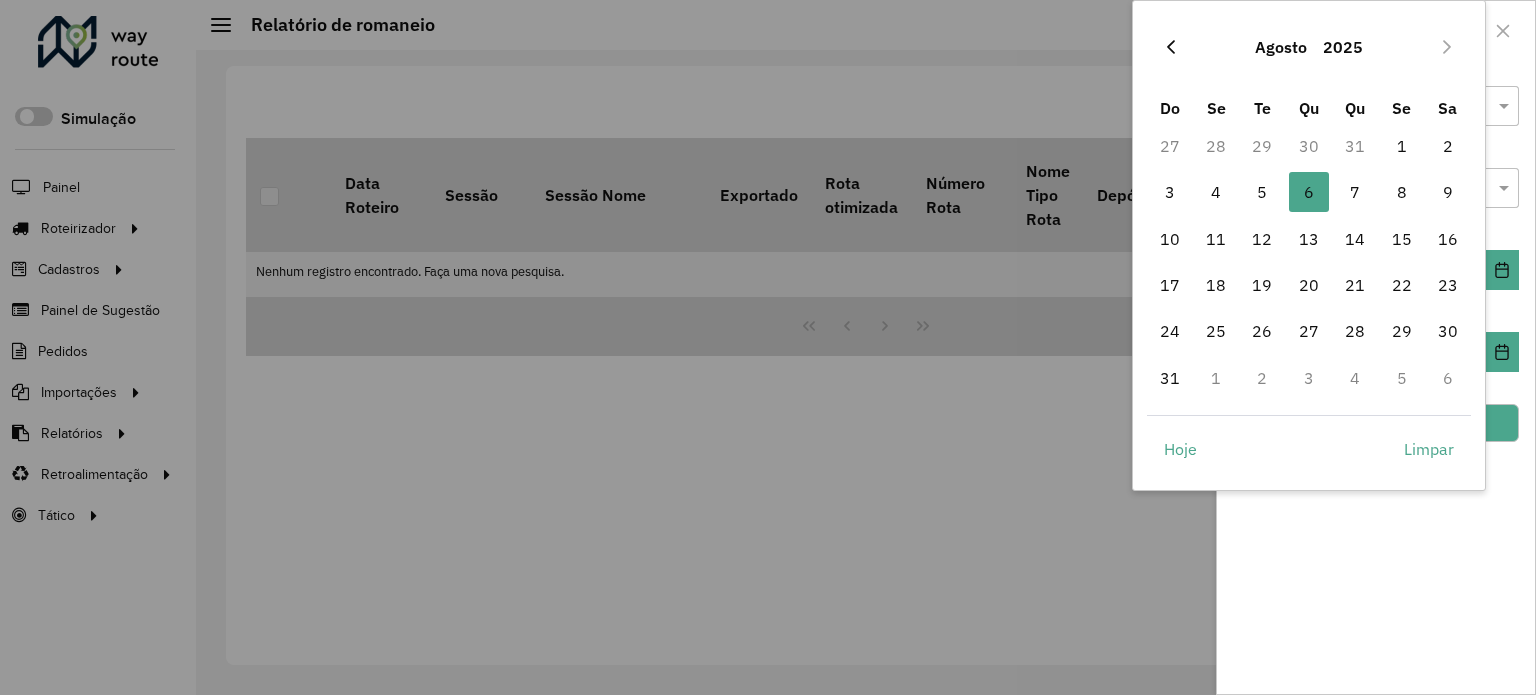 click 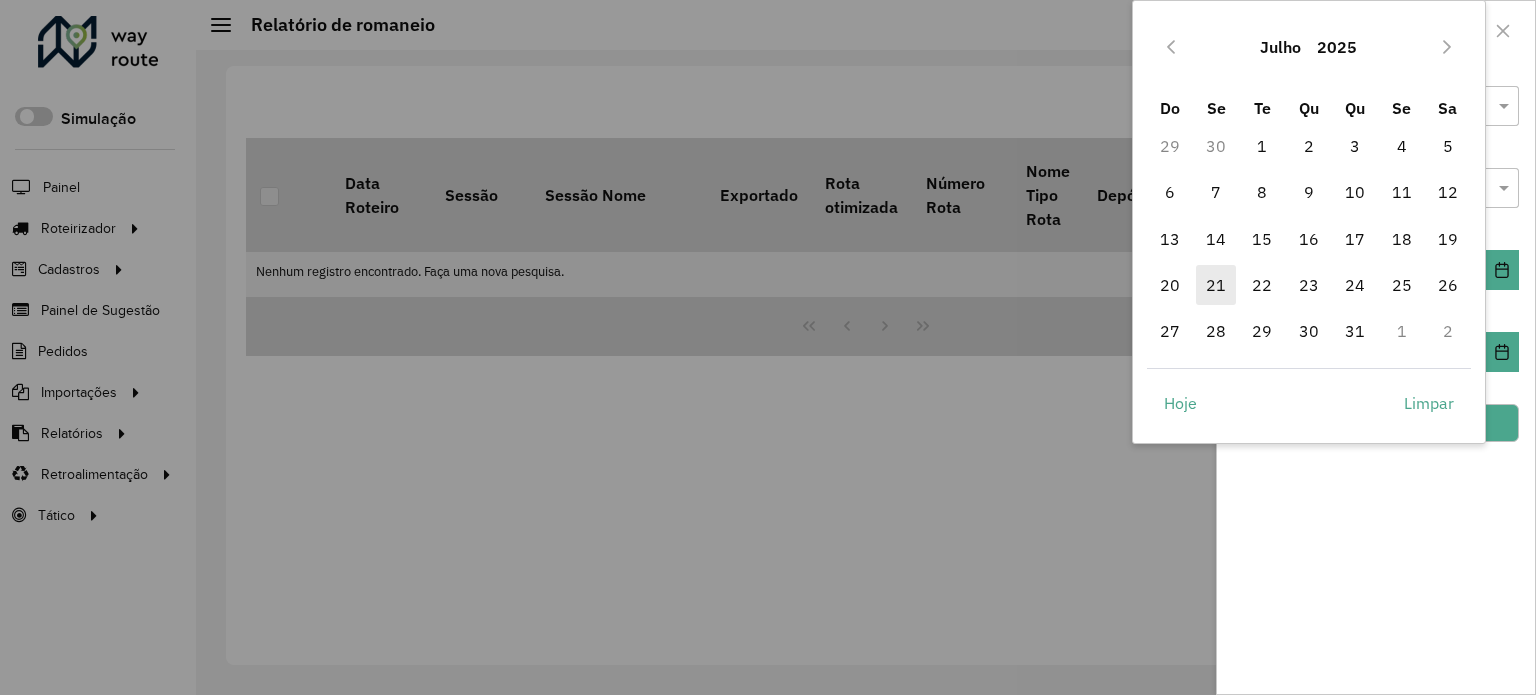 click on "21" at bounding box center [1216, 285] 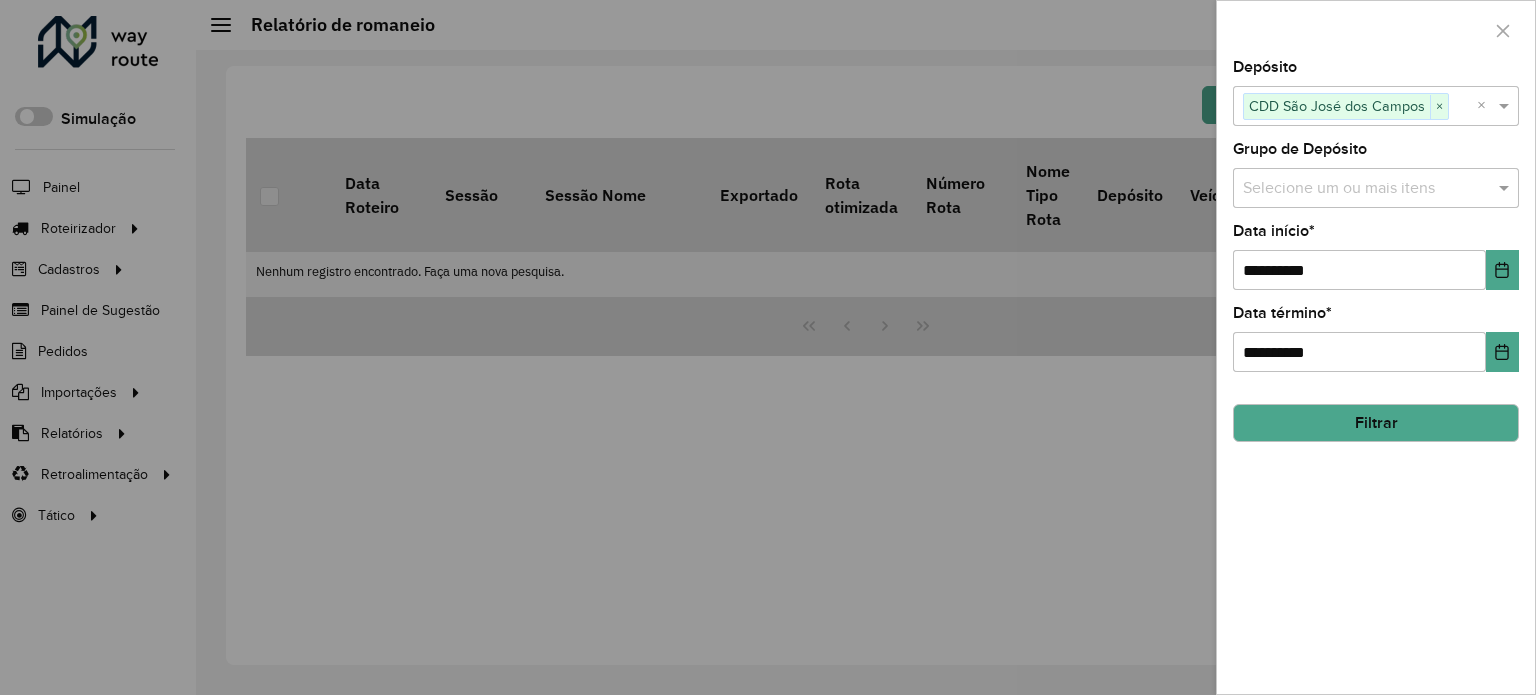 click on "Filtrar" 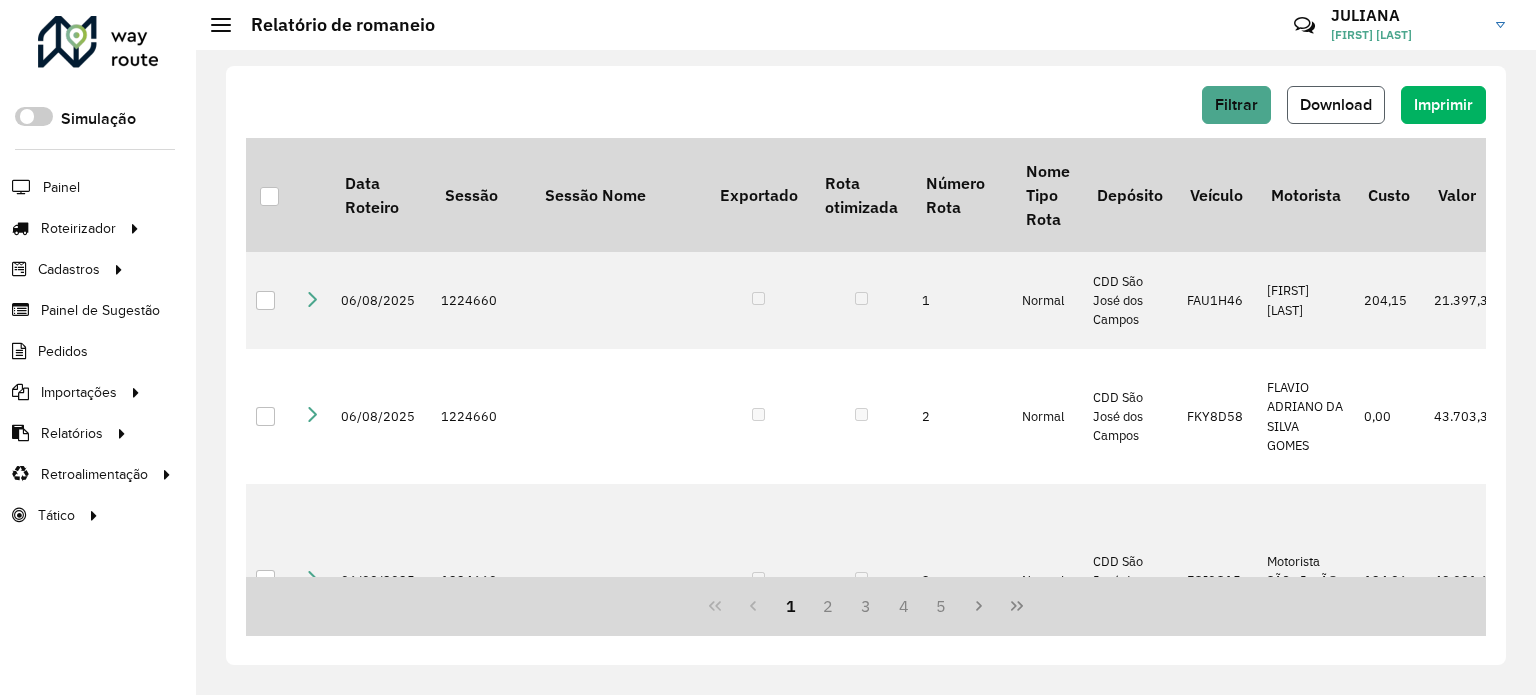 click on "Download" 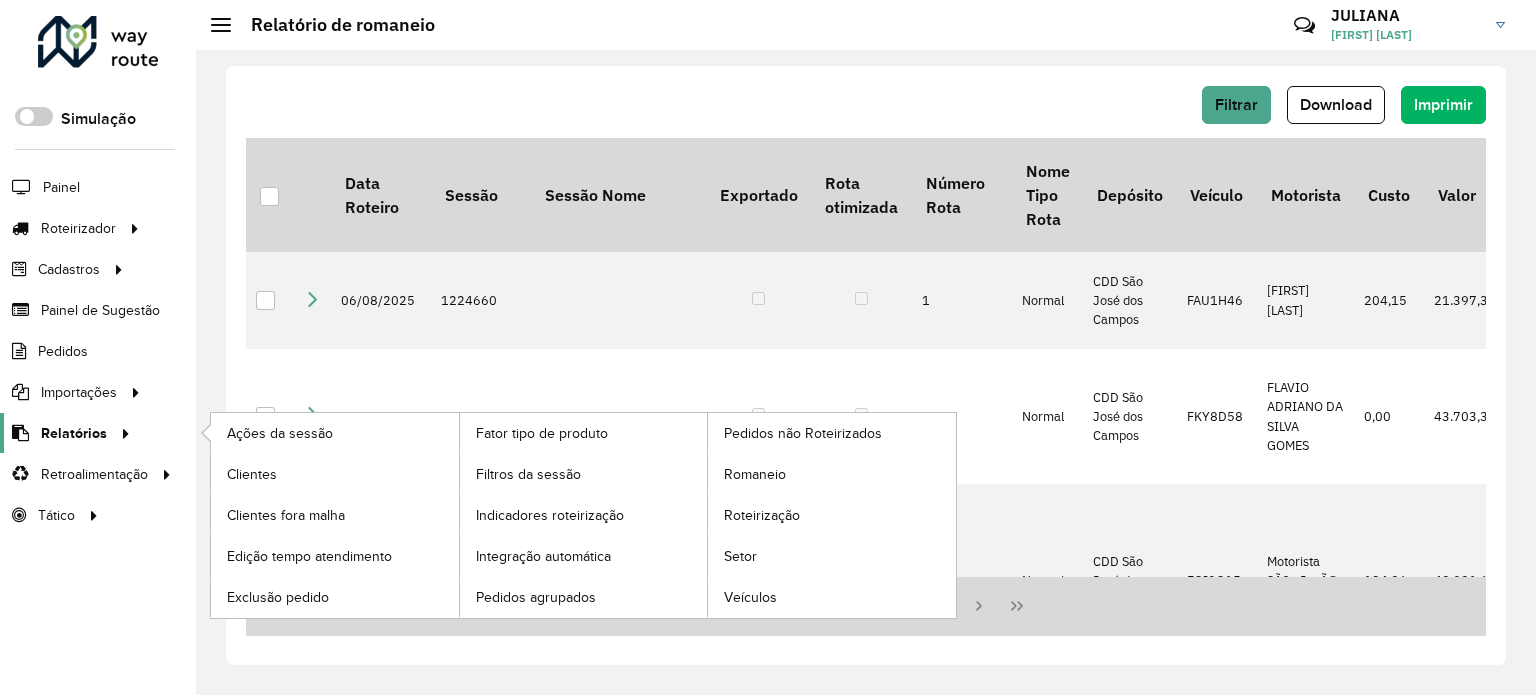 click on "Relatórios" 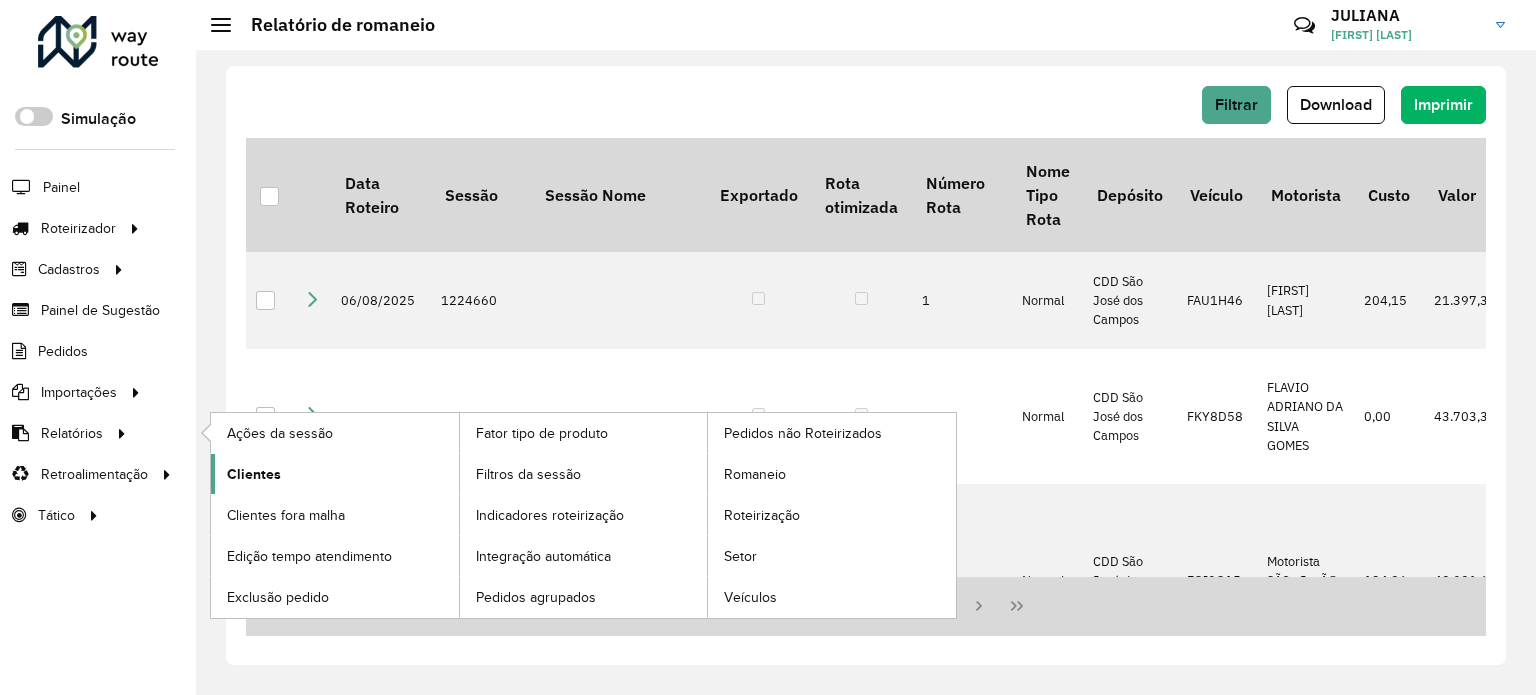 click on "Clientes" 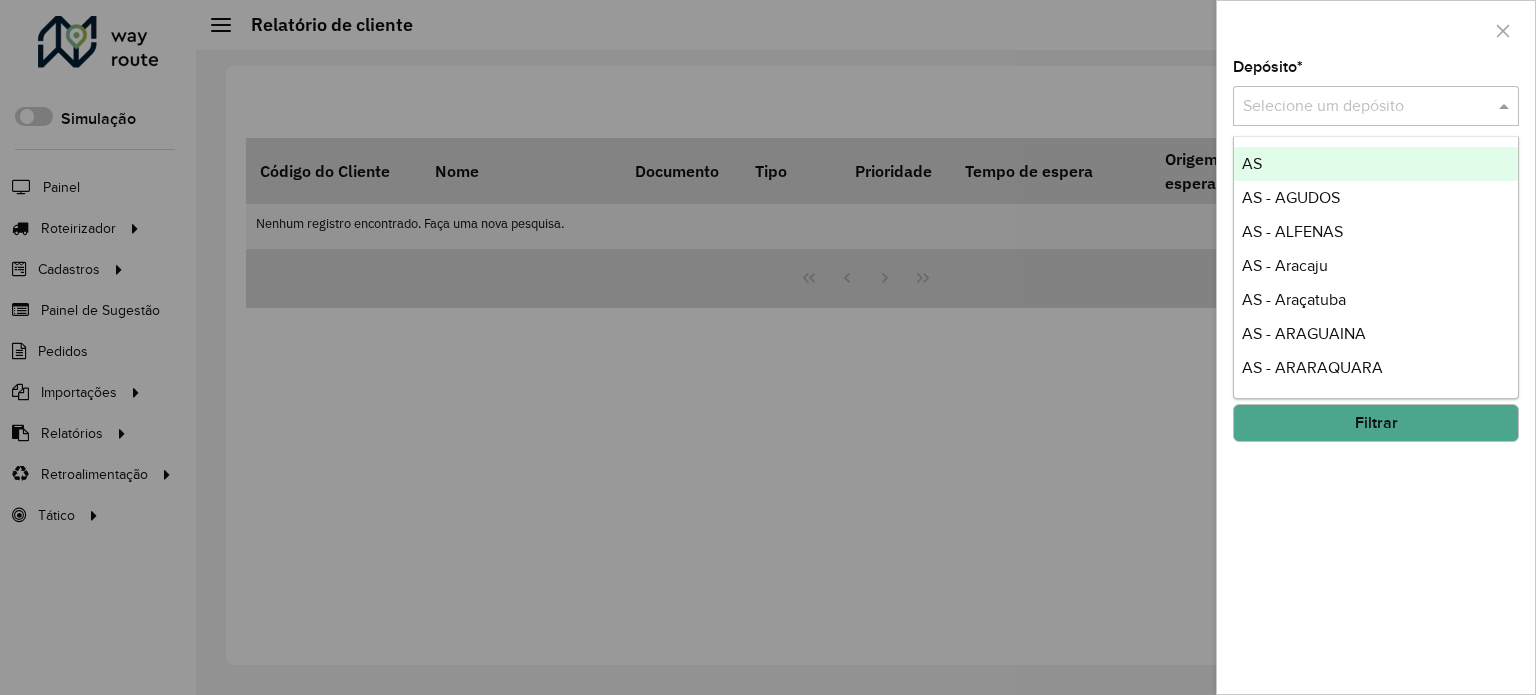click at bounding box center (1356, 107) 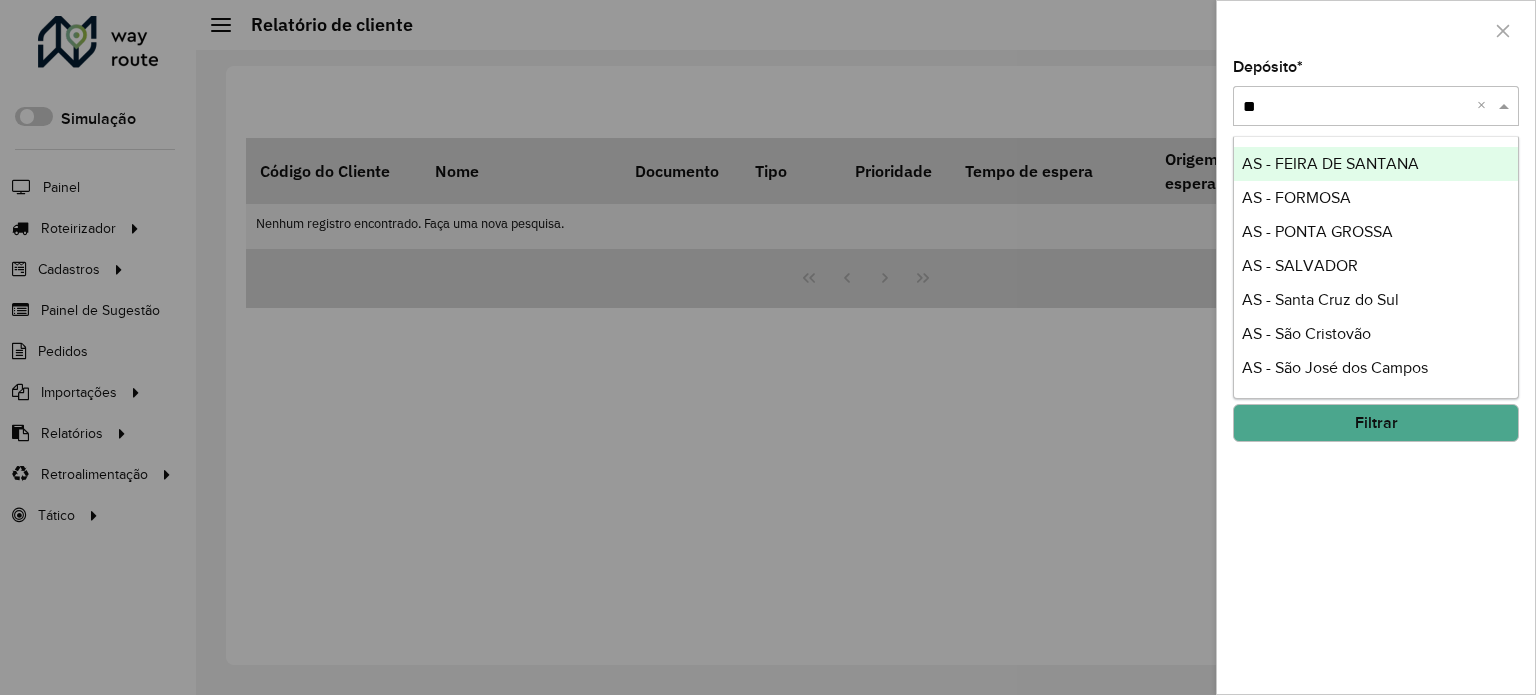 type on "***" 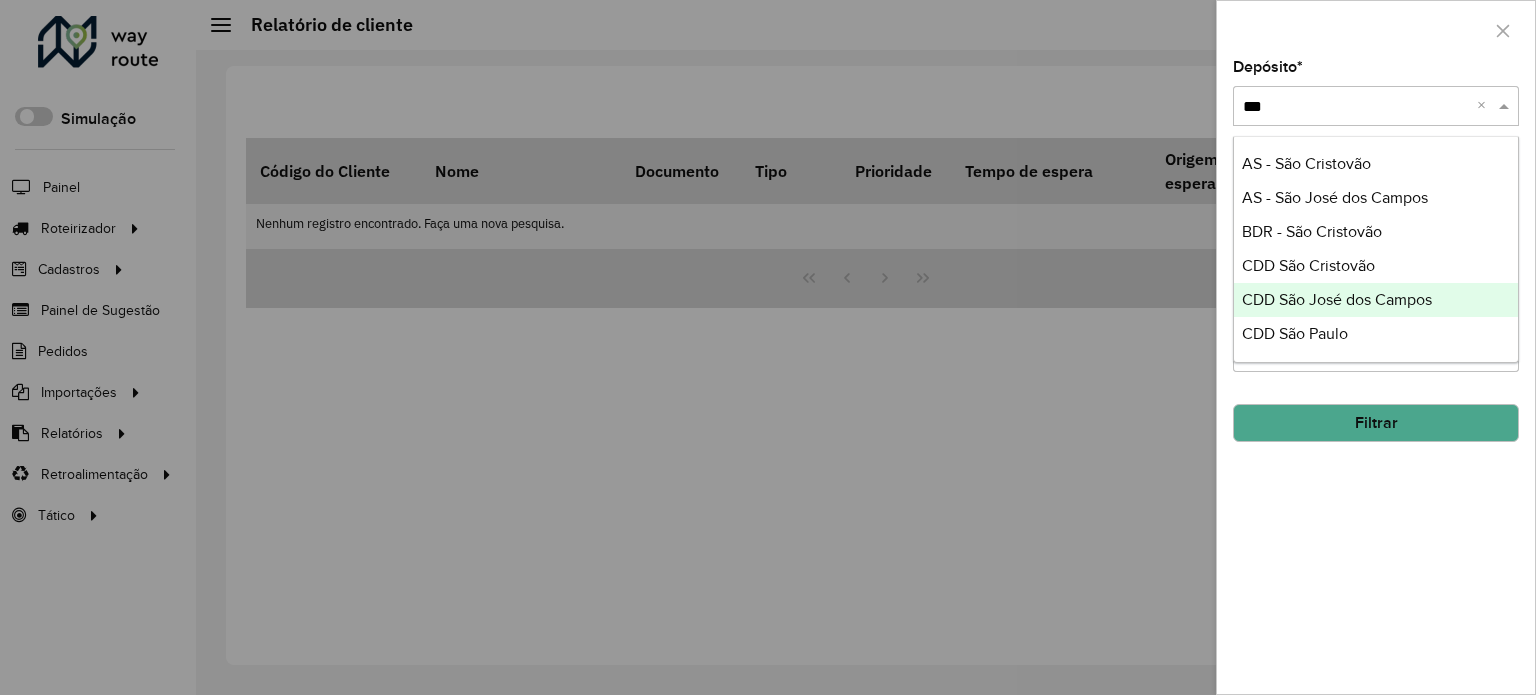 click on "CDD São José dos Campos" at bounding box center [1337, 299] 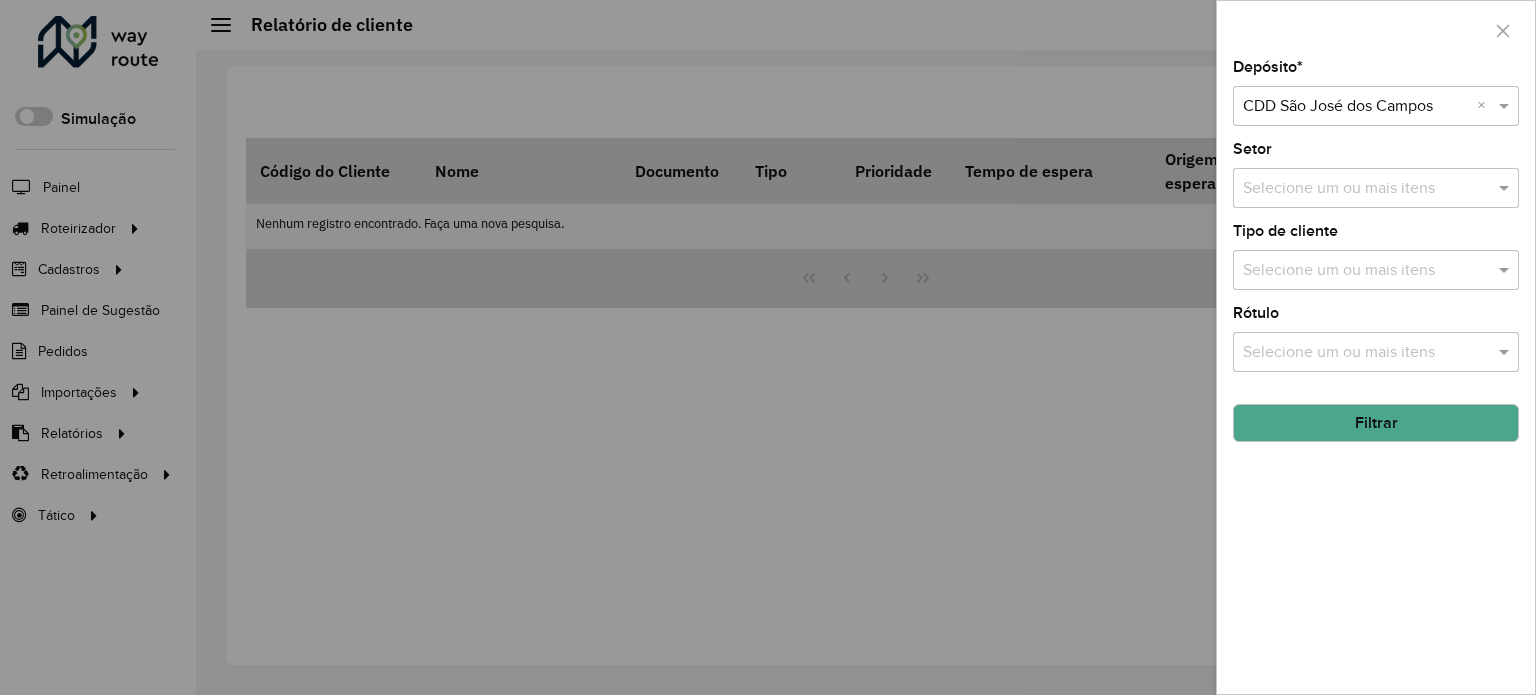 click on "Depósito  * Selecione um depósito × CDD [CITY] ×  Setor  Selecione um ou mais itens  Tipo de cliente  Selecione um ou mais itens  Rótulo  Selecione um ou mais itens Filtrar" 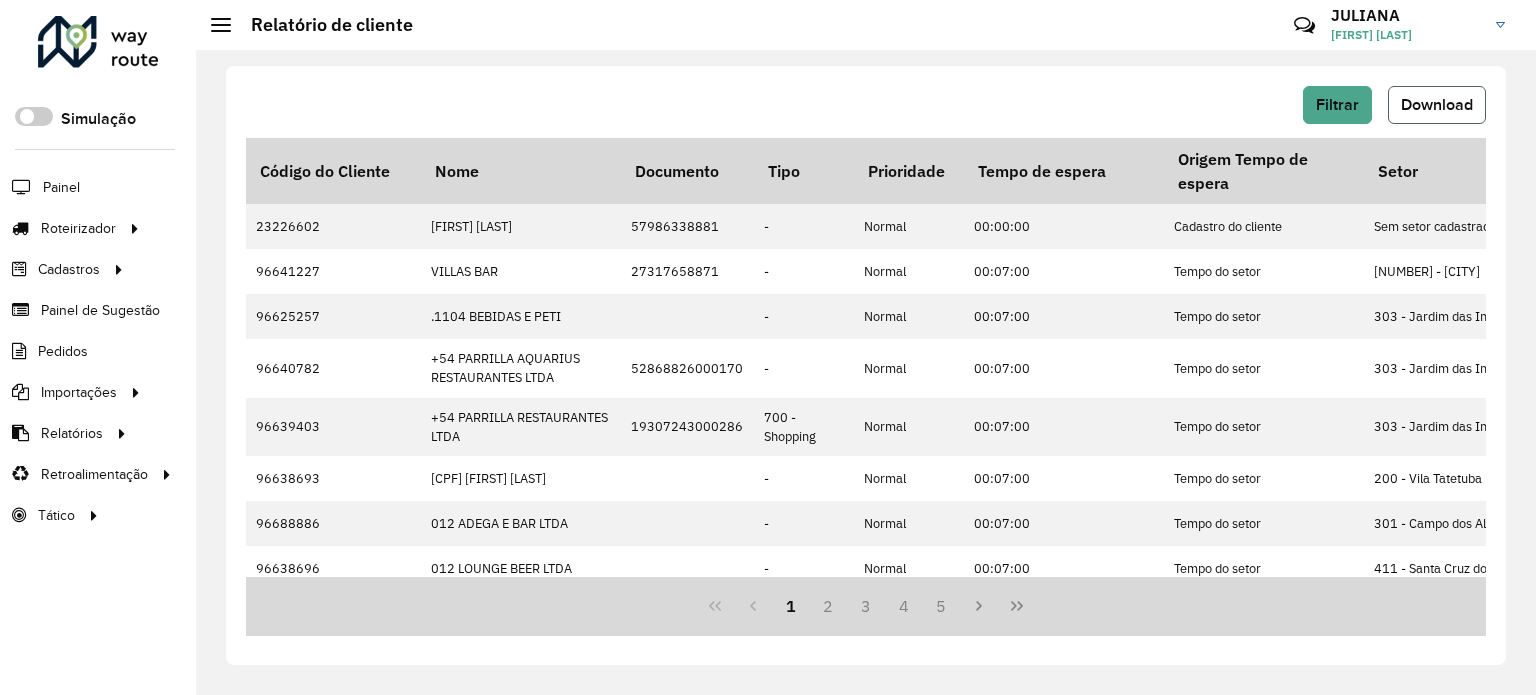 click on "Download" 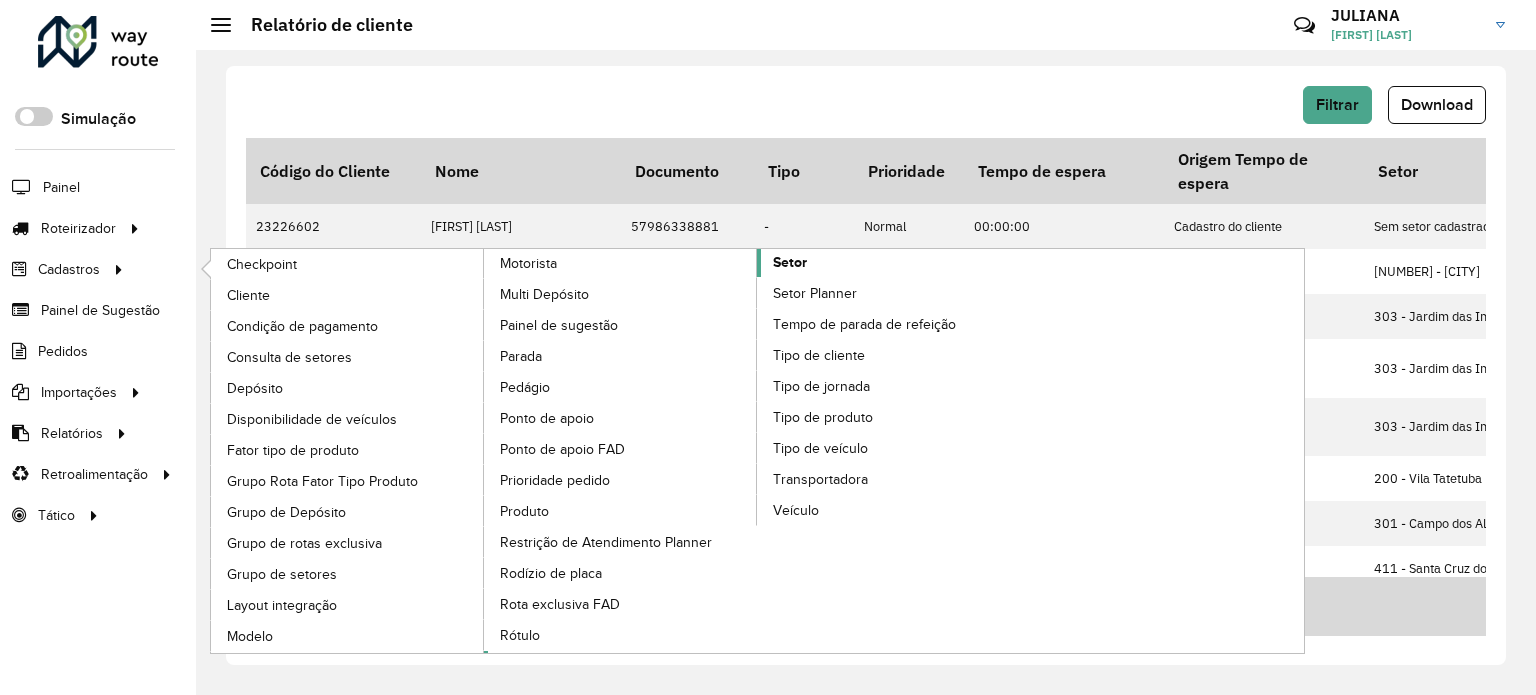 click on "Setor" 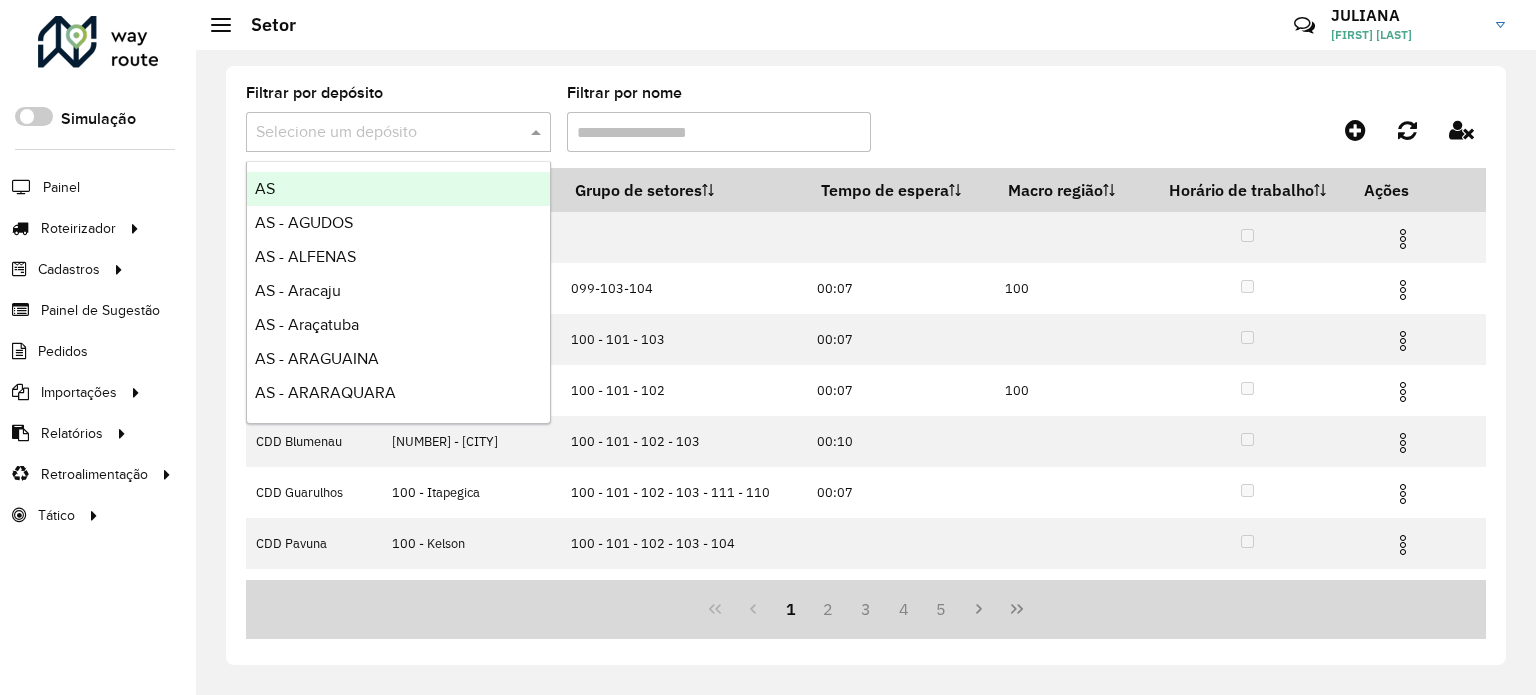 click at bounding box center [378, 133] 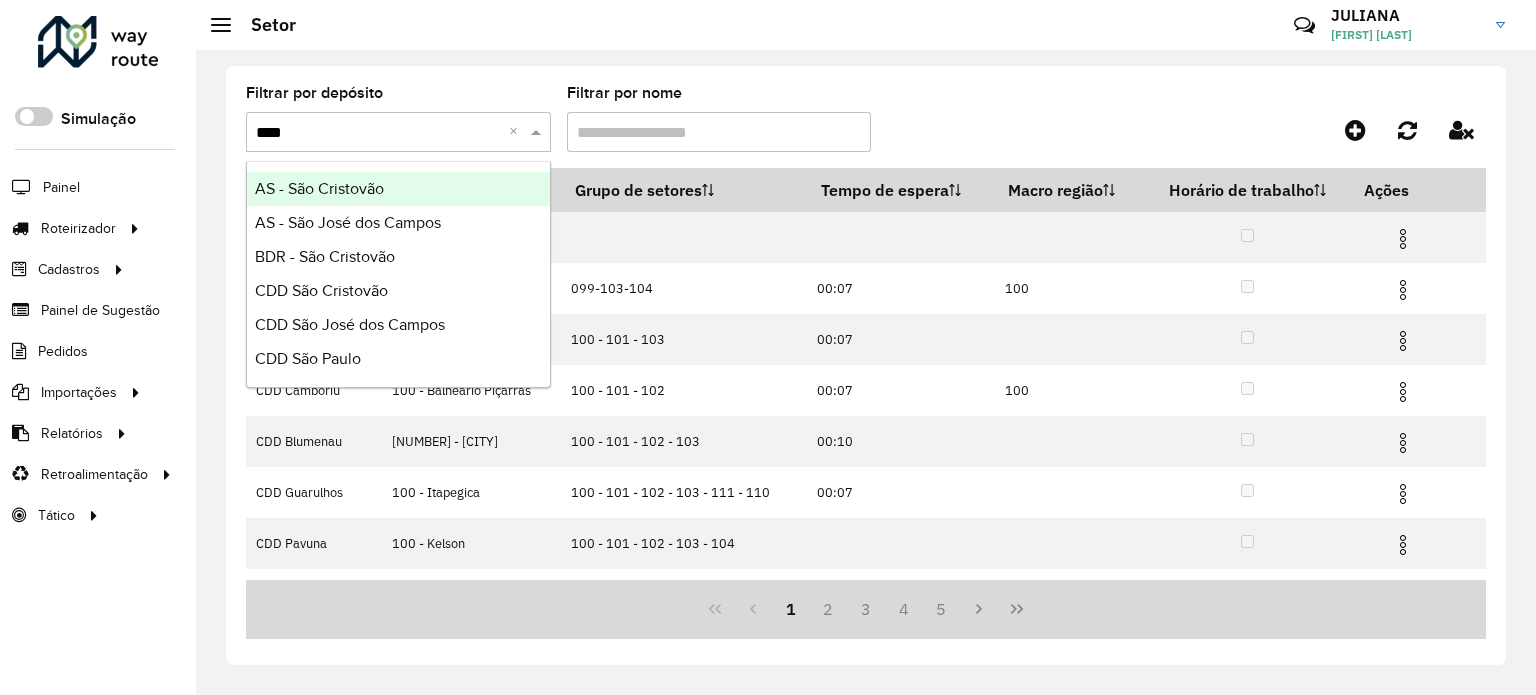 type on "*****" 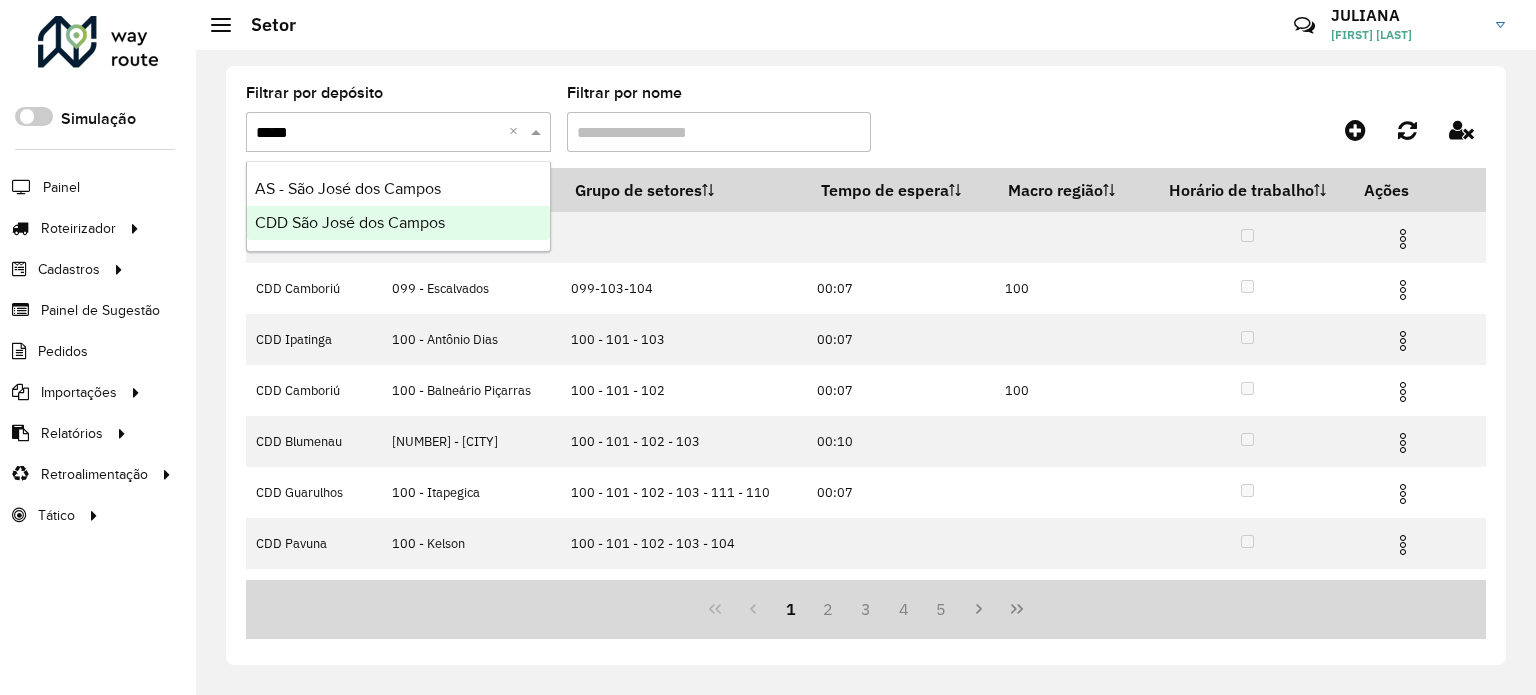 click on "CDD São José dos Campos" at bounding box center (350, 222) 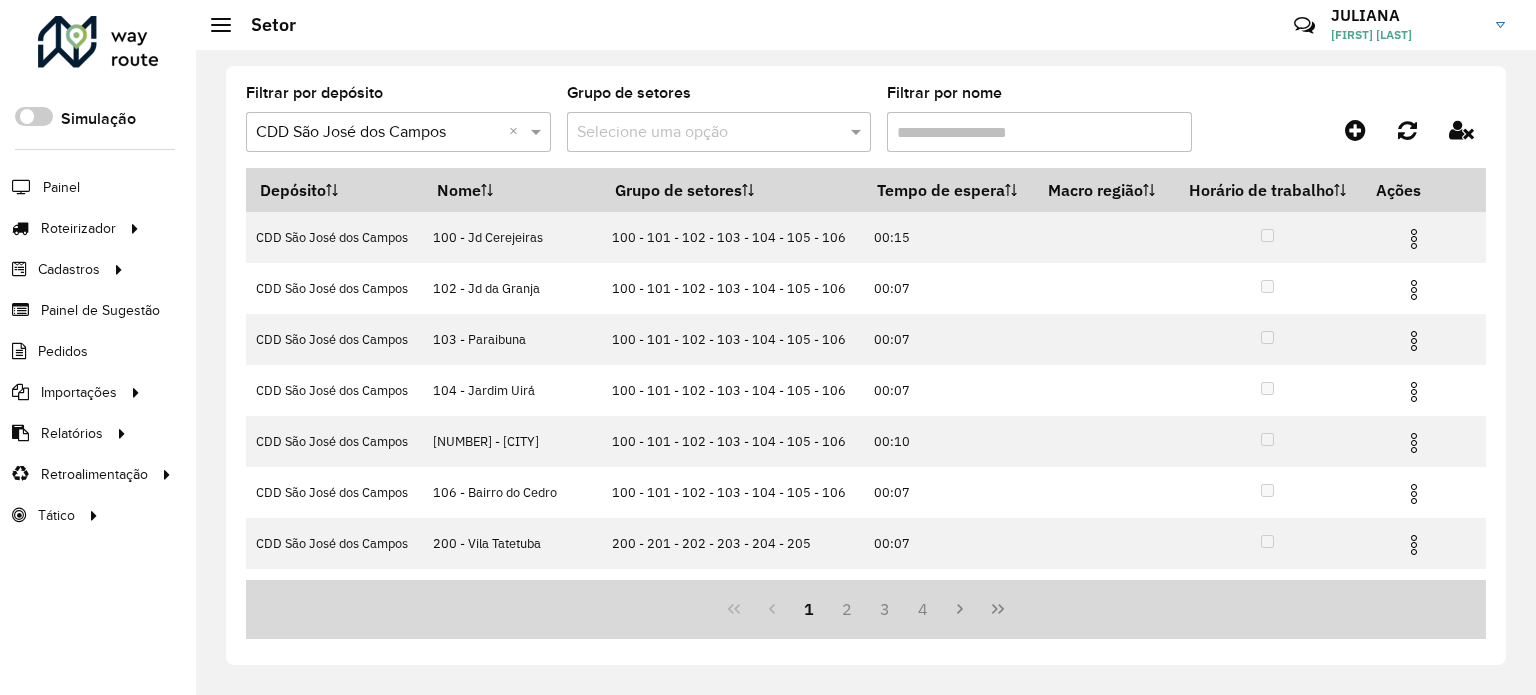 click on "Filtrar por nome" at bounding box center (1039, 132) 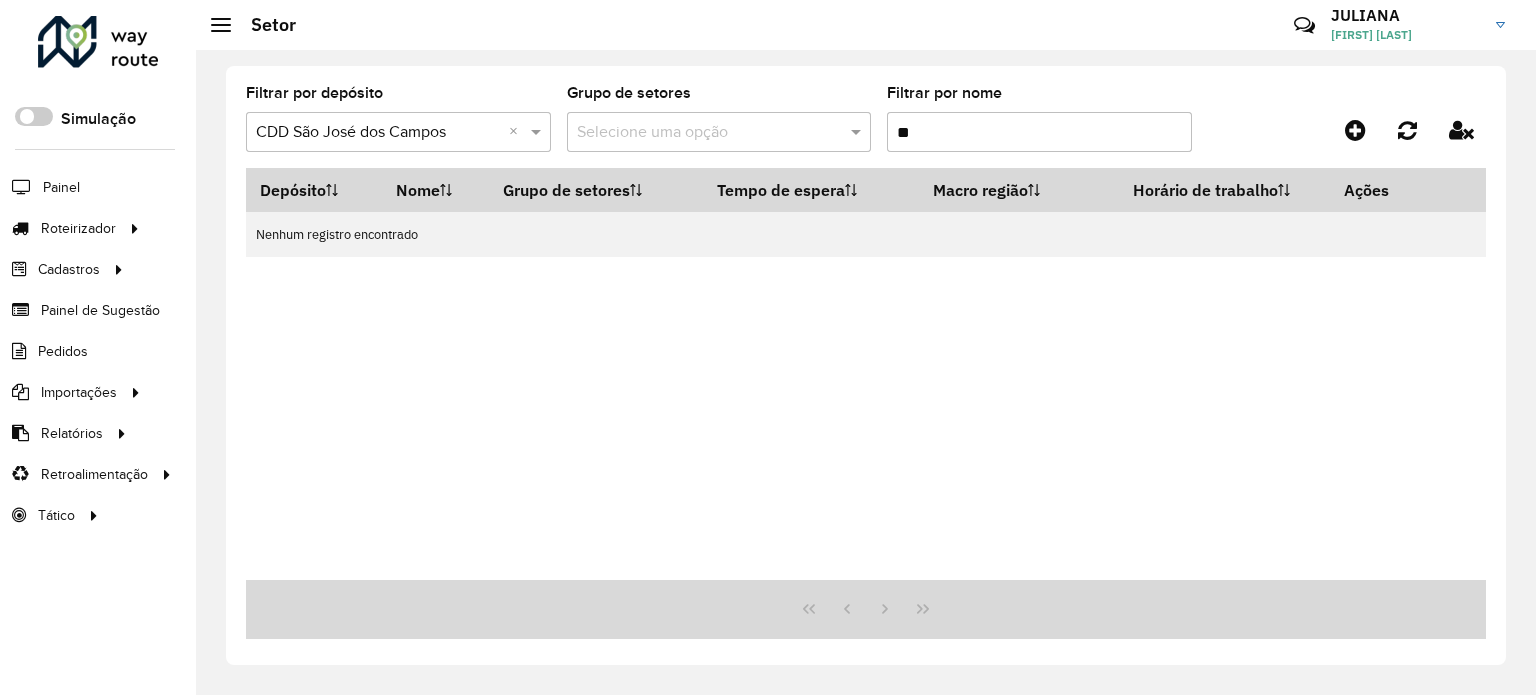 type on "*" 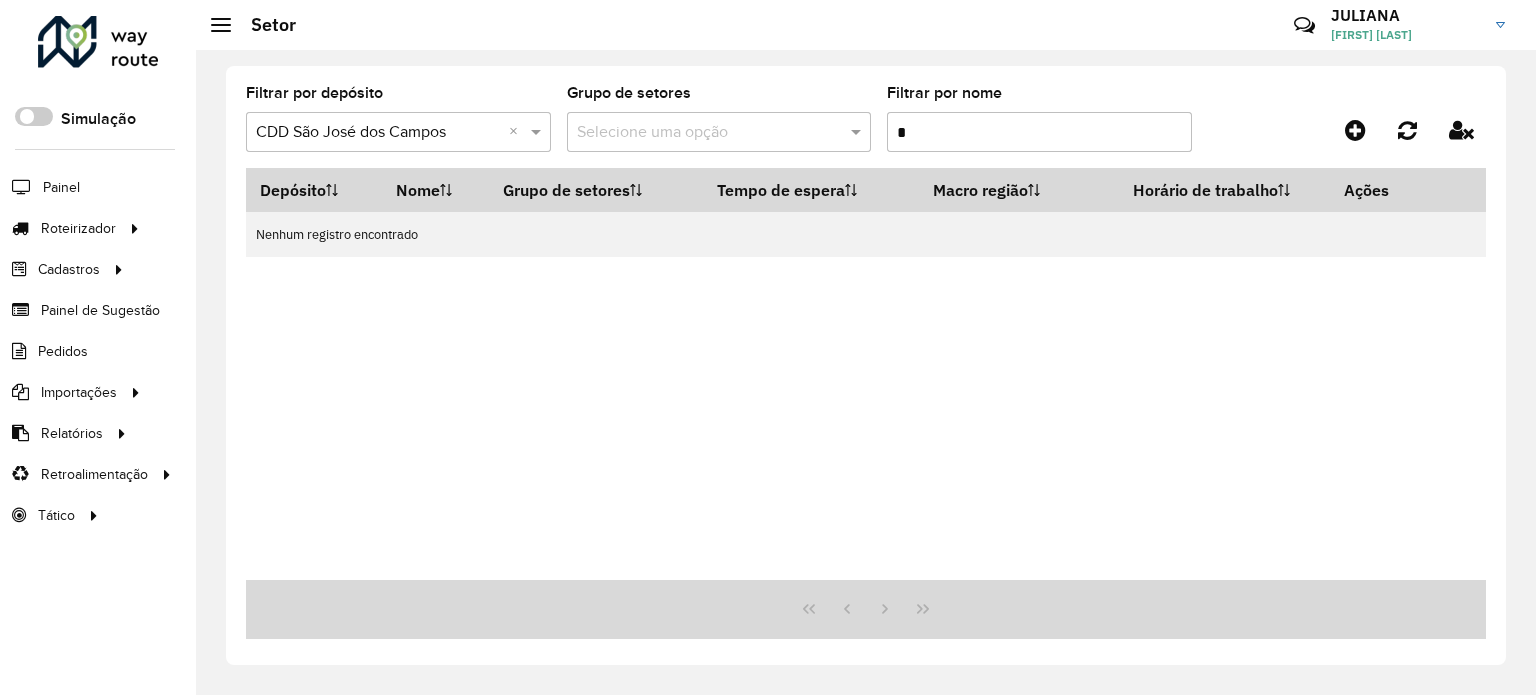 type 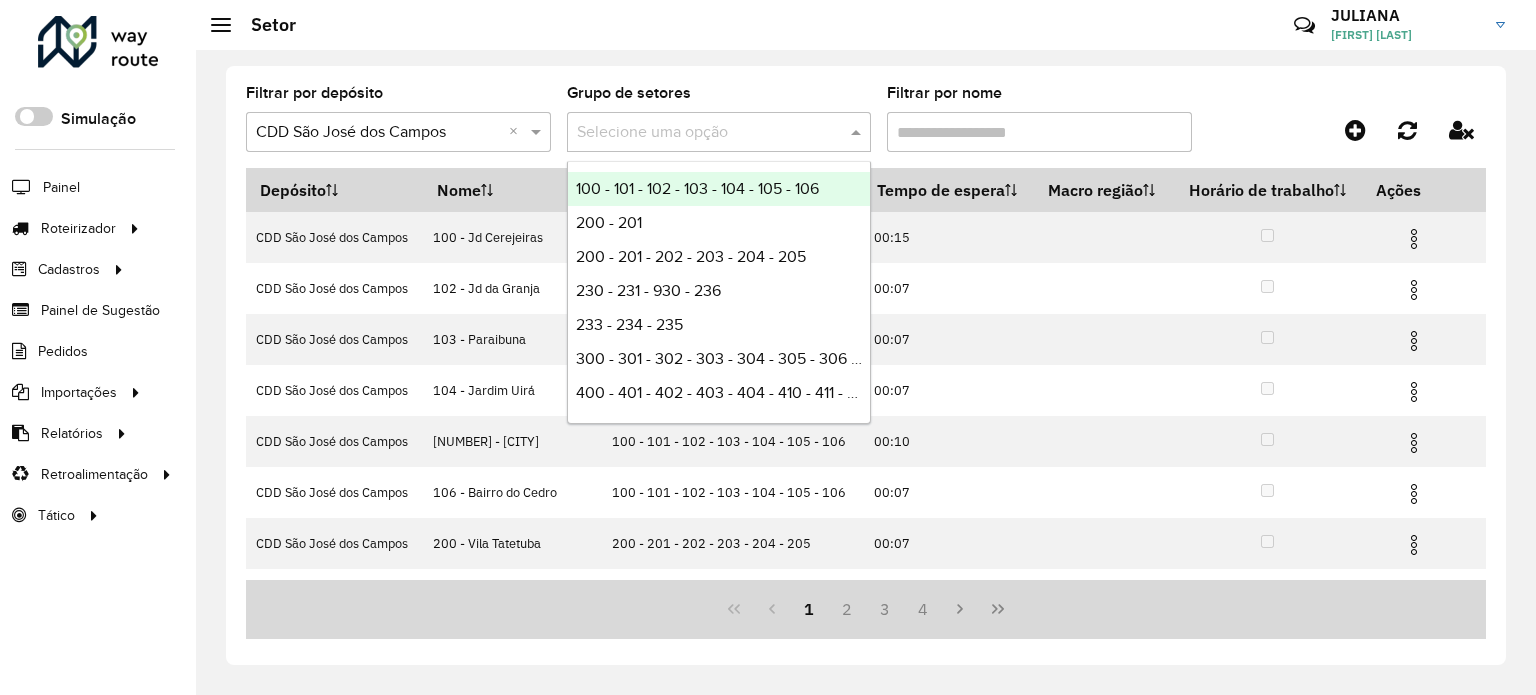 click at bounding box center [699, 133] 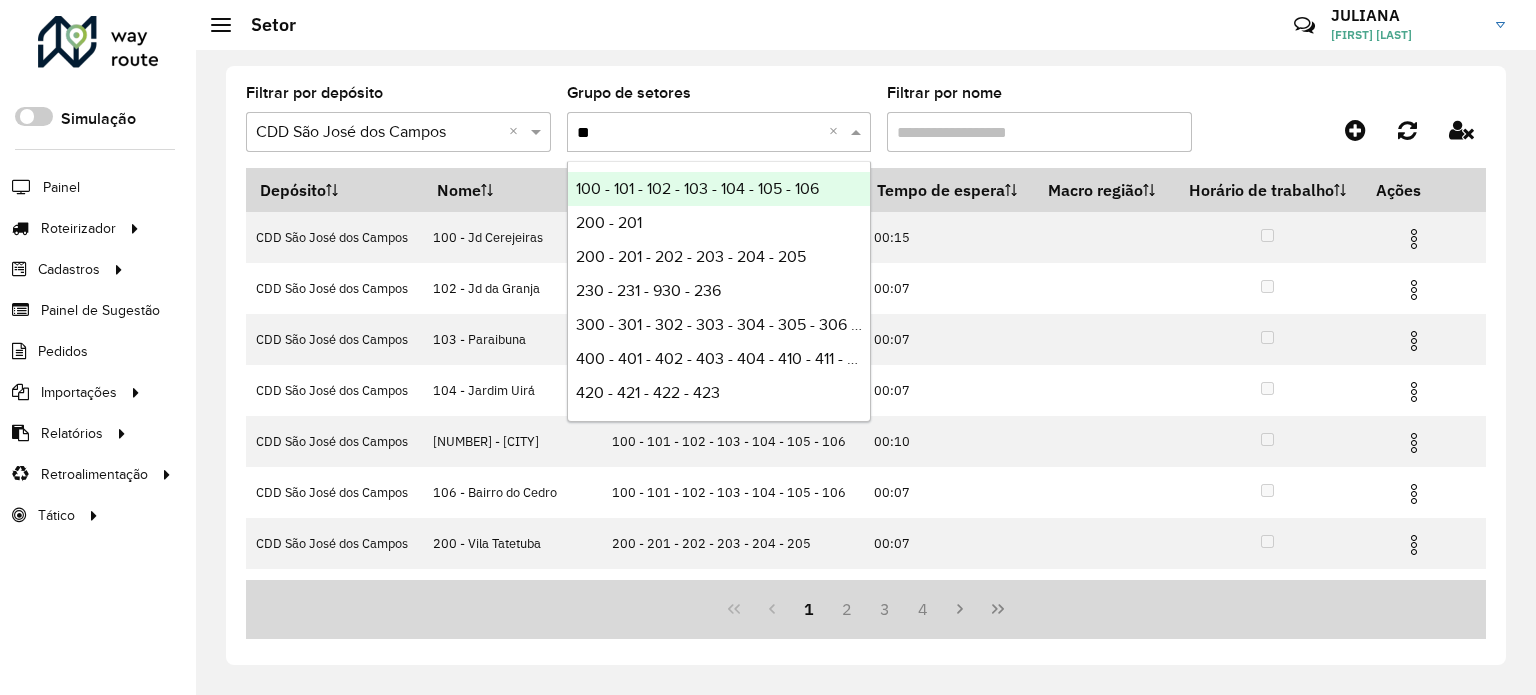 type on "*" 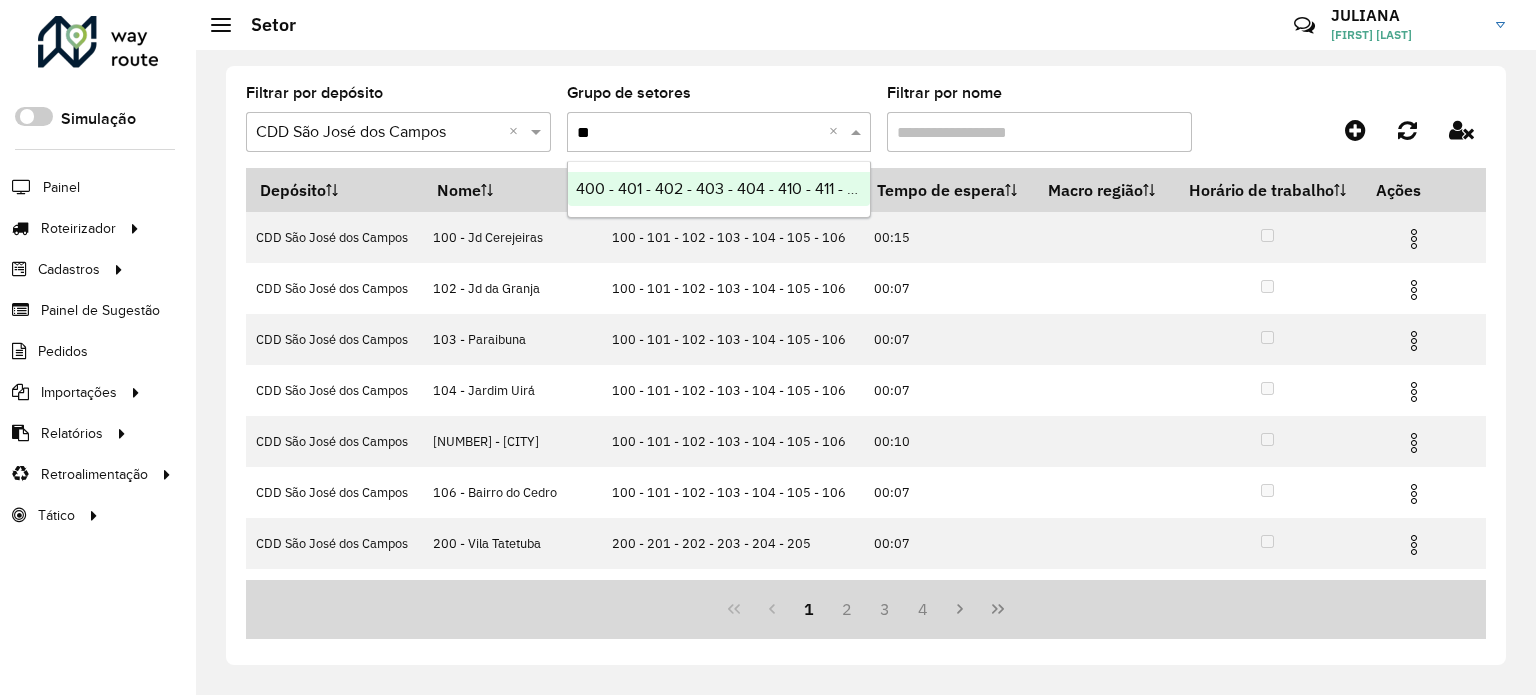 type on "***" 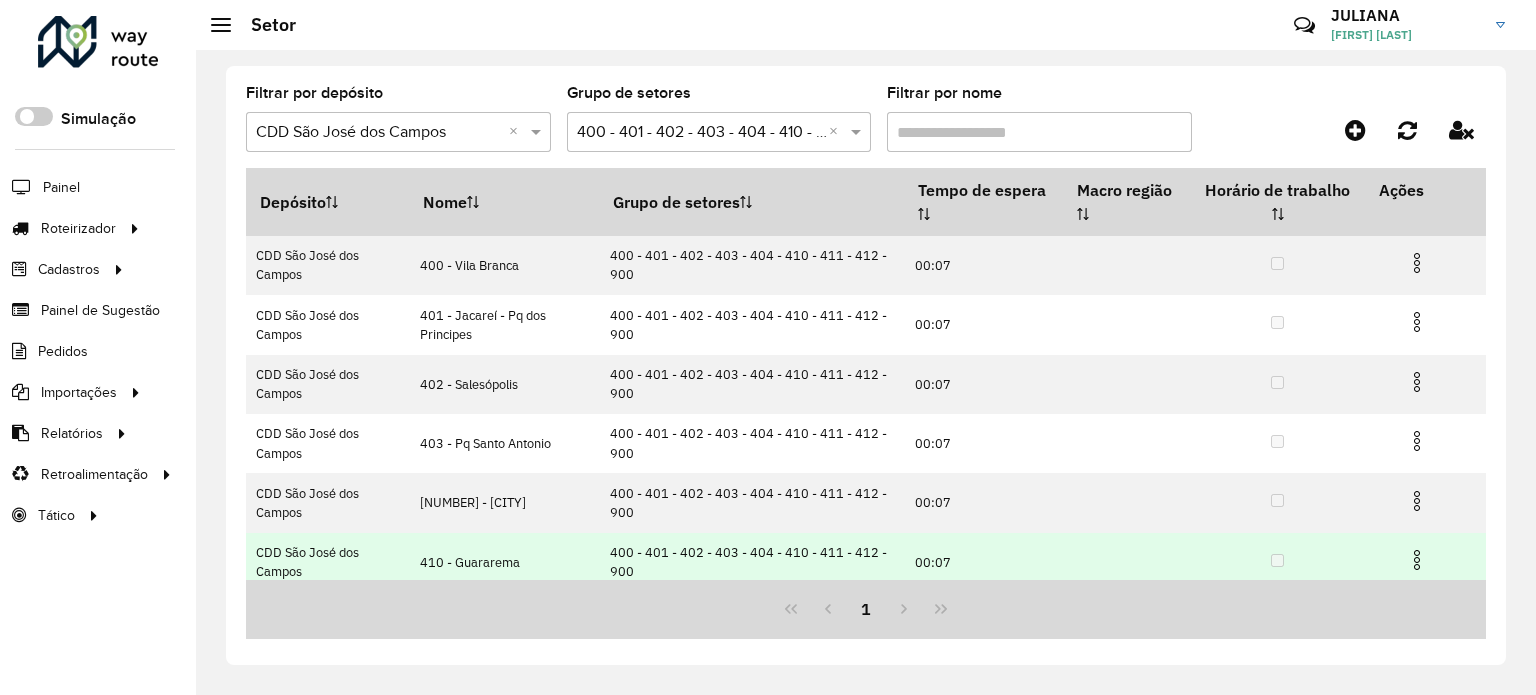 type 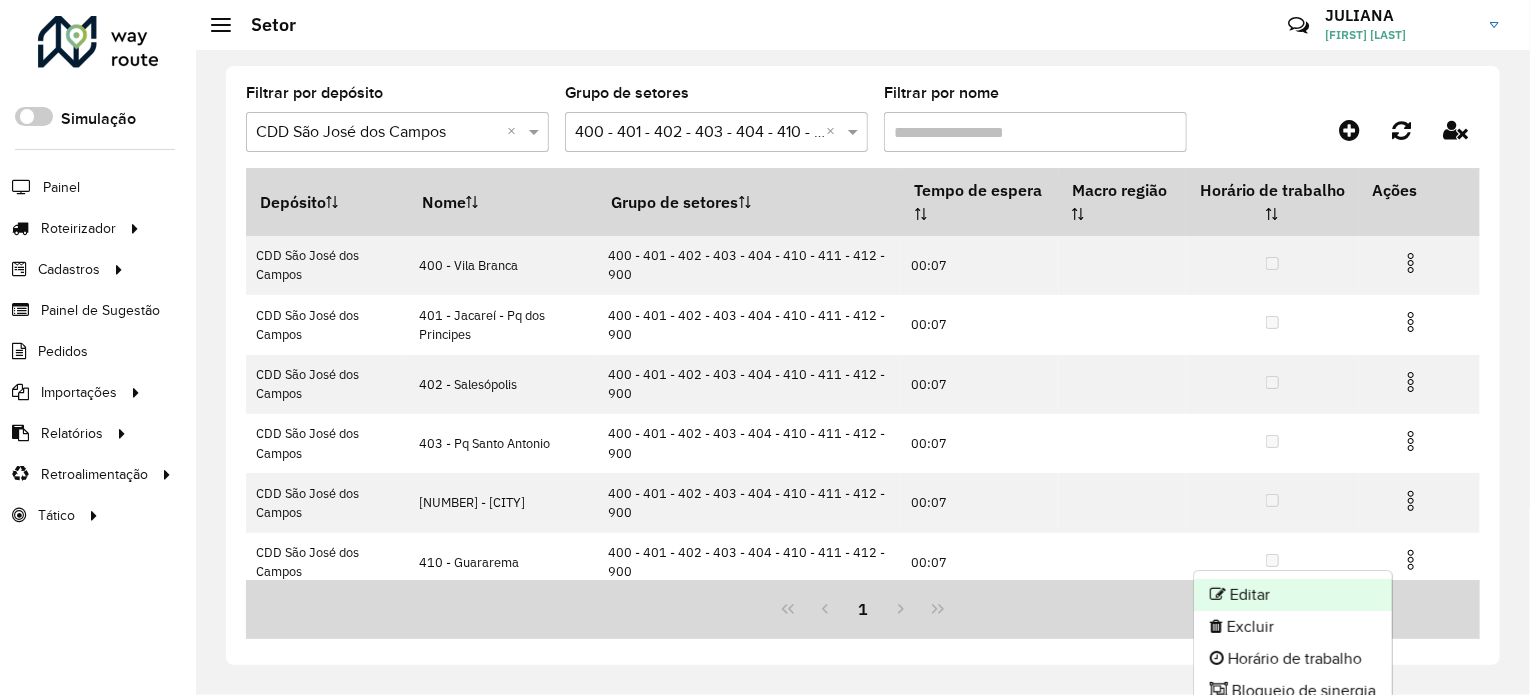 click on "Editar" 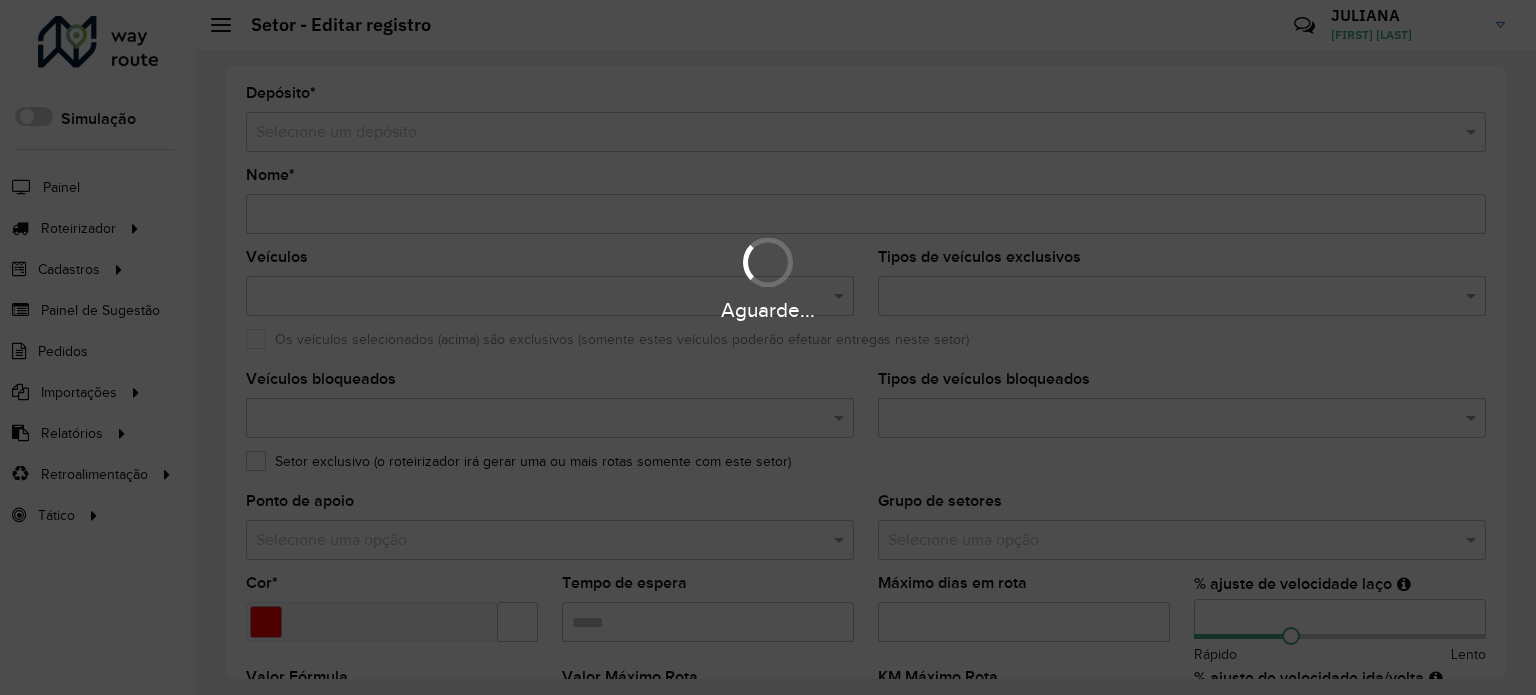 type on "**********" 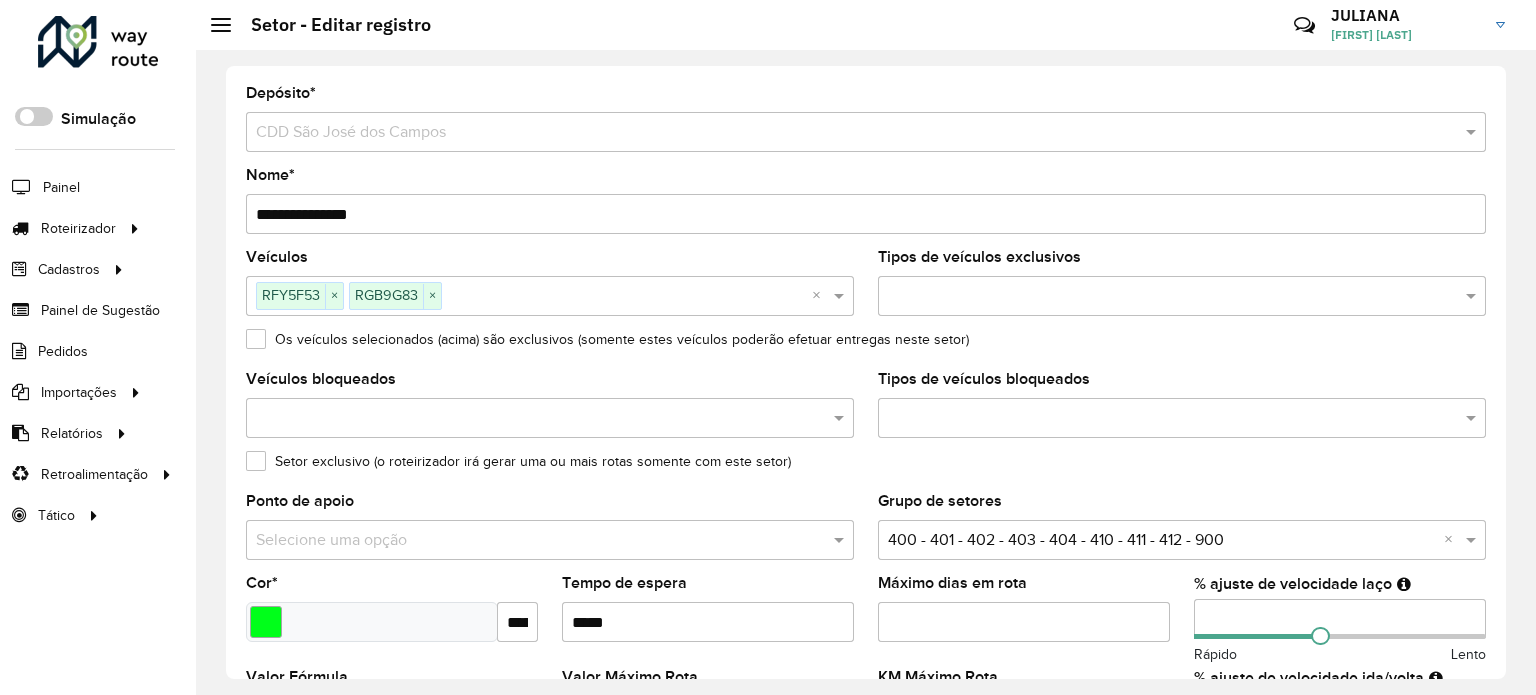 scroll, scrollTop: 100, scrollLeft: 0, axis: vertical 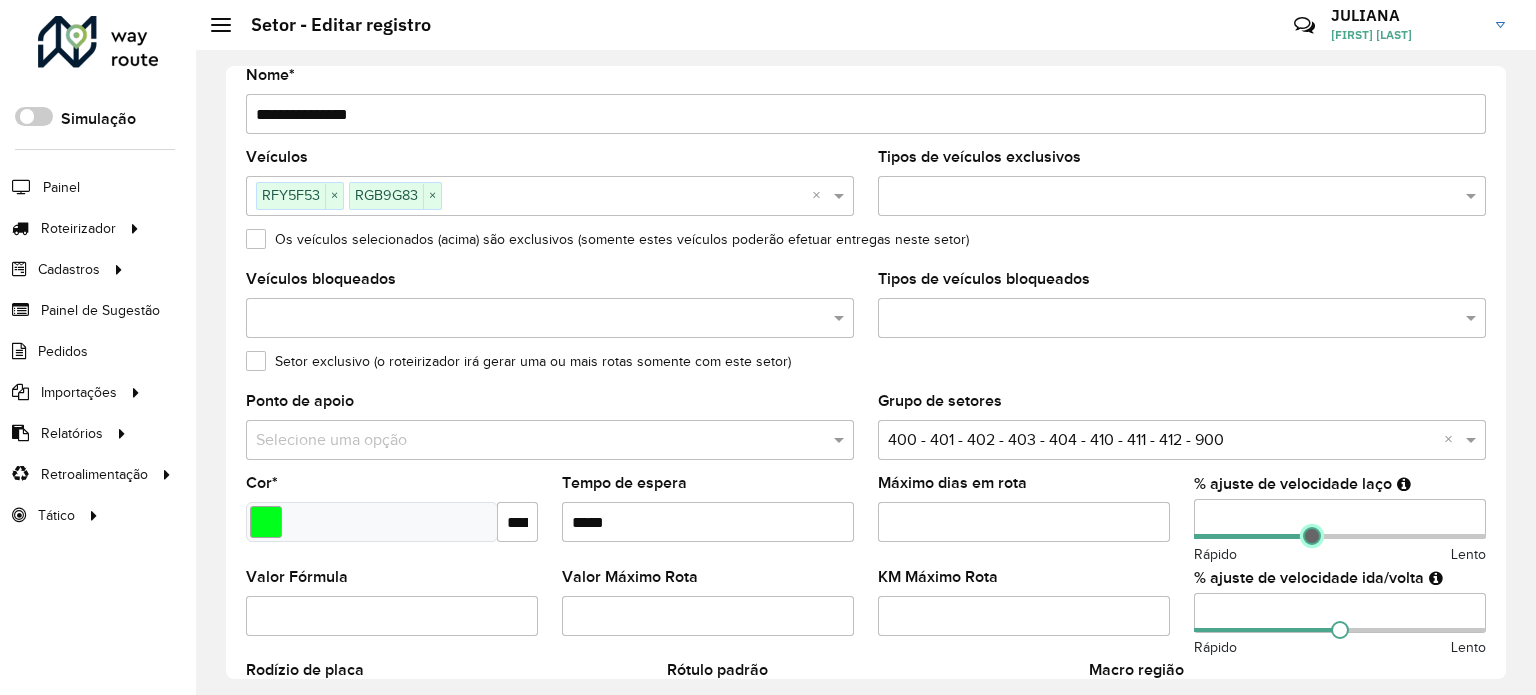 click 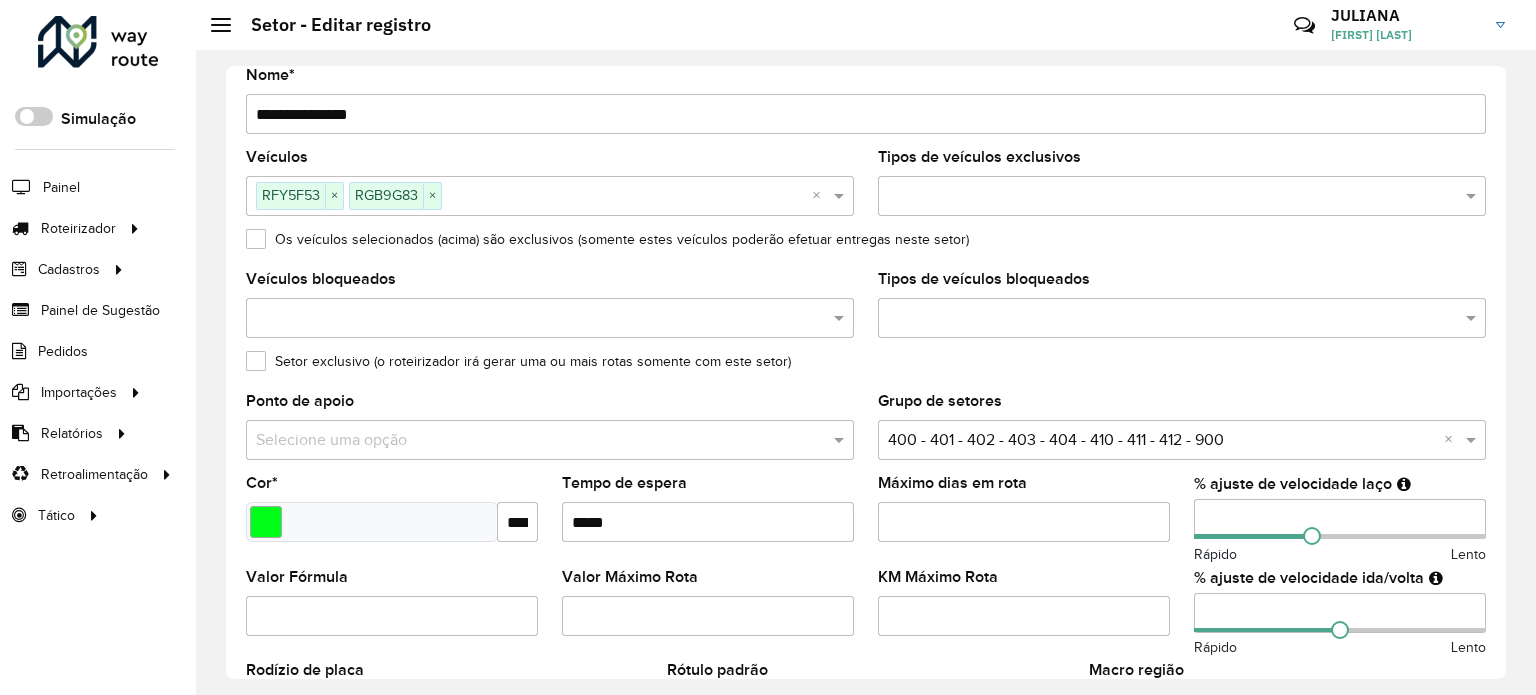 click on "**" at bounding box center [1340, 519] 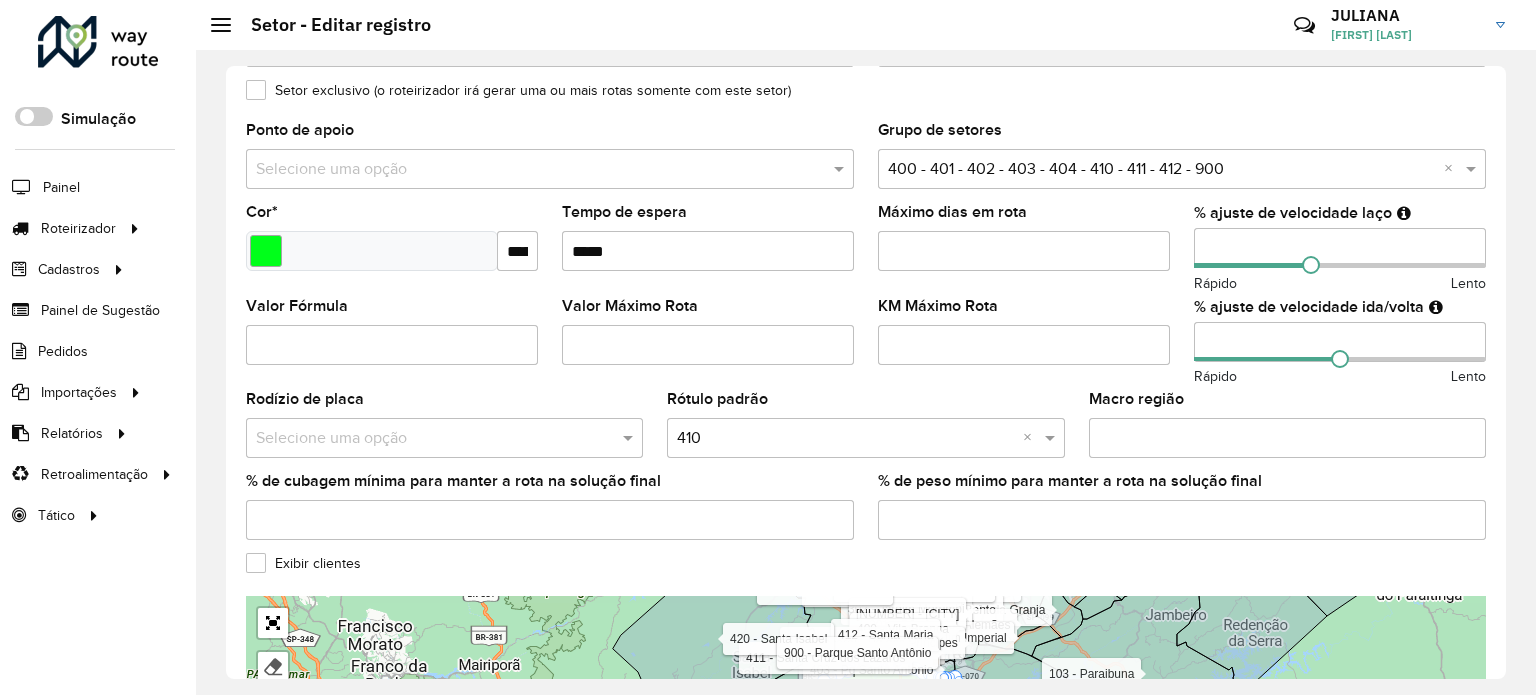 scroll, scrollTop: 672, scrollLeft: 0, axis: vertical 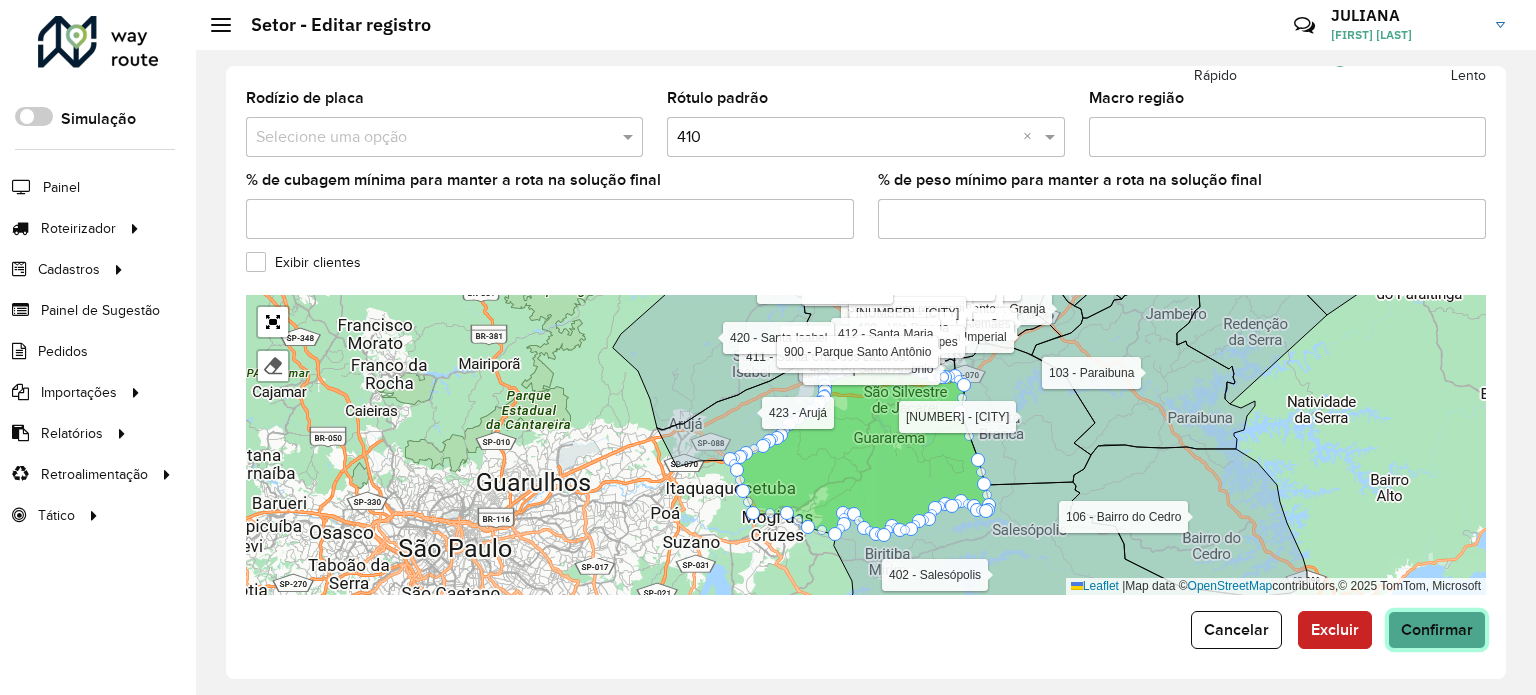 click on "Confirmar" 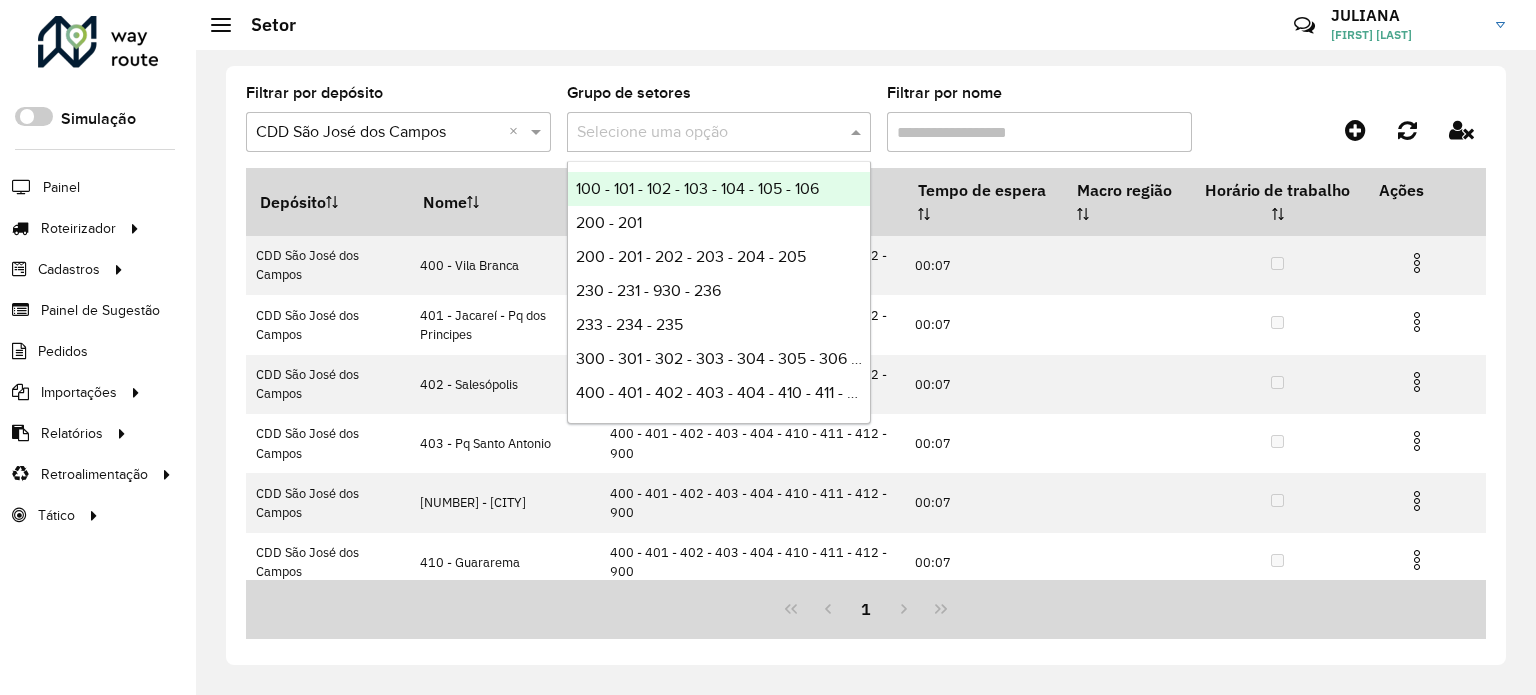 click at bounding box center [699, 133] 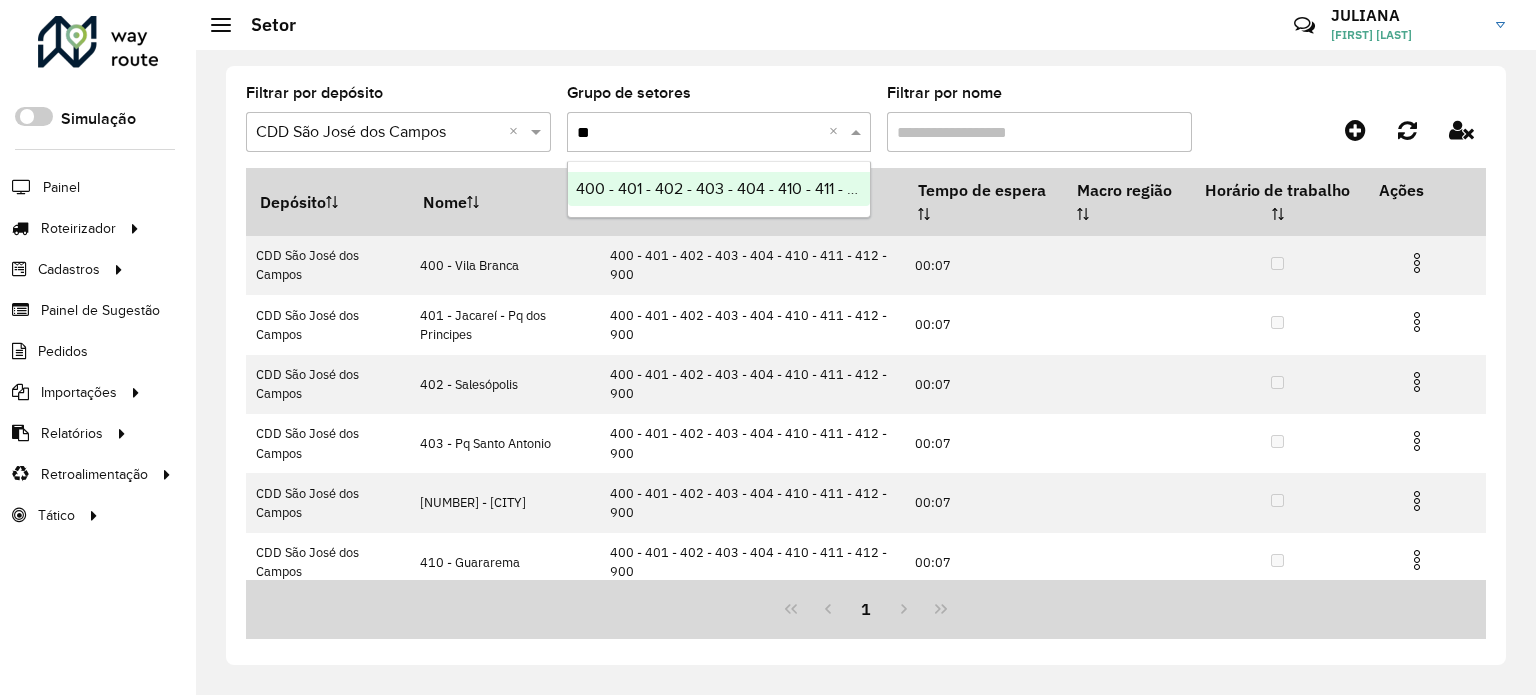 type on "***" 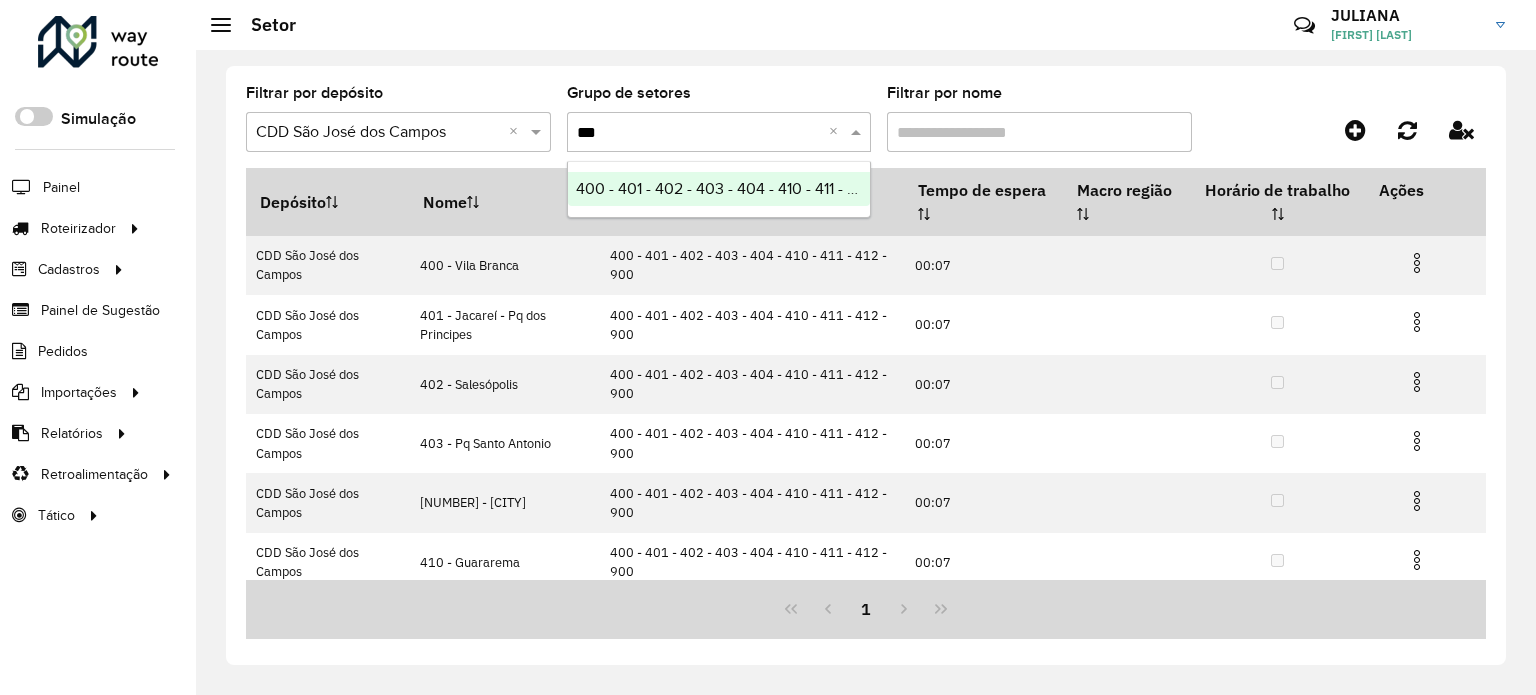 click on "400 - 401 - 402 - 403 - 404 - 410 - 411 - 412 - 900" at bounding box center (744, 188) 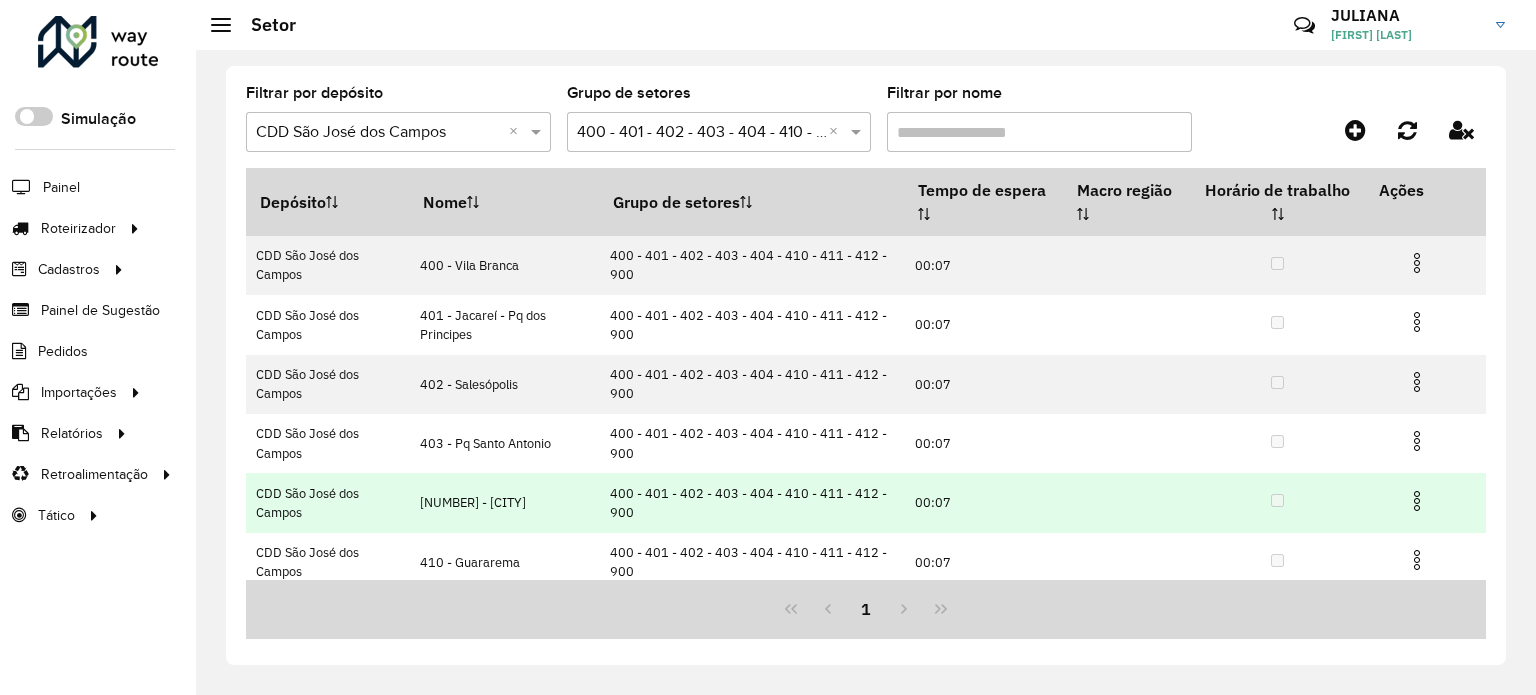 click at bounding box center (1417, 501) 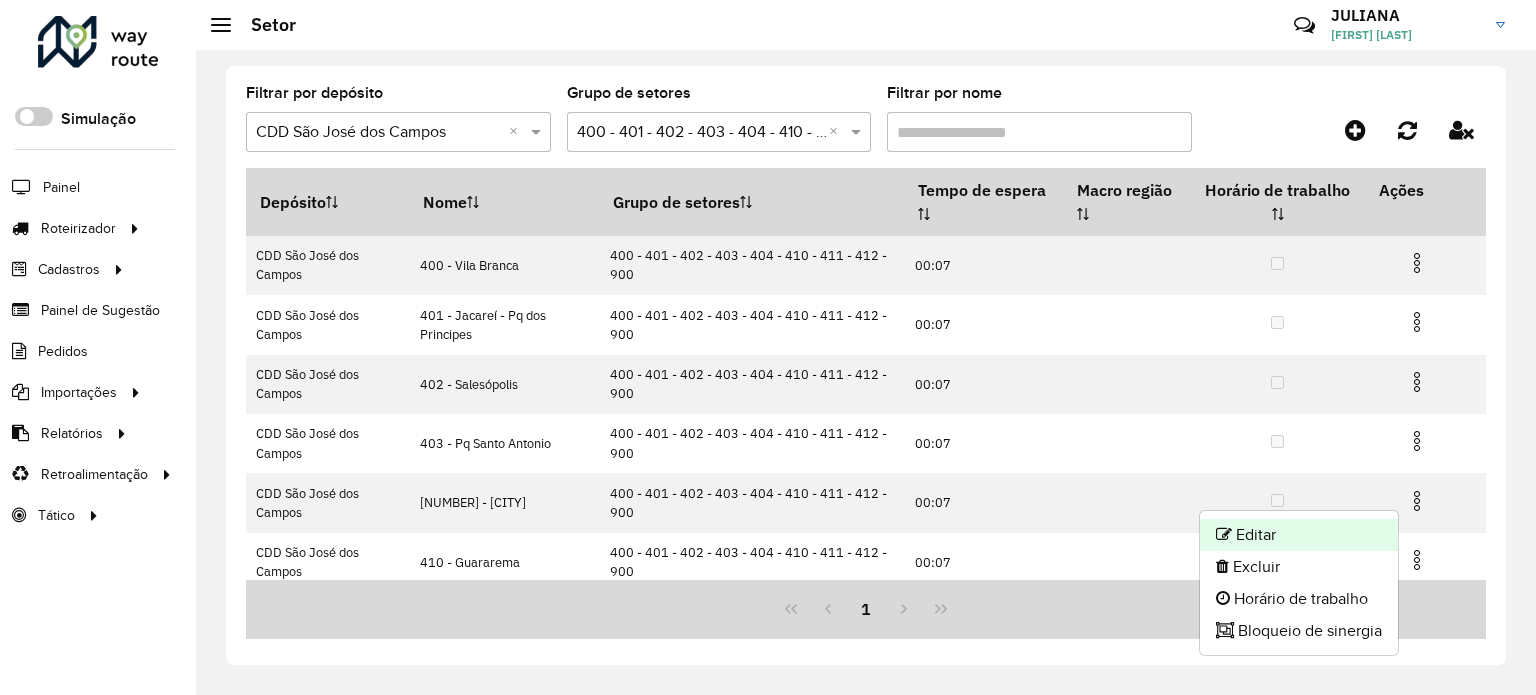 click on "Editar" 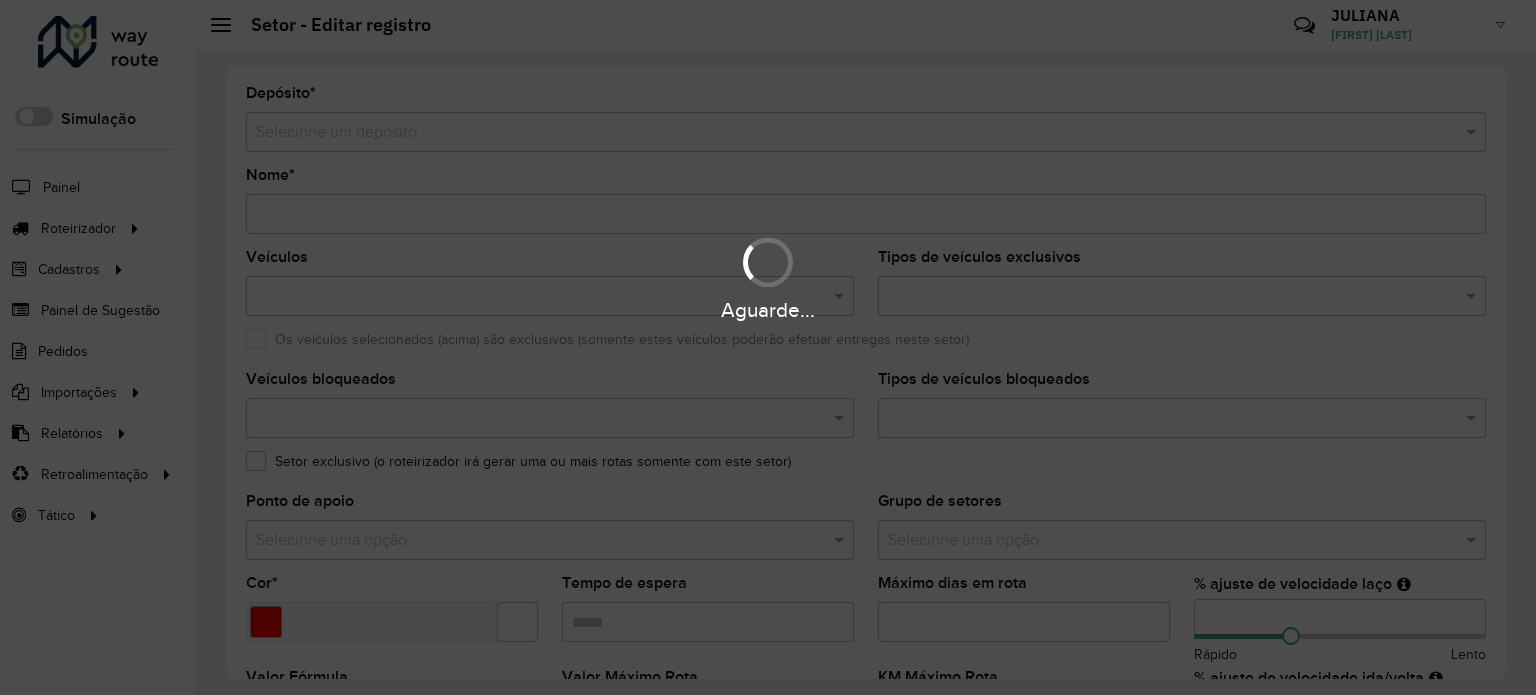 type on "**********" 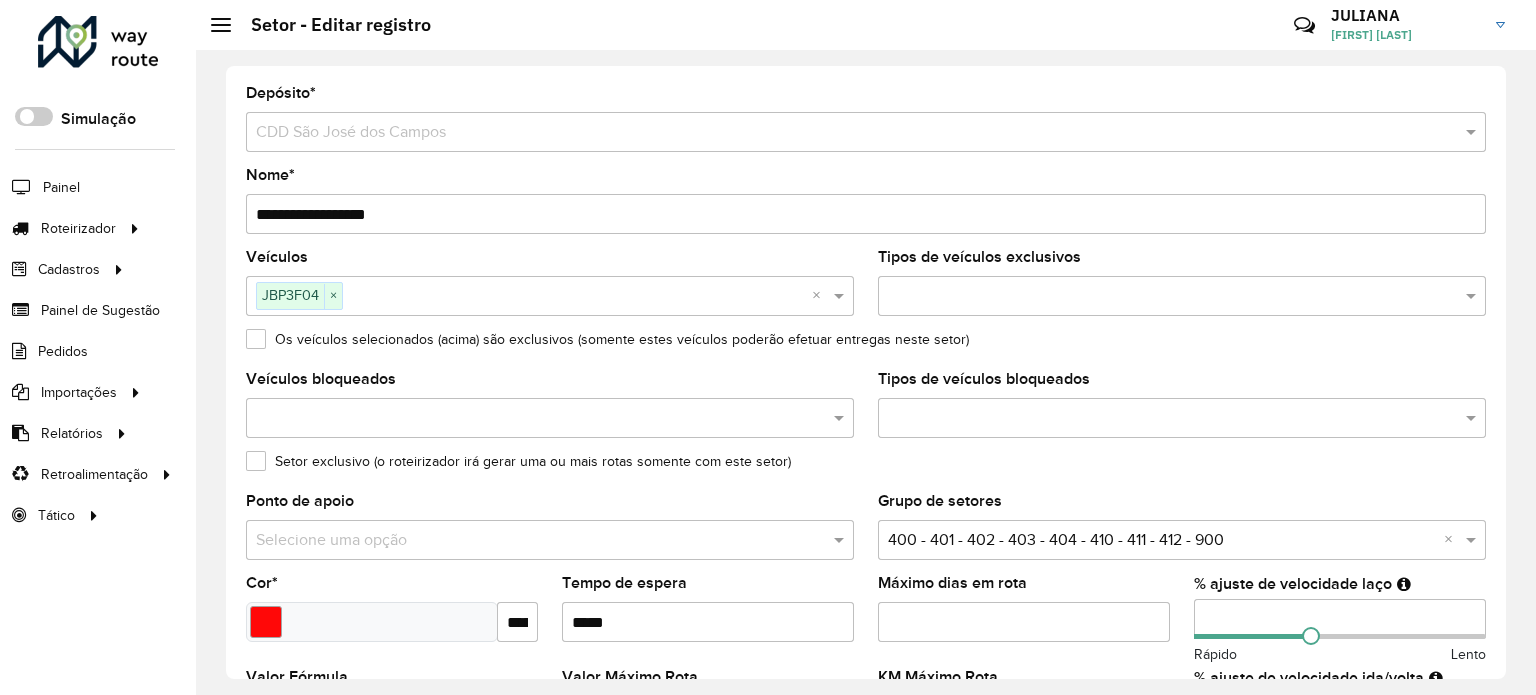 click on "**" at bounding box center (1340, 619) 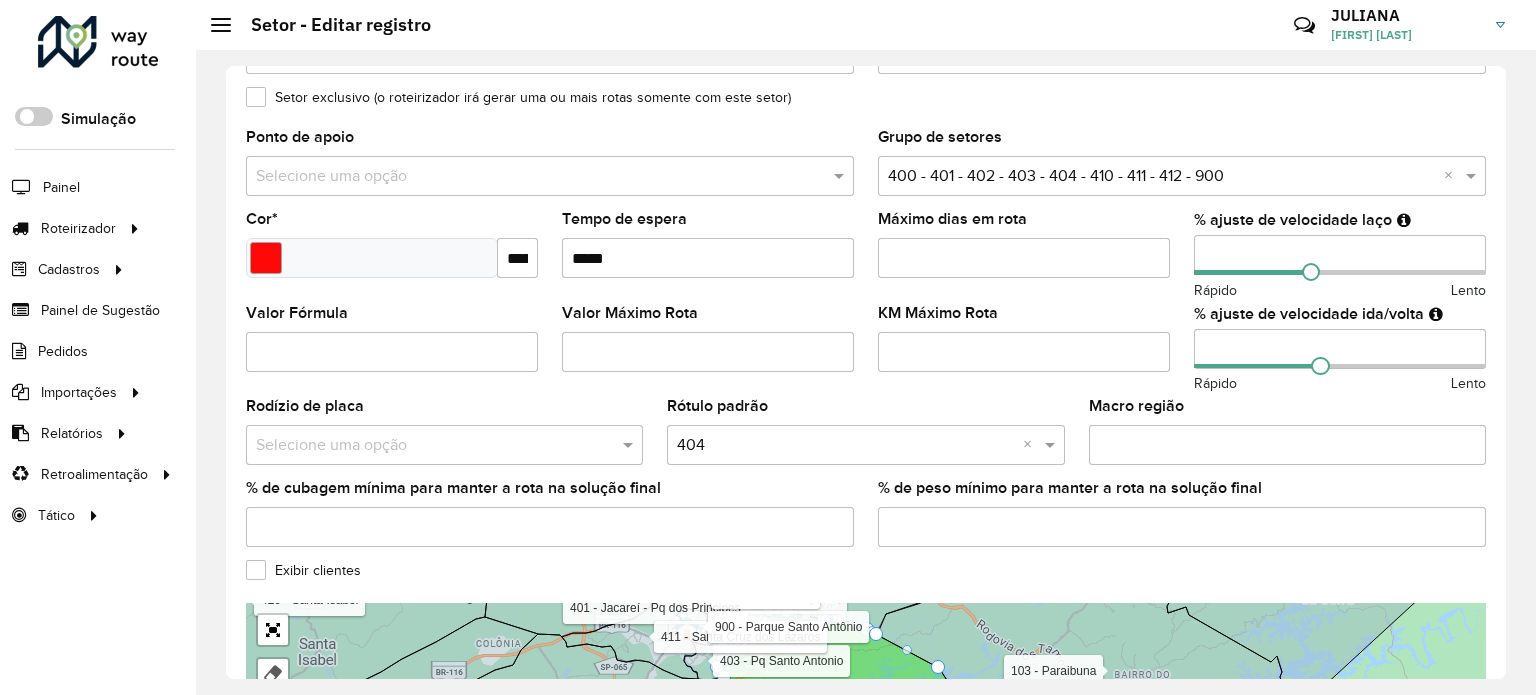 scroll, scrollTop: 500, scrollLeft: 0, axis: vertical 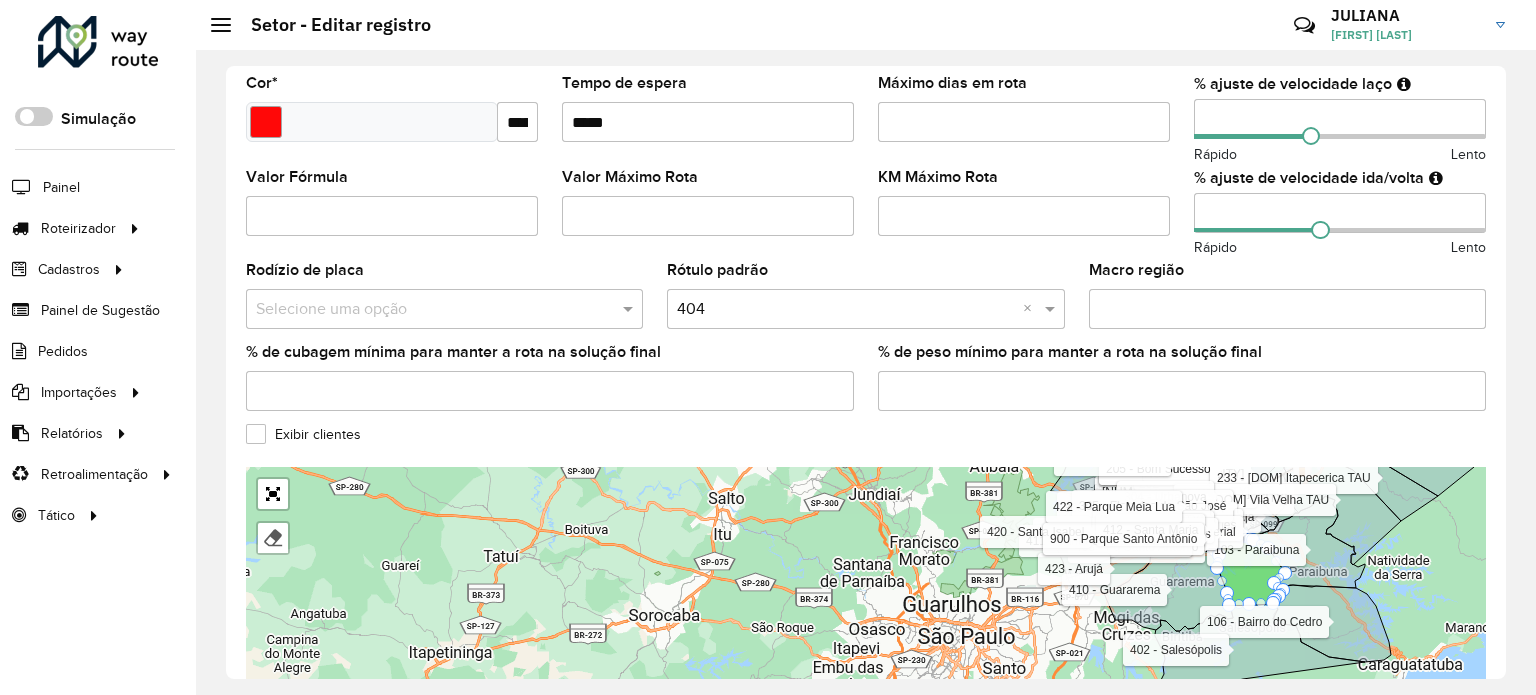 type on "**" 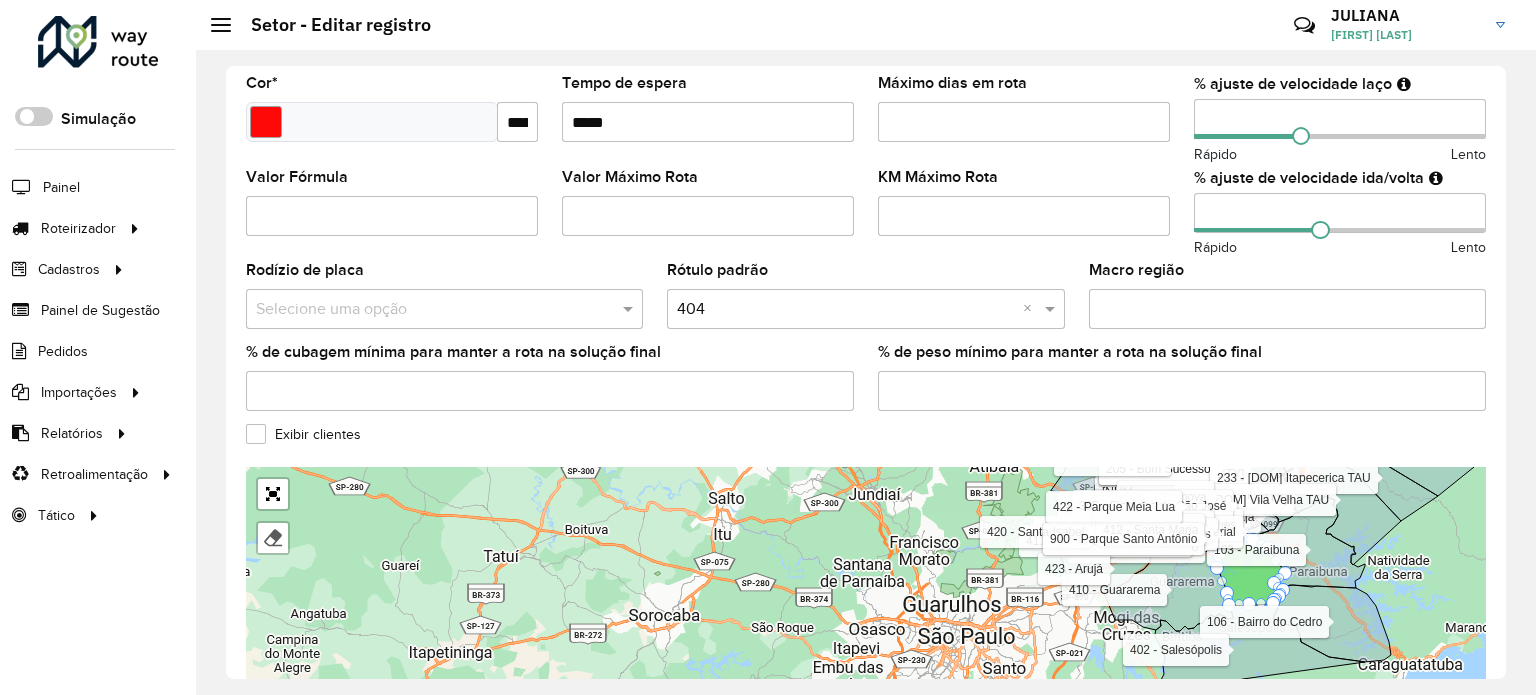 drag, startPoint x: 1505, startPoint y: 520, endPoint x: 1512, endPoint y: 644, distance: 124.197426 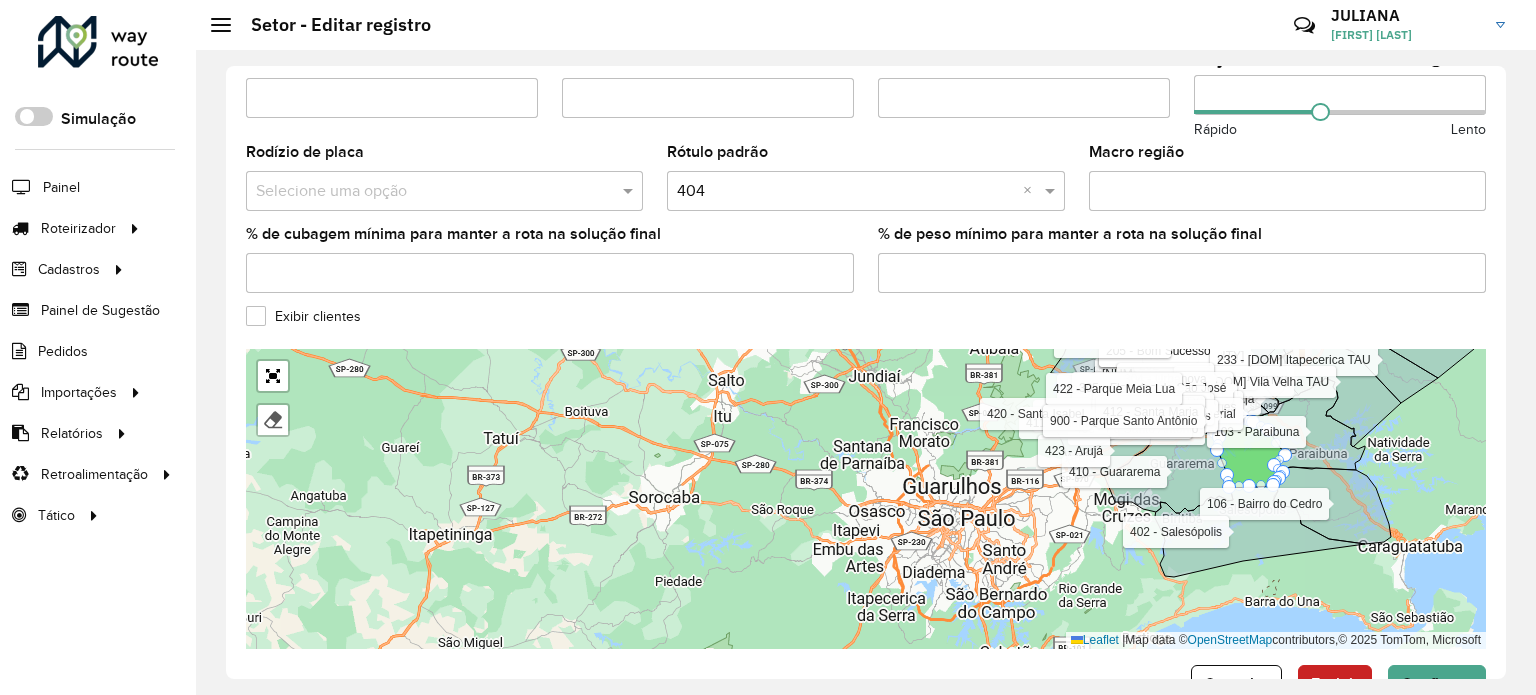 scroll, scrollTop: 672, scrollLeft: 0, axis: vertical 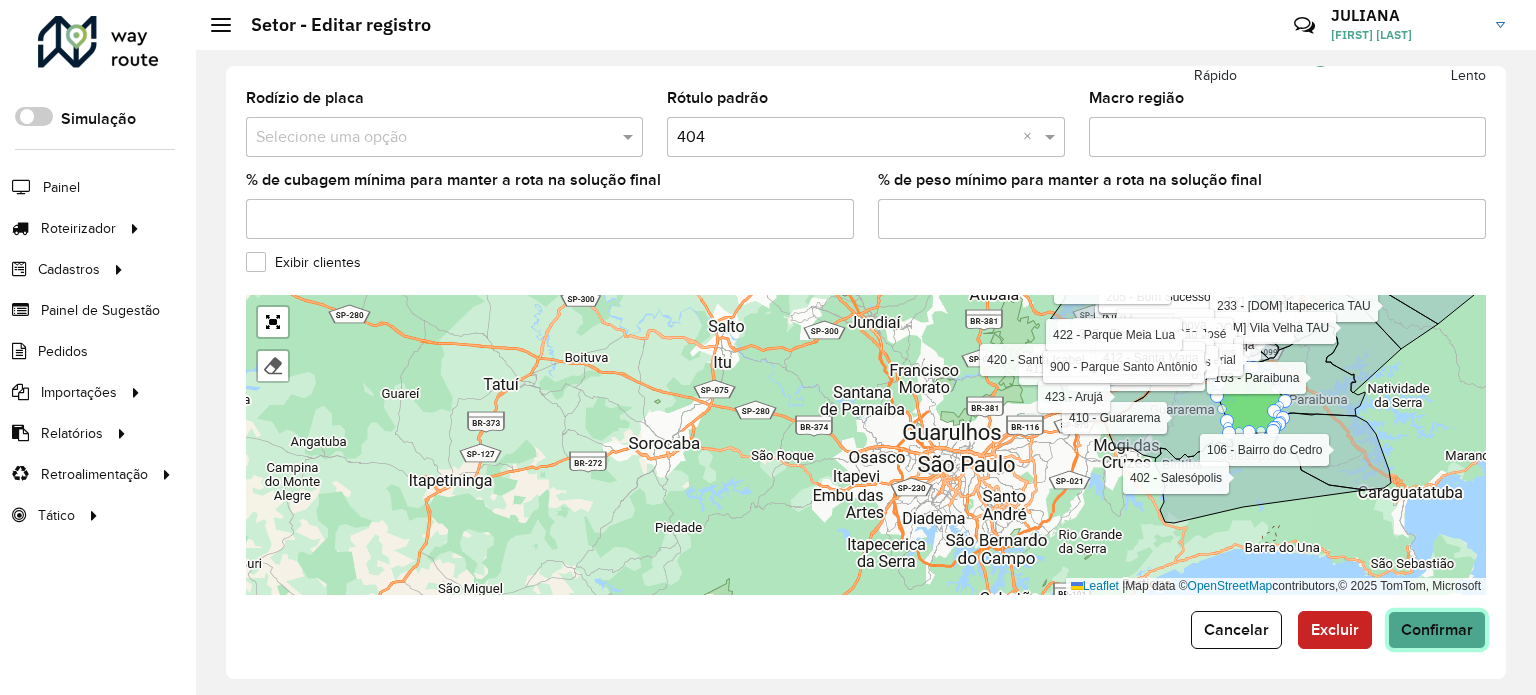 click on "Confirmar" 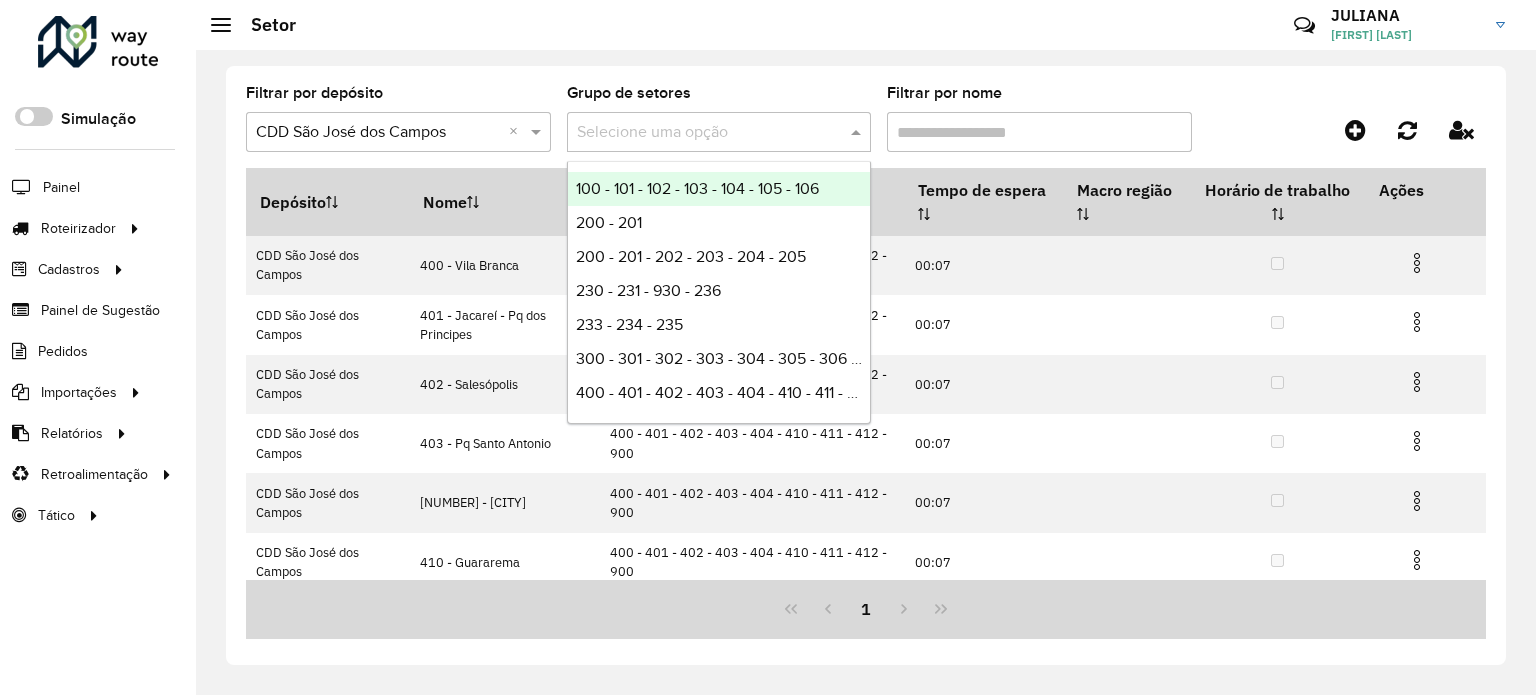 click at bounding box center (699, 133) 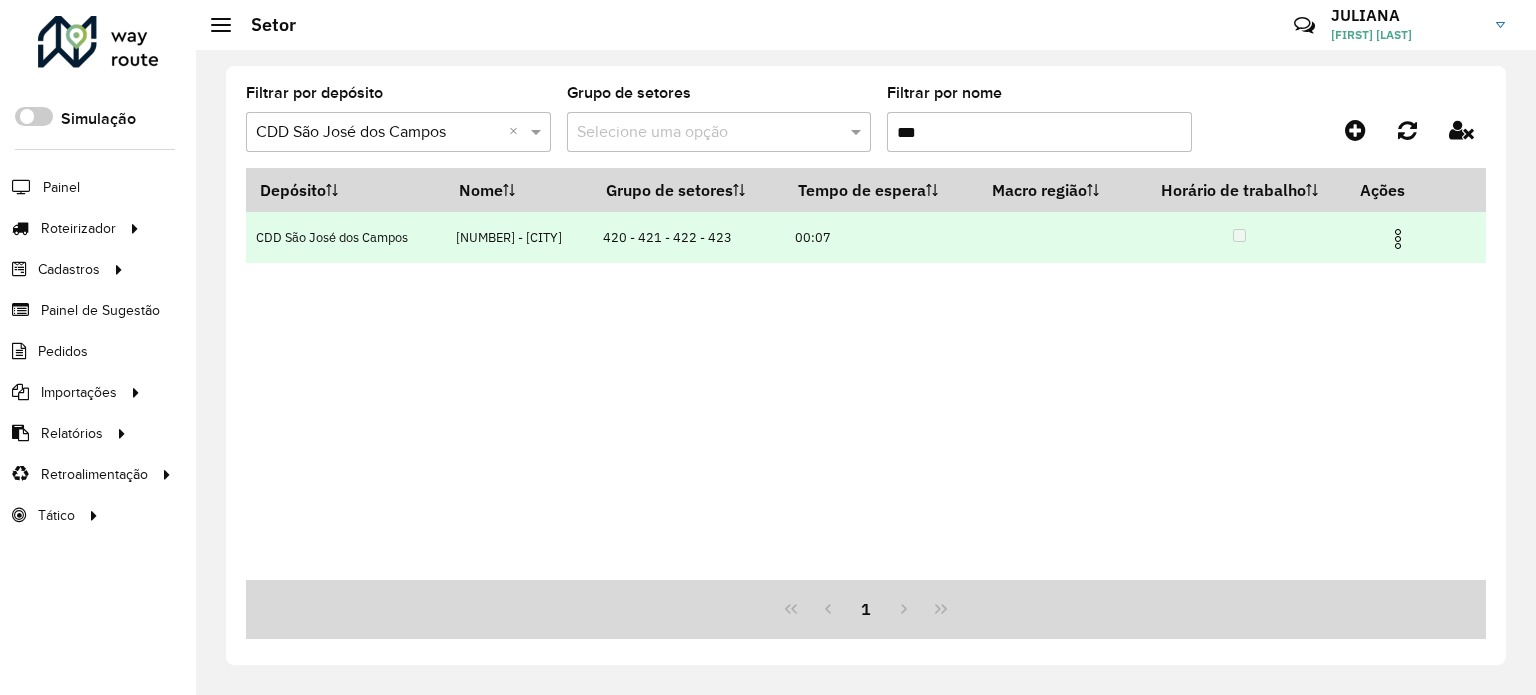 type on "***" 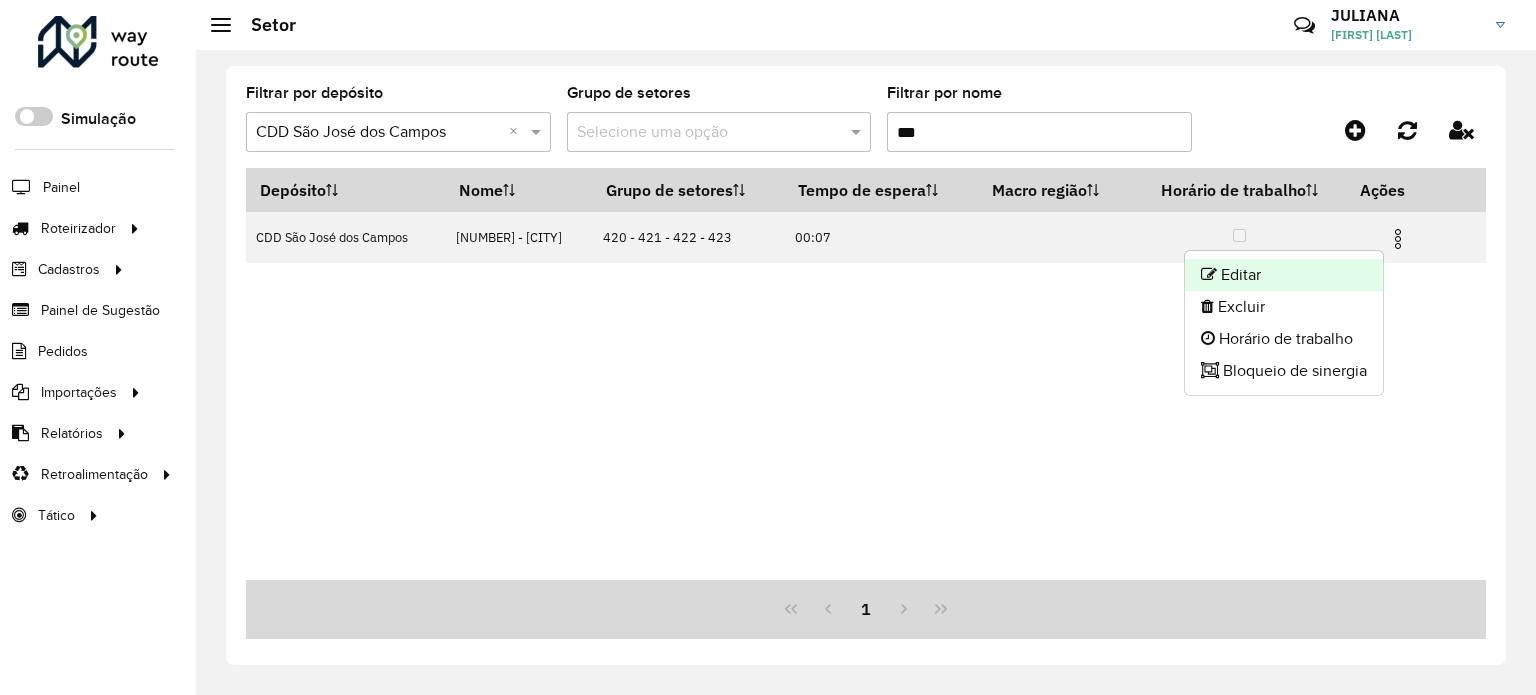click on "Editar" 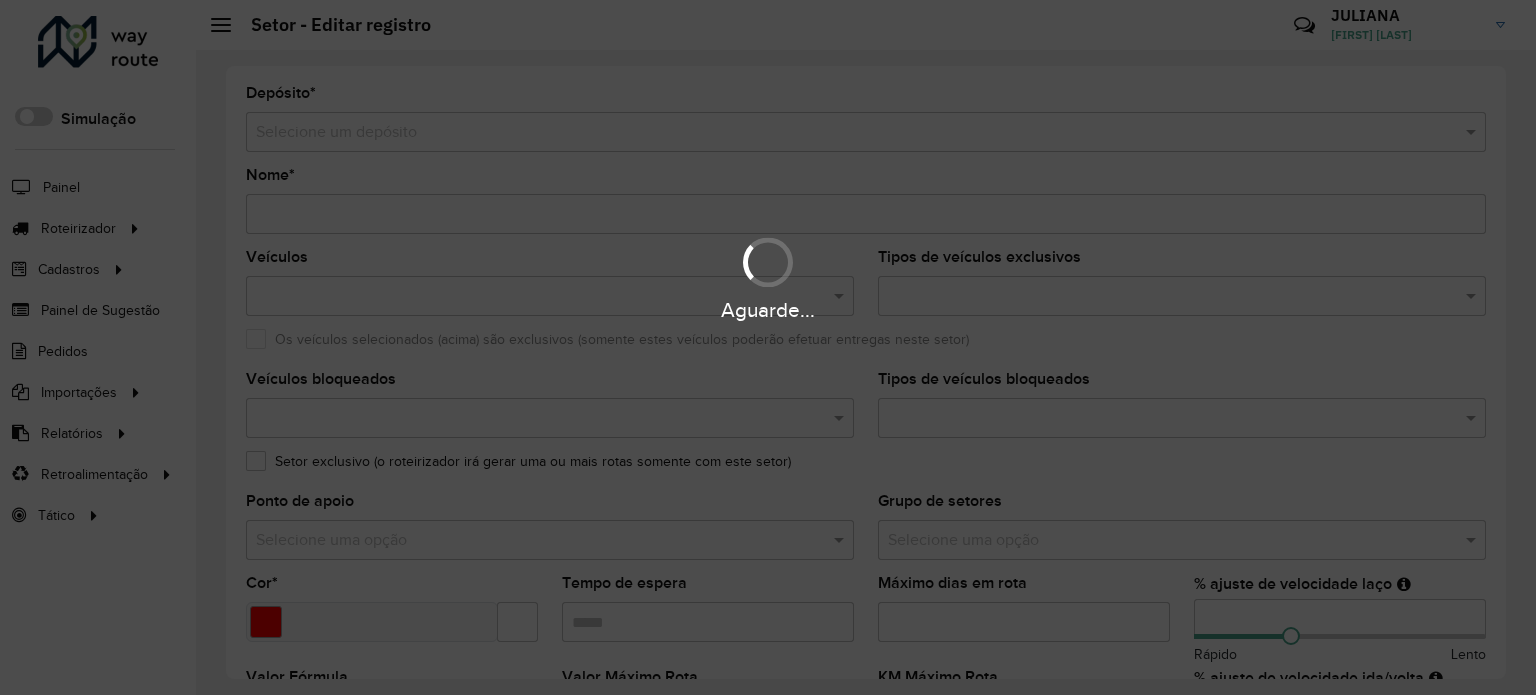type on "**********" 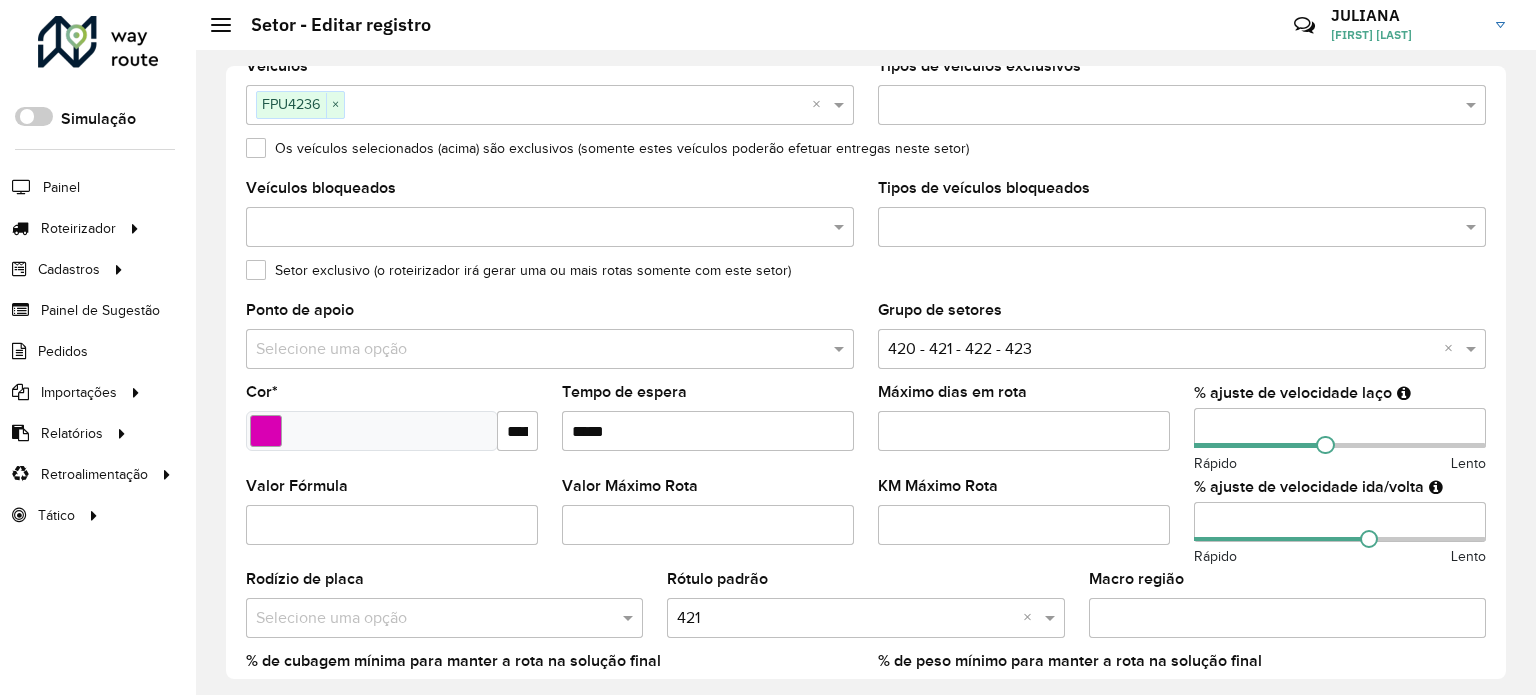 scroll, scrollTop: 200, scrollLeft: 0, axis: vertical 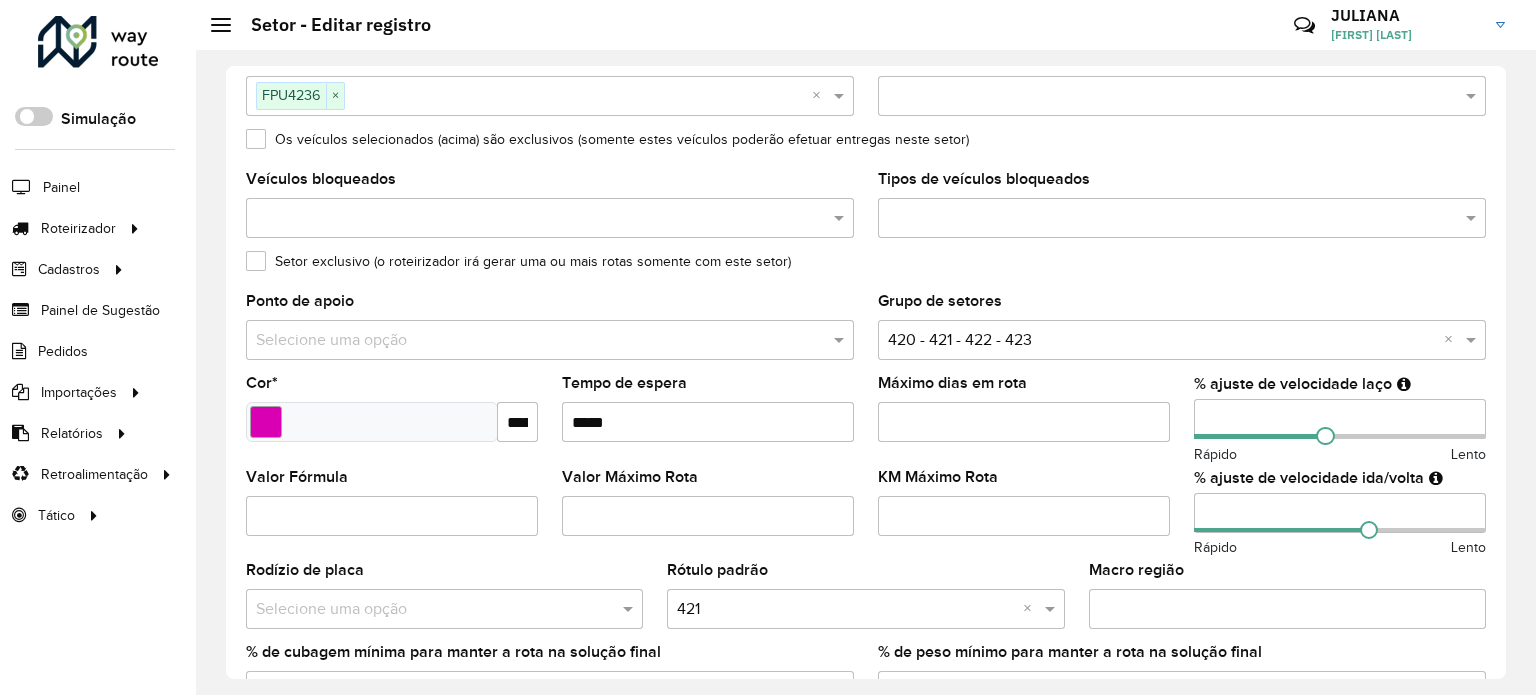 drag, startPoint x: 1239, startPoint y: 415, endPoint x: 1168, endPoint y: 419, distance: 71.11259 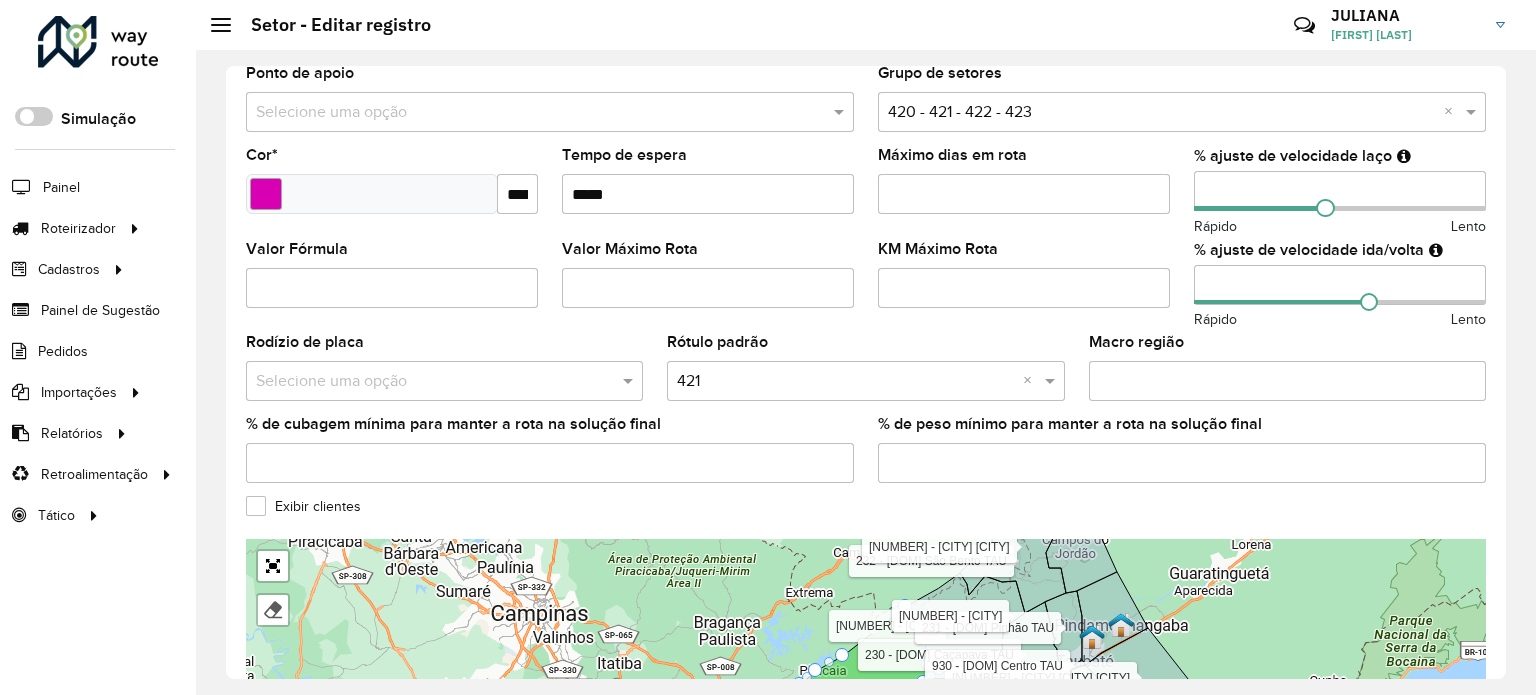 scroll, scrollTop: 600, scrollLeft: 0, axis: vertical 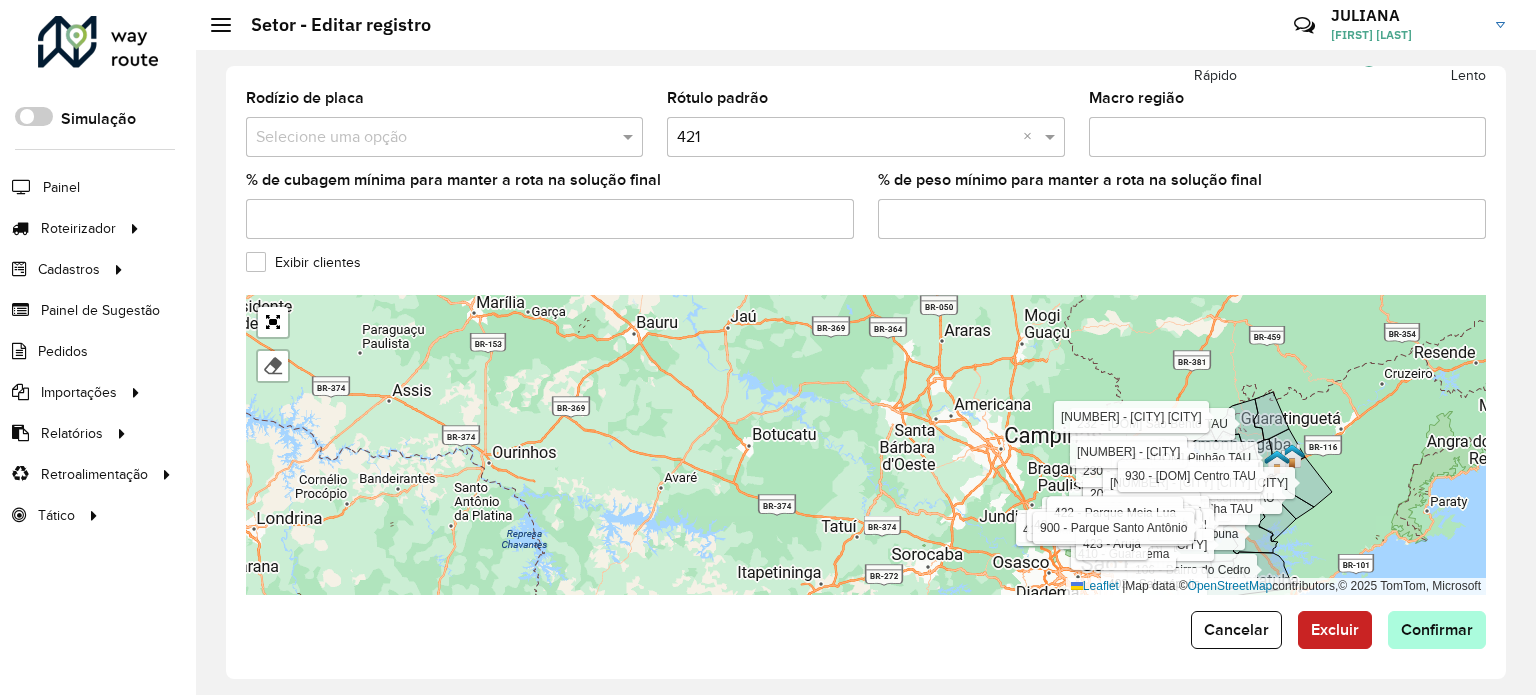 type on "**" 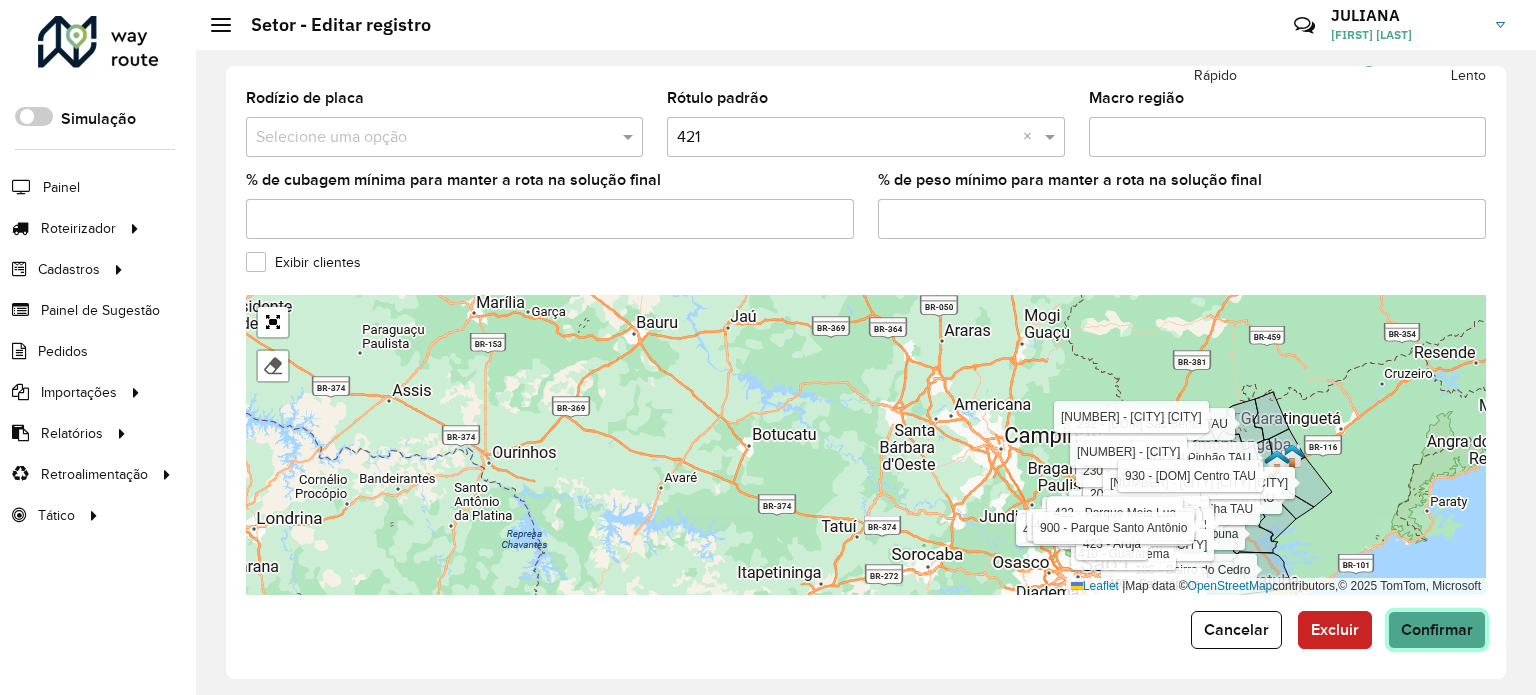 click on "Confirmar" 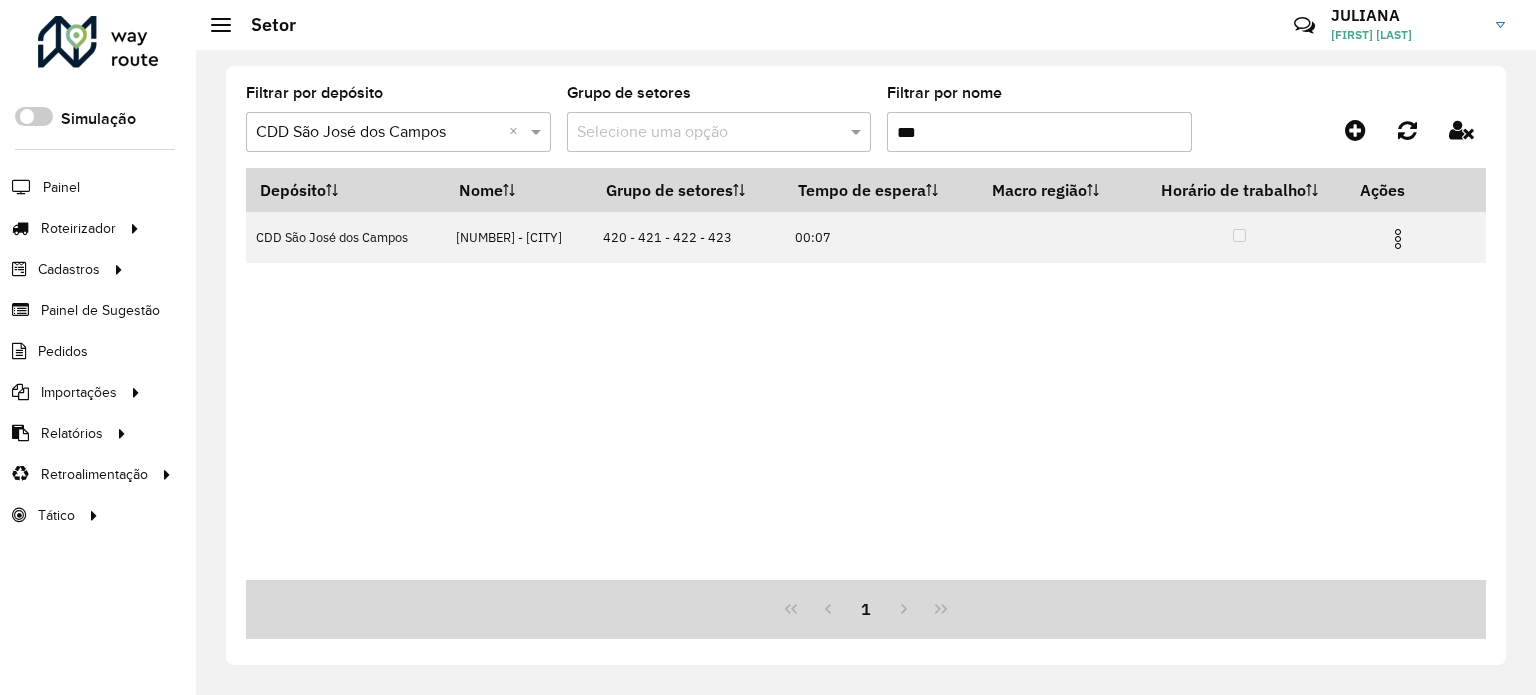 drag, startPoint x: 954, startPoint y: 126, endPoint x: 742, endPoint y: 143, distance: 212.68051 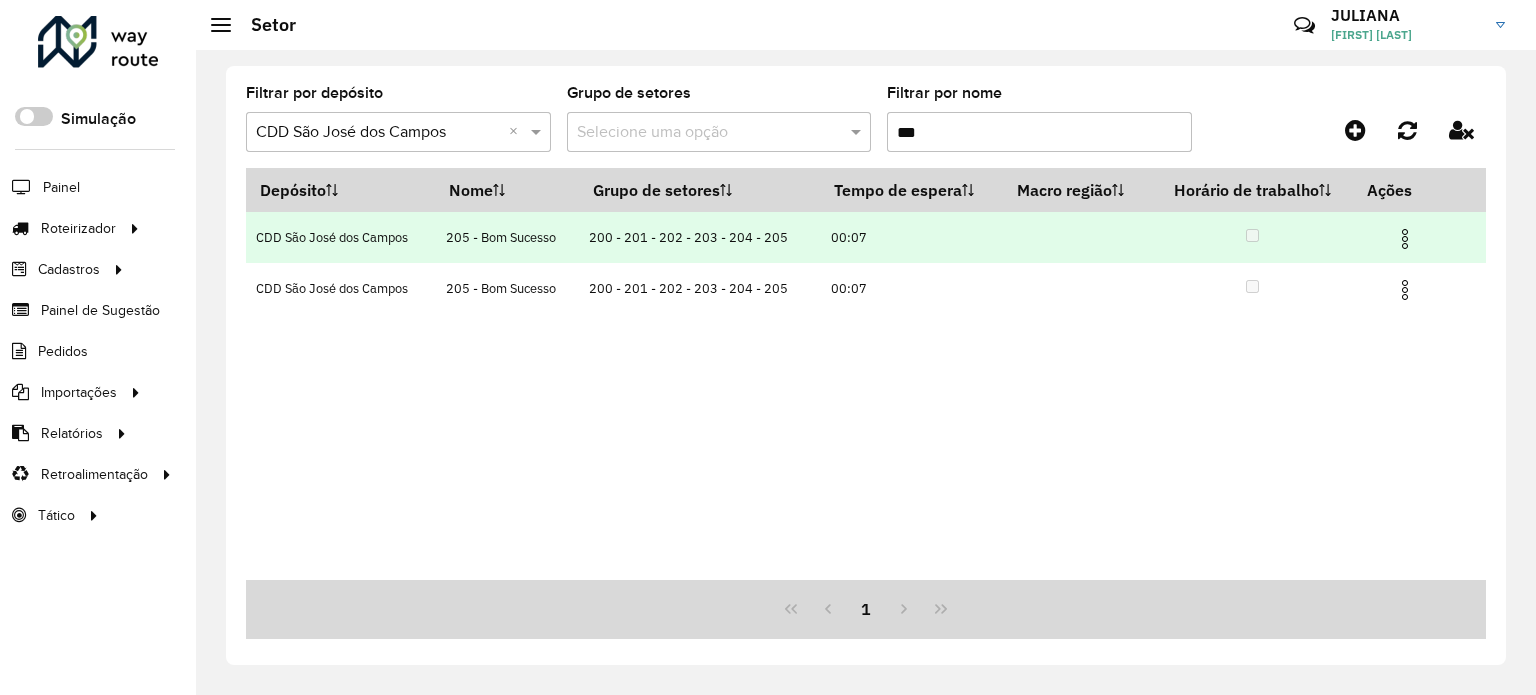 type on "***" 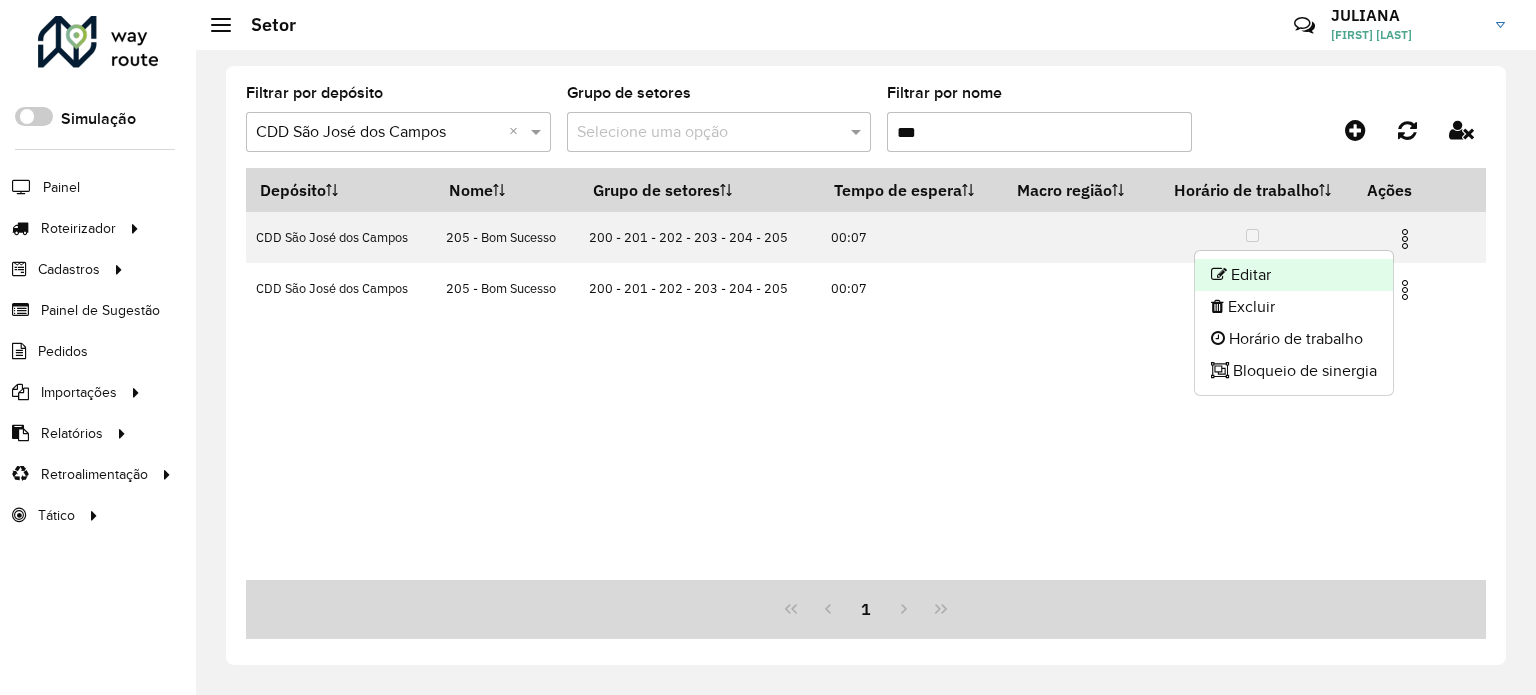 click on "Editar" 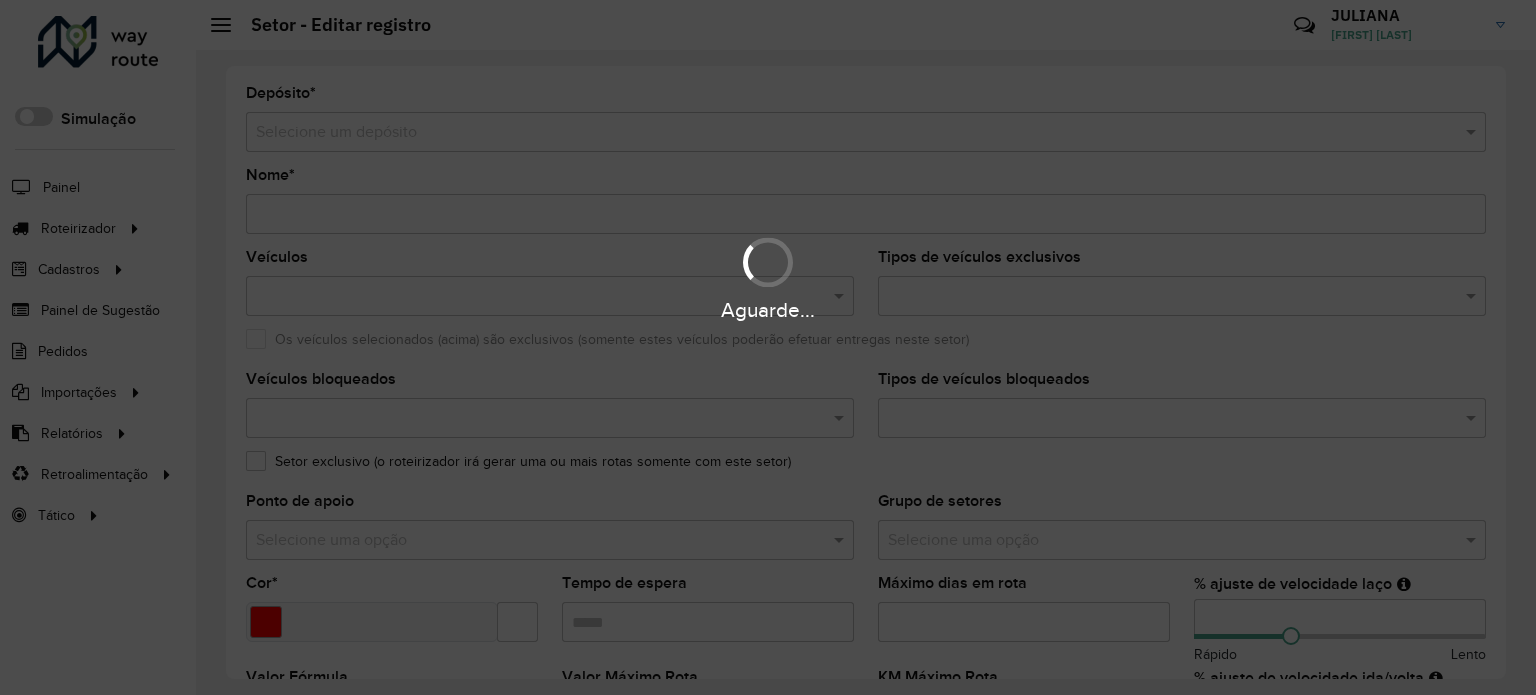 type on "**********" 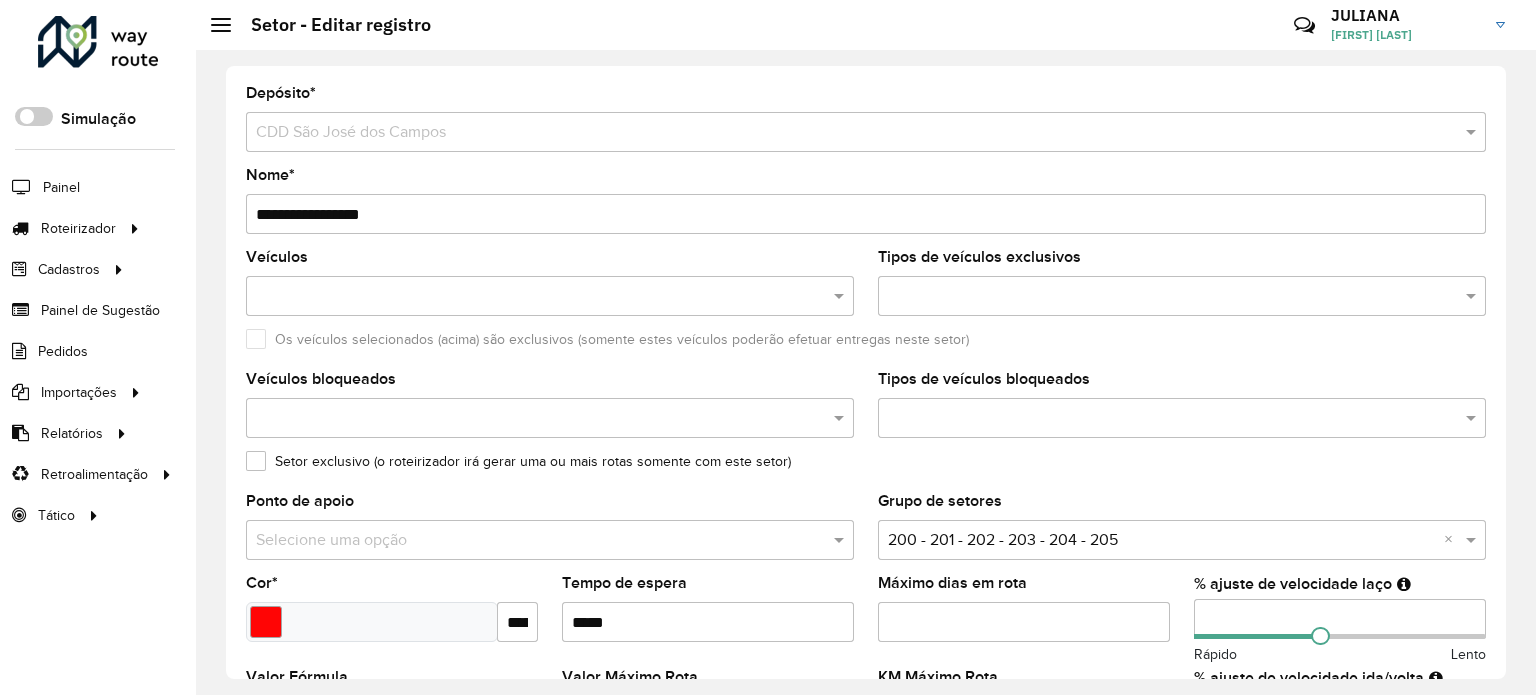 scroll, scrollTop: 100, scrollLeft: 0, axis: vertical 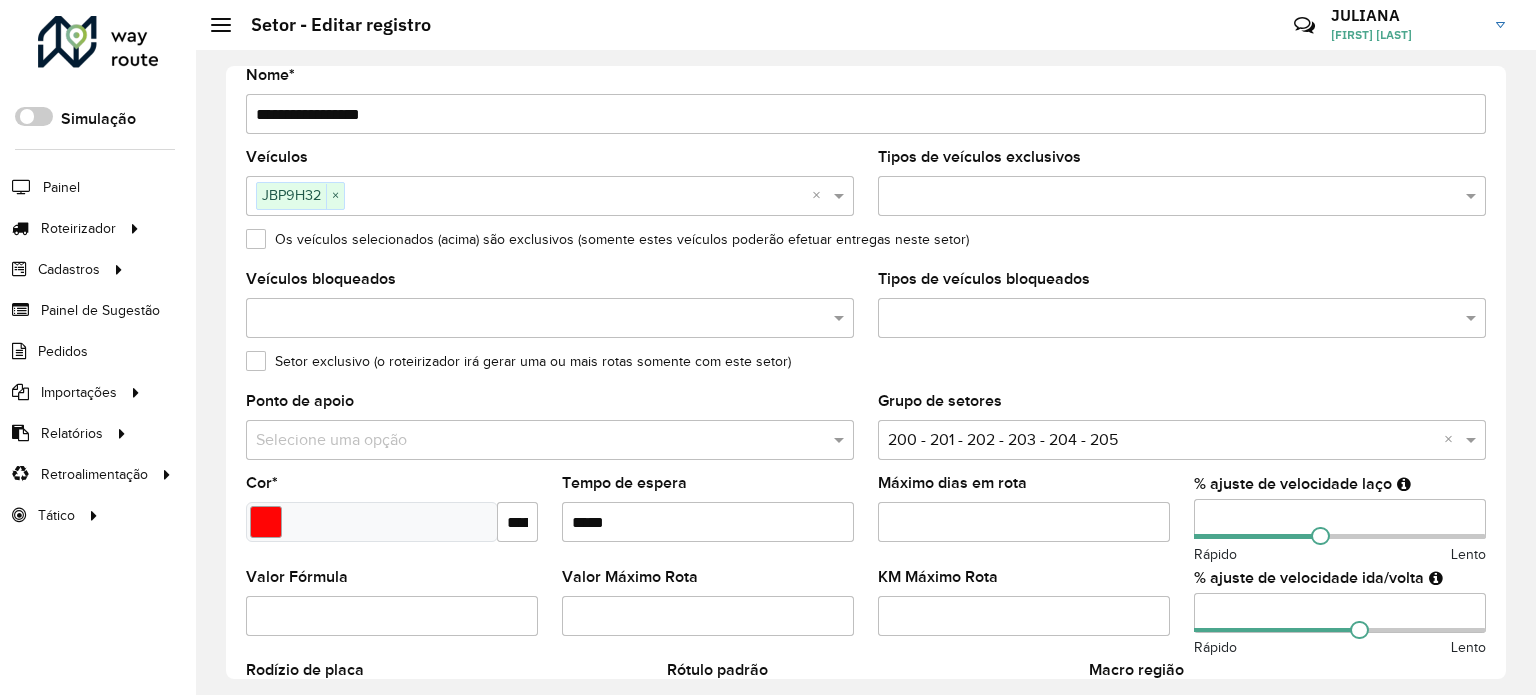 drag, startPoint x: 1230, startPoint y: 514, endPoint x: 1132, endPoint y: 514, distance: 98 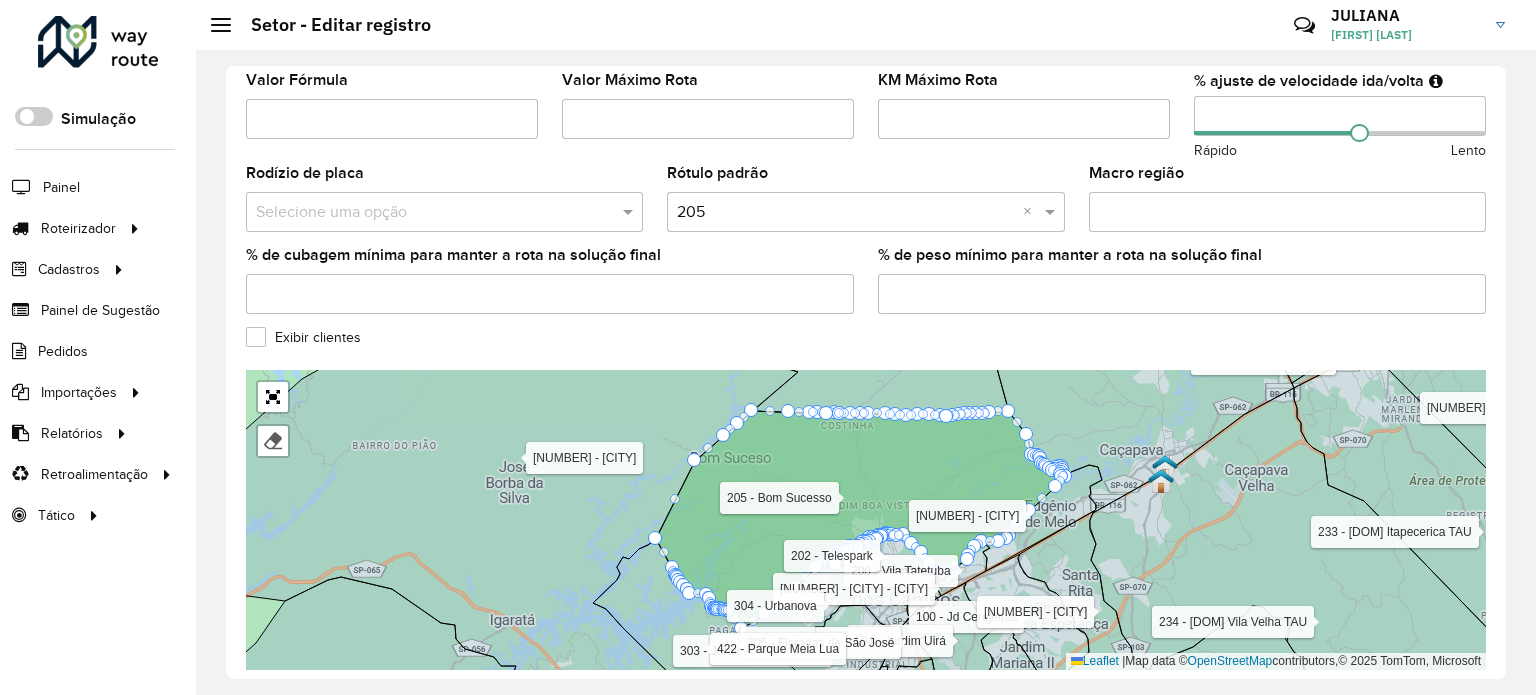 scroll, scrollTop: 672, scrollLeft: 0, axis: vertical 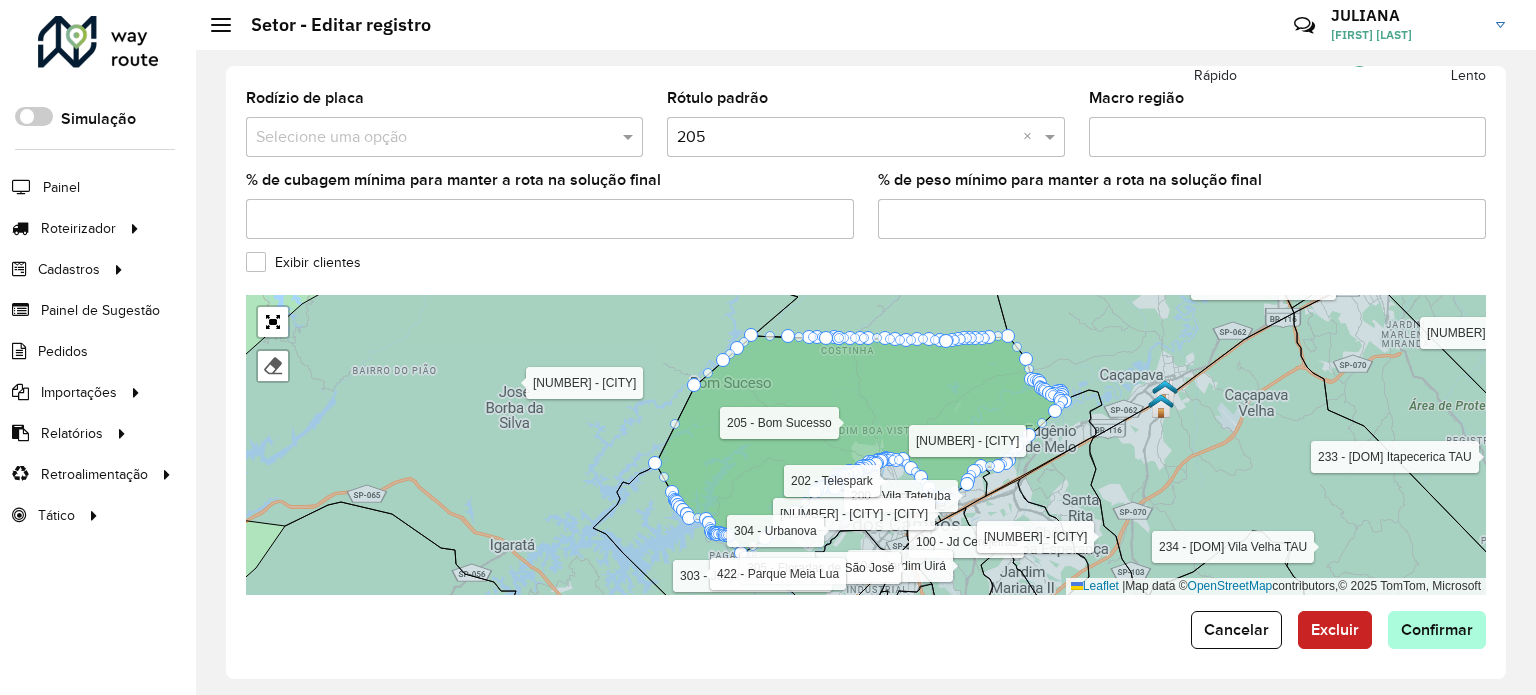 type on "**" 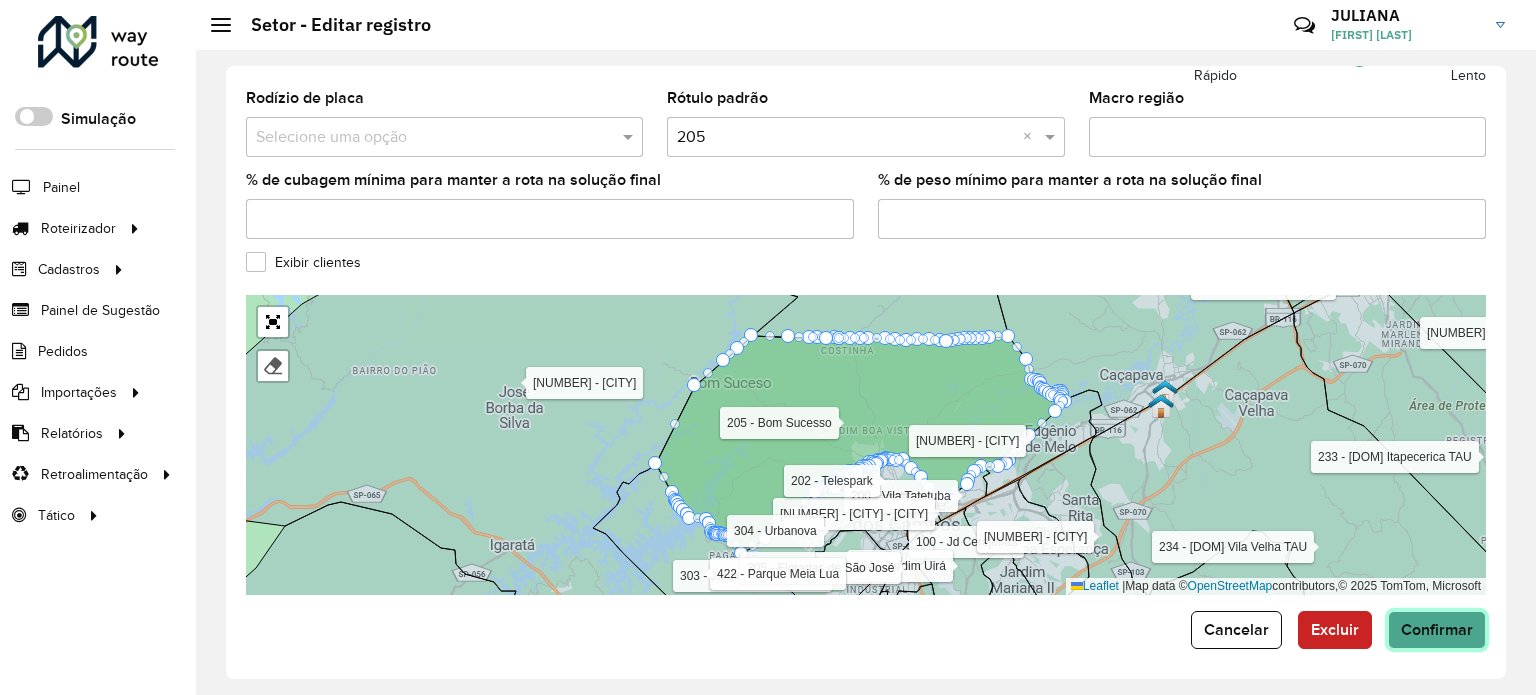 click on "Confirmar" 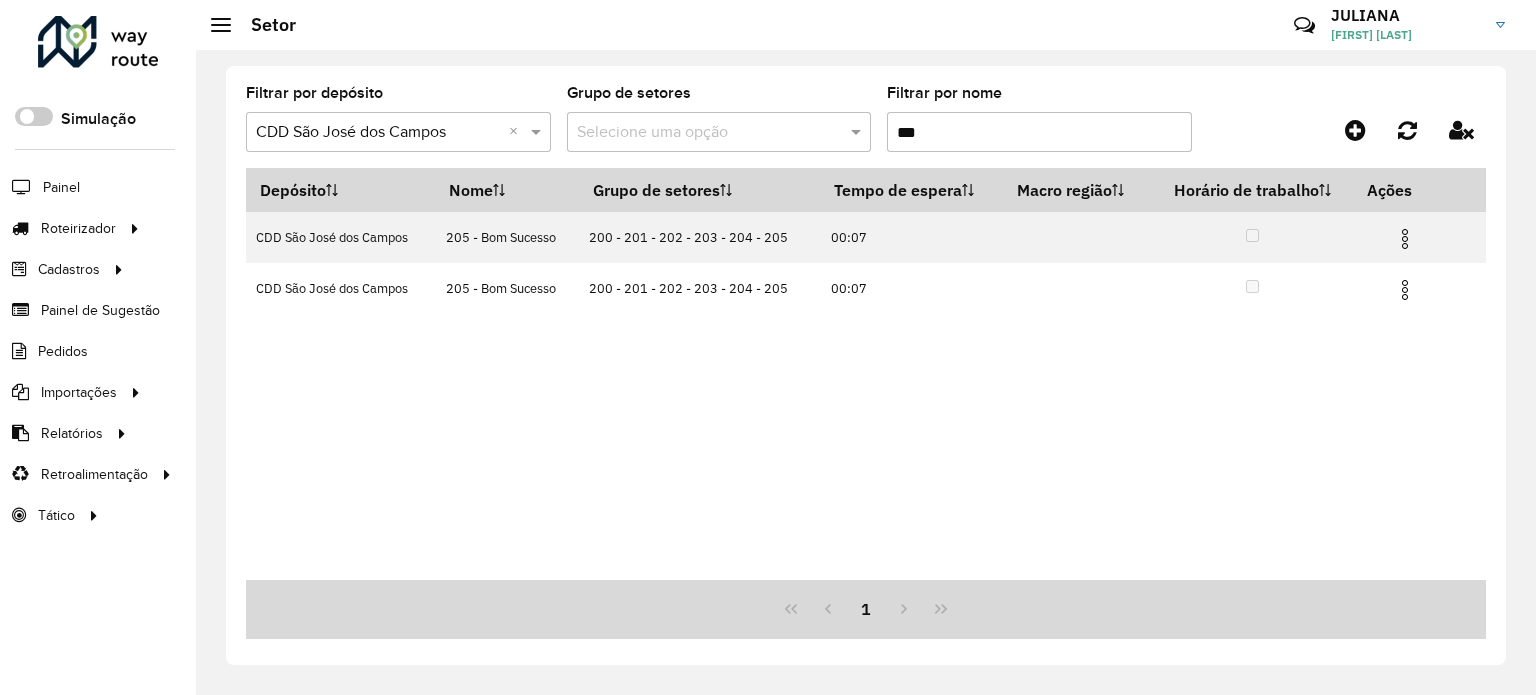 drag, startPoint x: 812, startPoint y: 124, endPoint x: 700, endPoint y: 122, distance: 112.01785 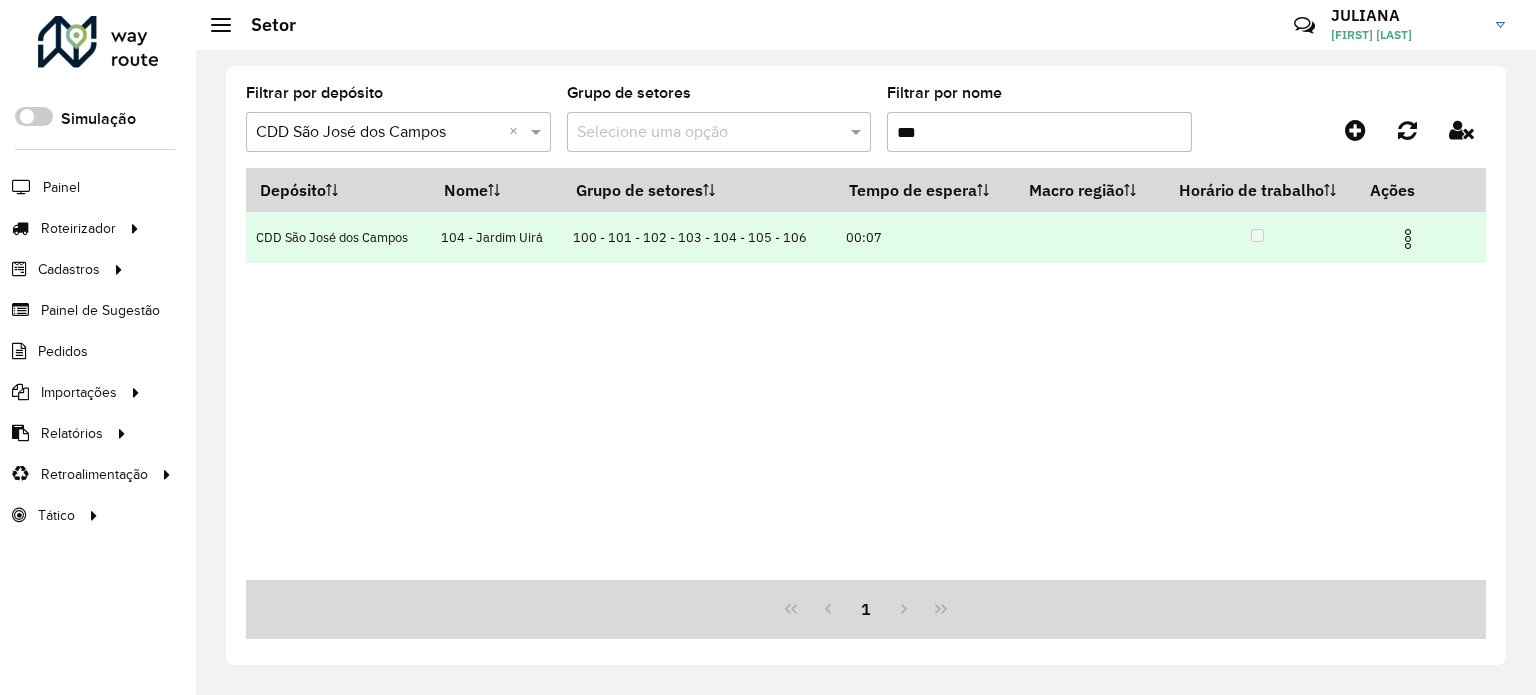 type on "***" 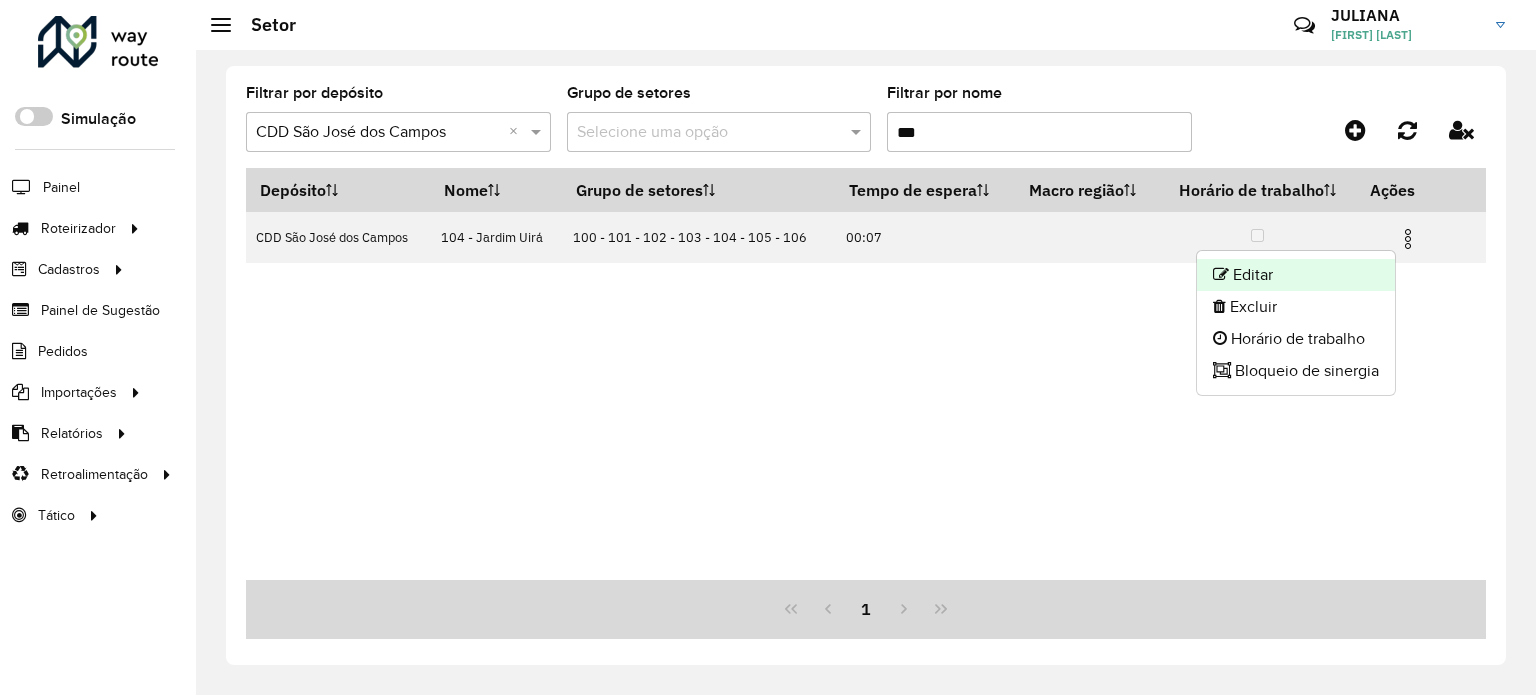 click on "Editar" 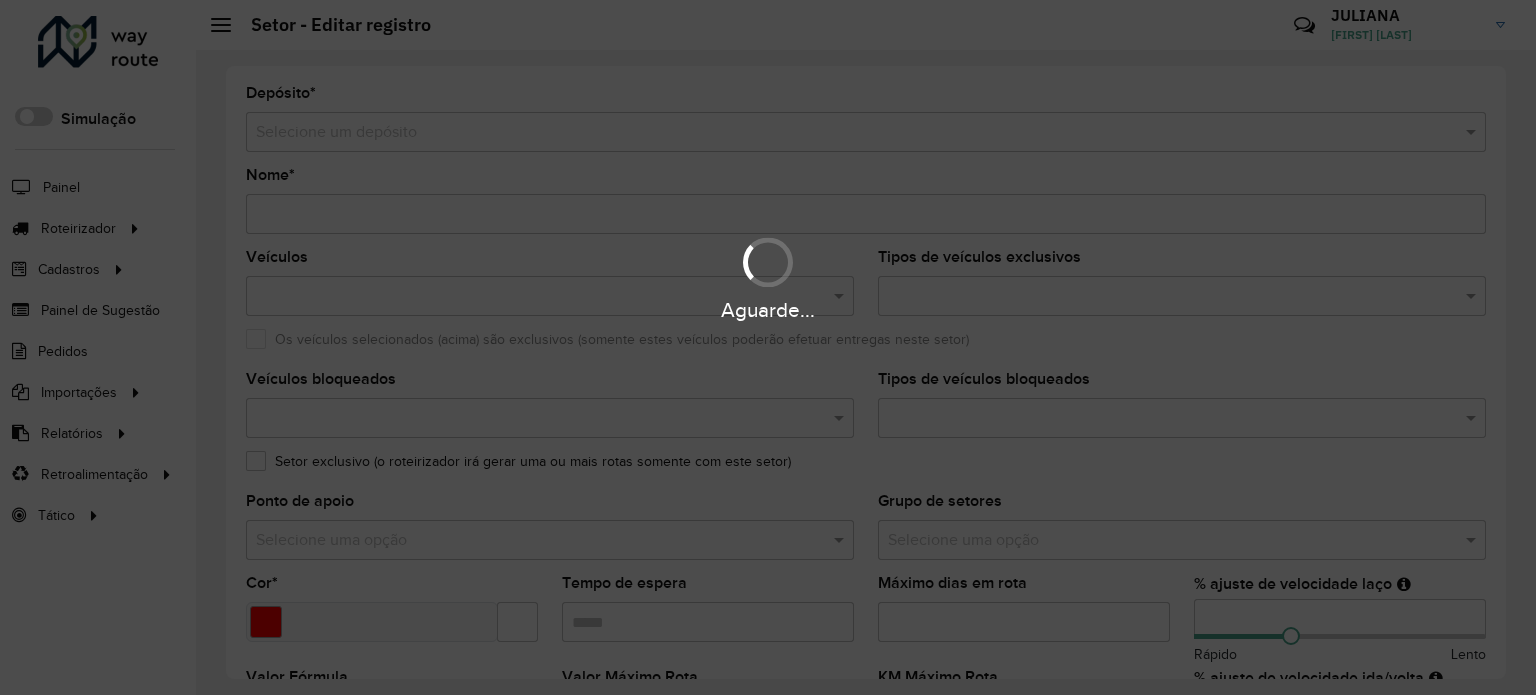 type on "**********" 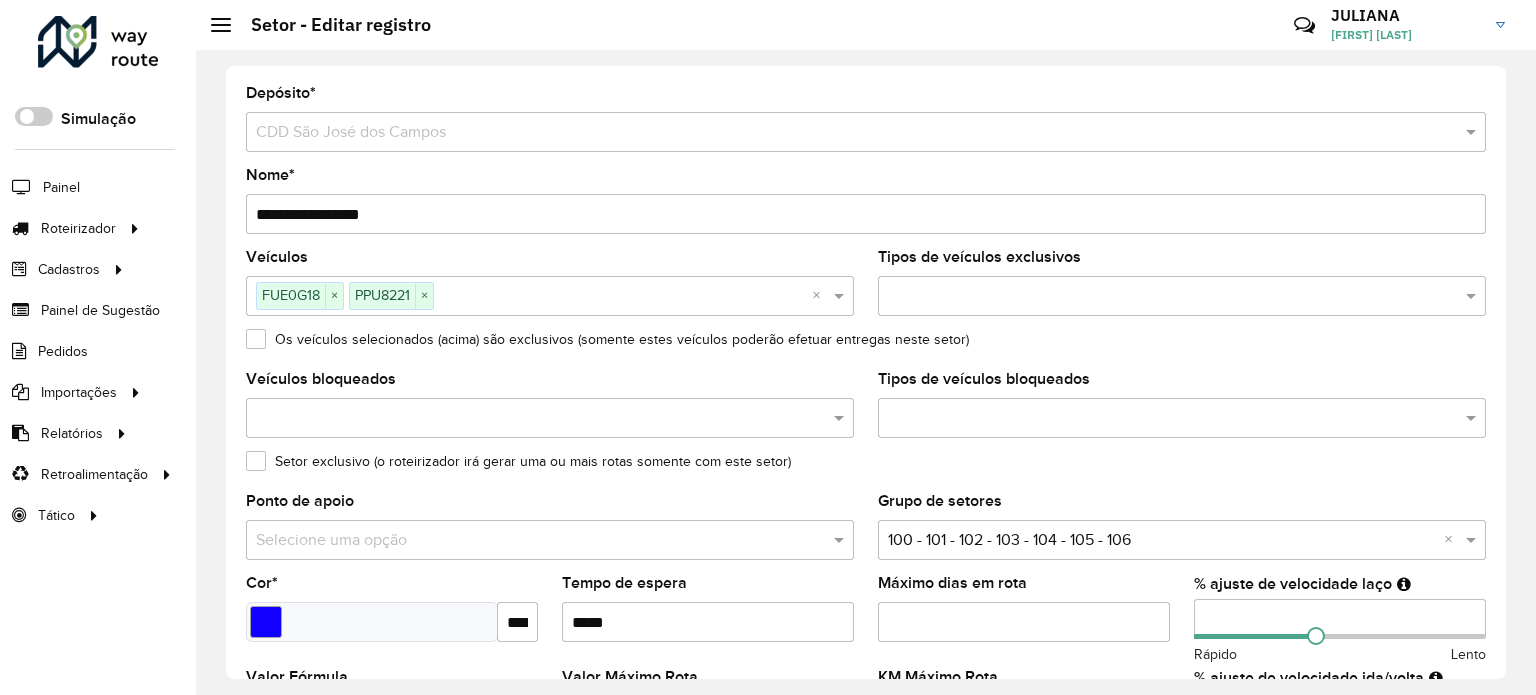 drag, startPoint x: 1232, startPoint y: 610, endPoint x: 1140, endPoint y: 612, distance: 92.021736 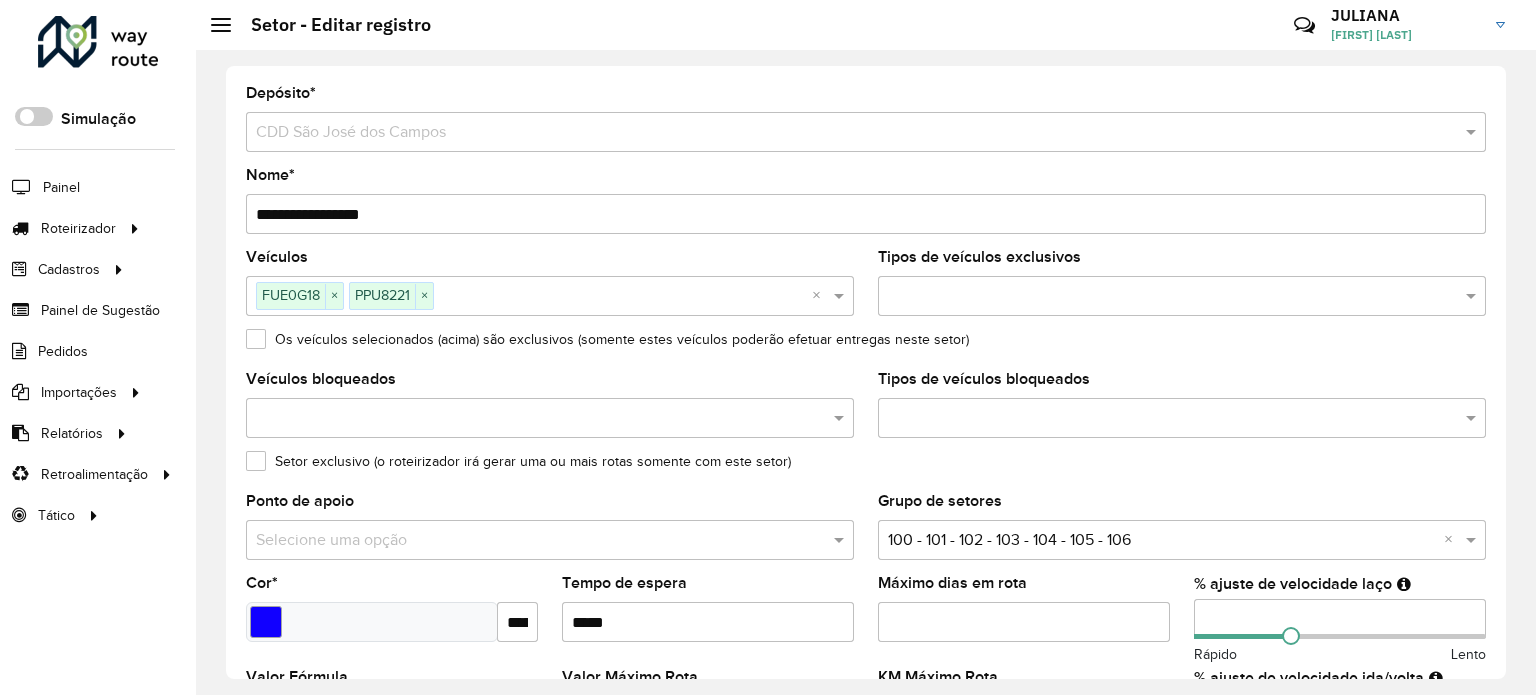 click on "*" at bounding box center [1340, 619] 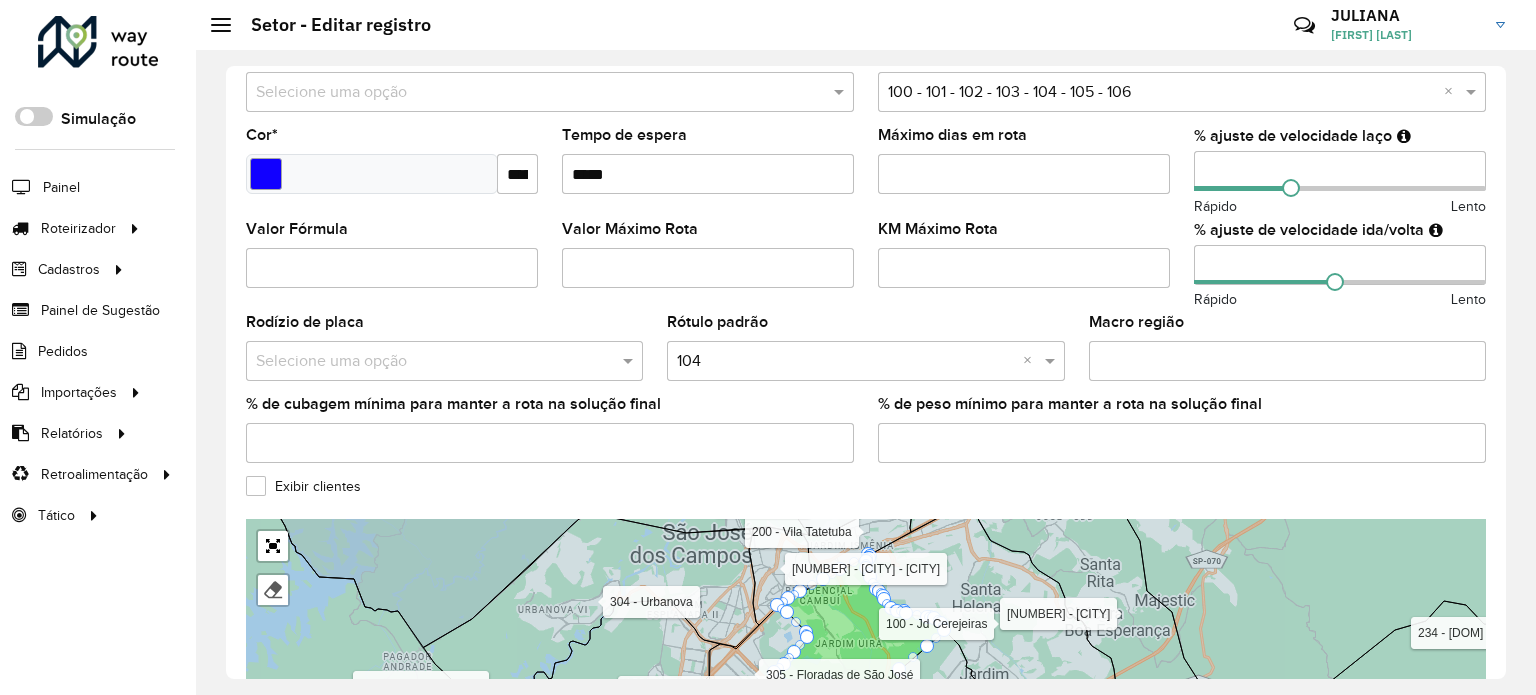 scroll, scrollTop: 672, scrollLeft: 0, axis: vertical 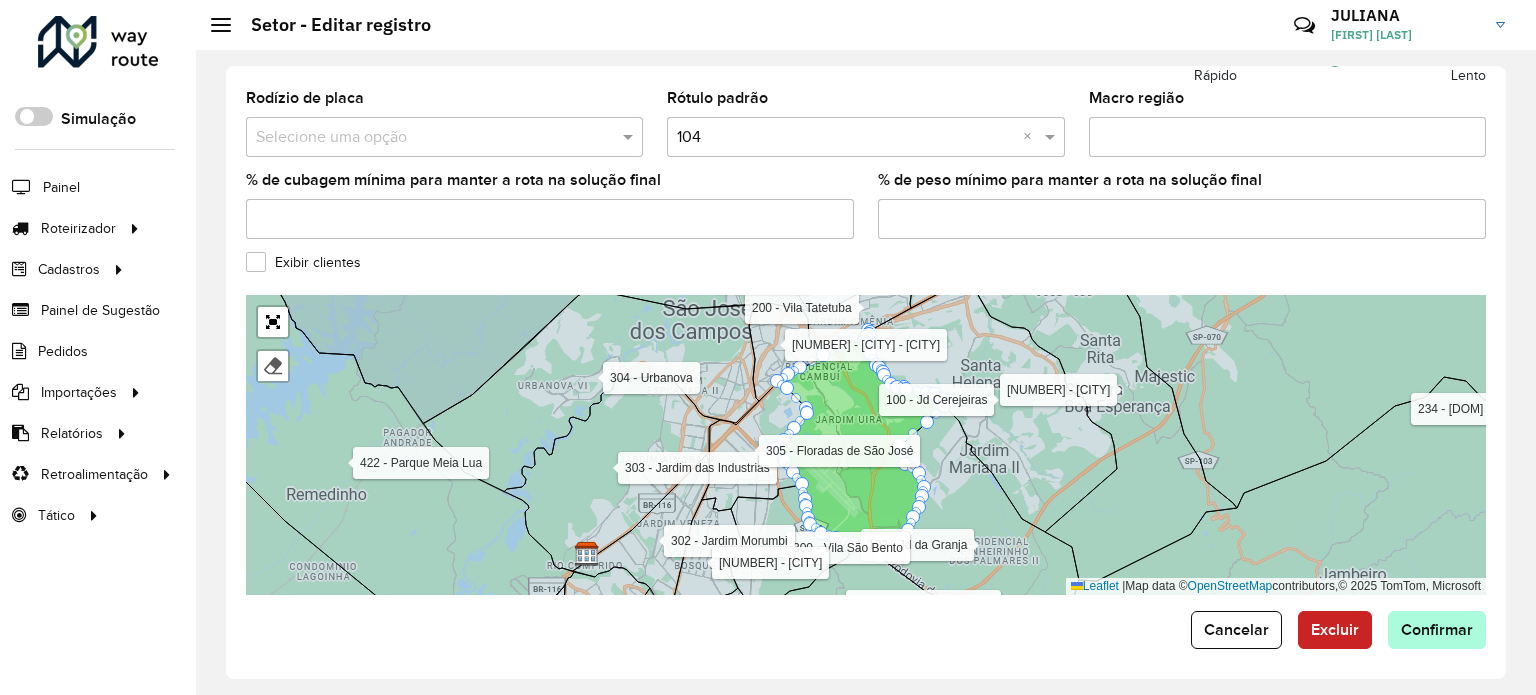 type on "**" 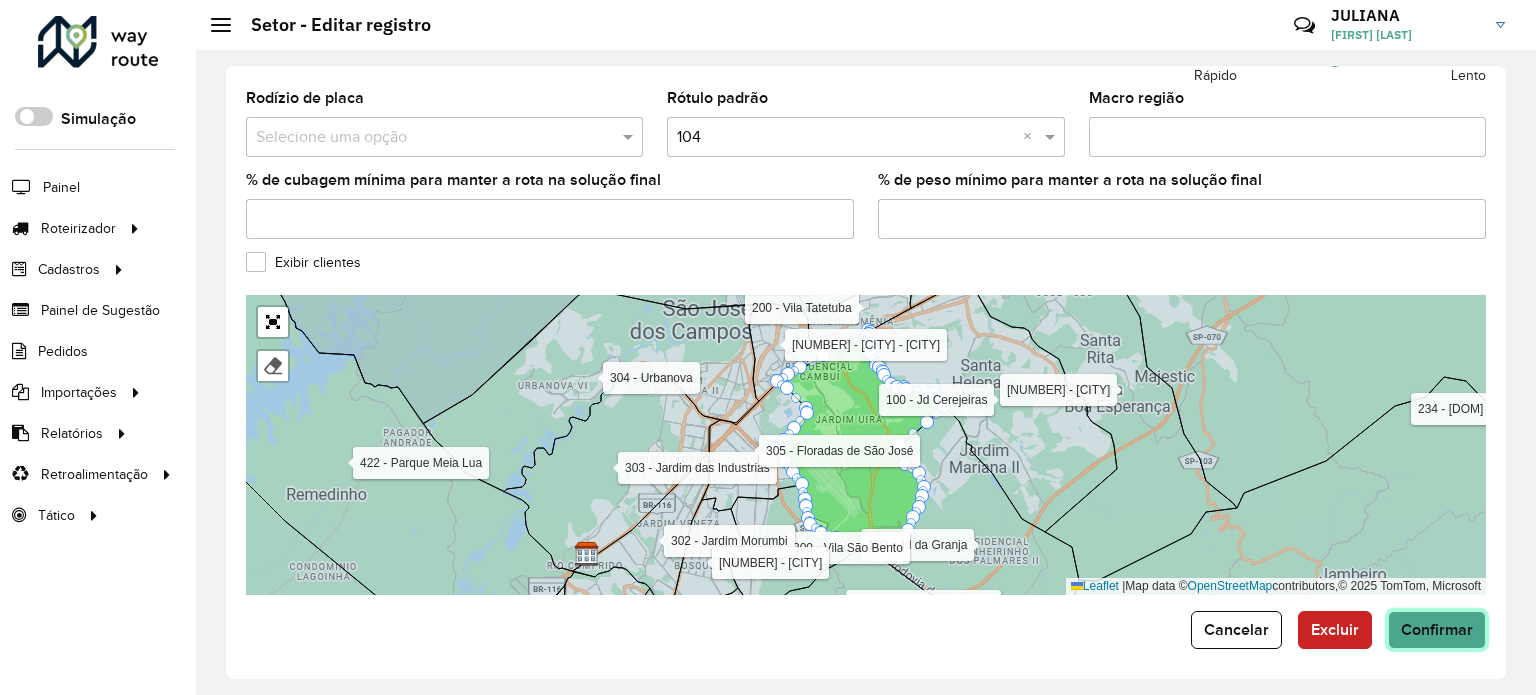 click on "Confirmar" 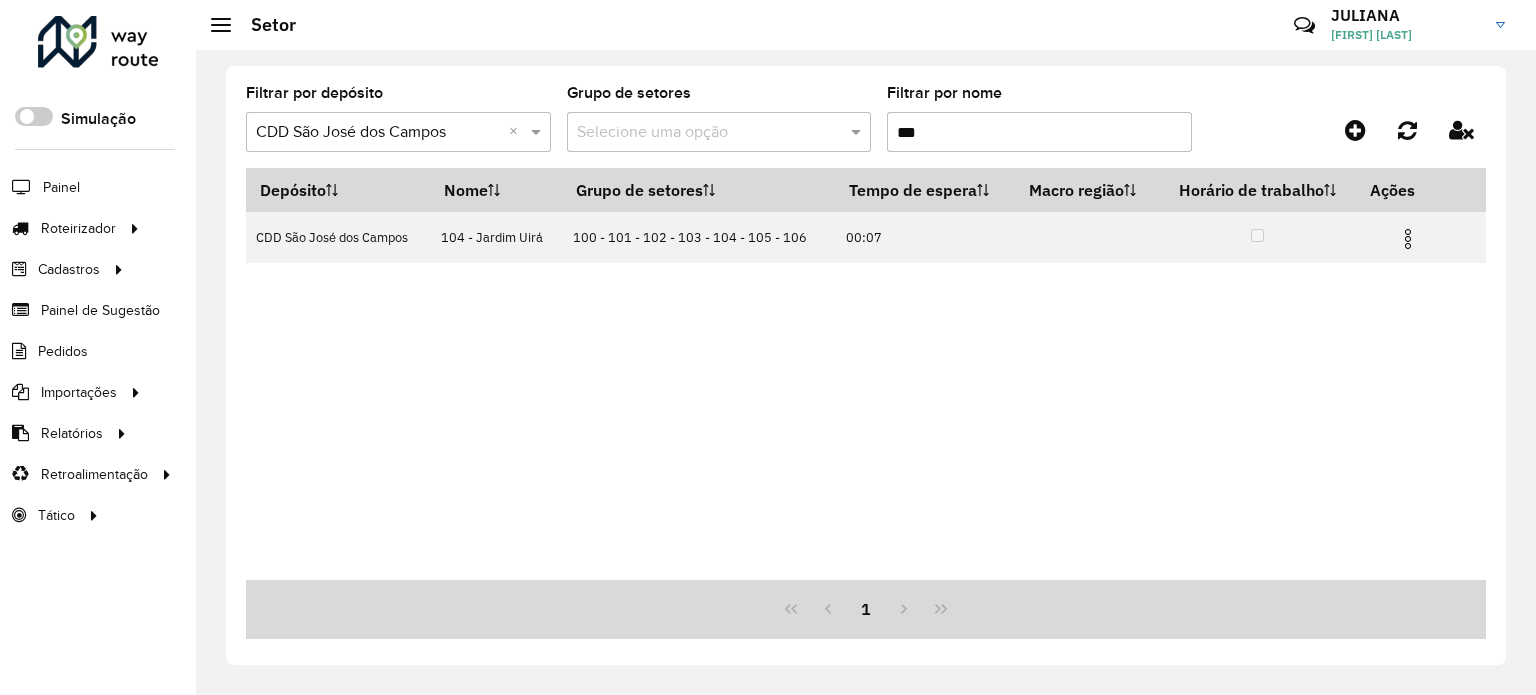 drag, startPoint x: 948, startPoint y: 135, endPoint x: 622, endPoint y: 145, distance: 326.15335 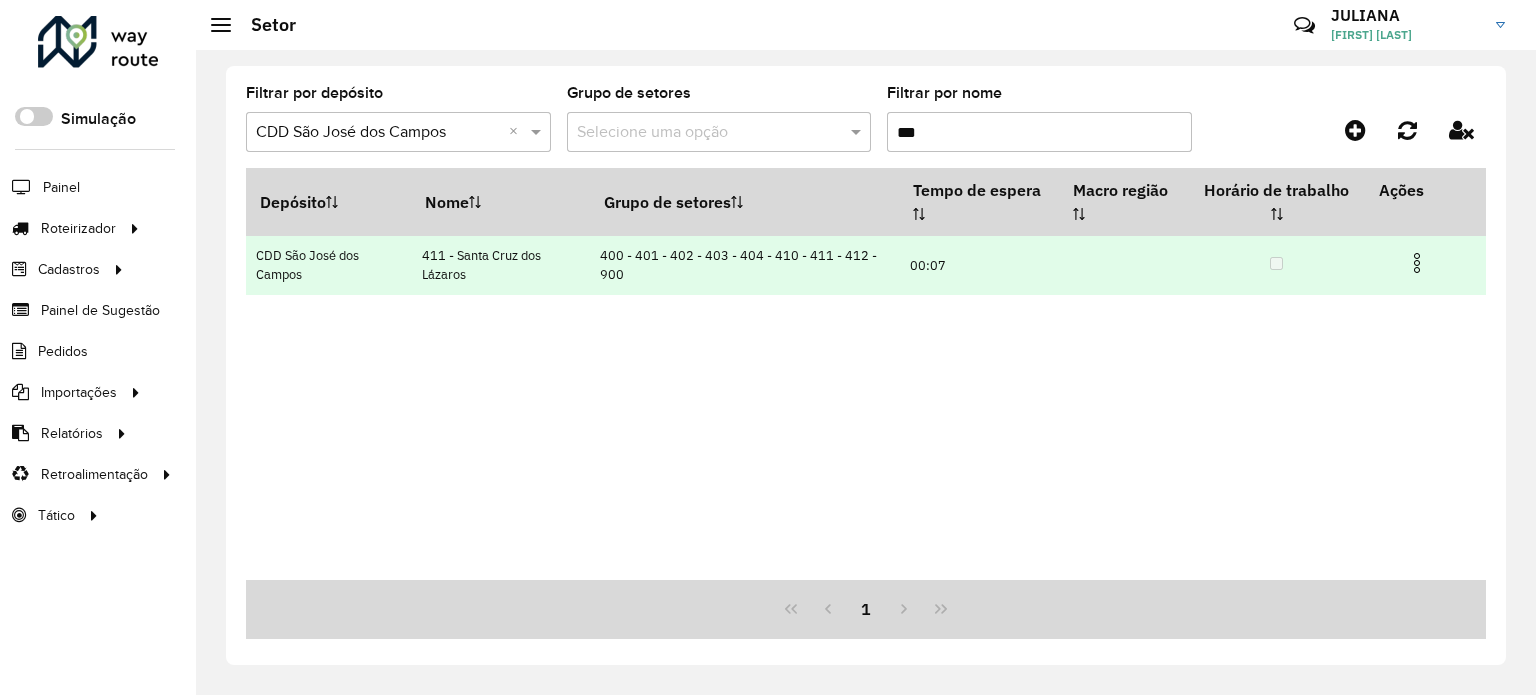 type on "***" 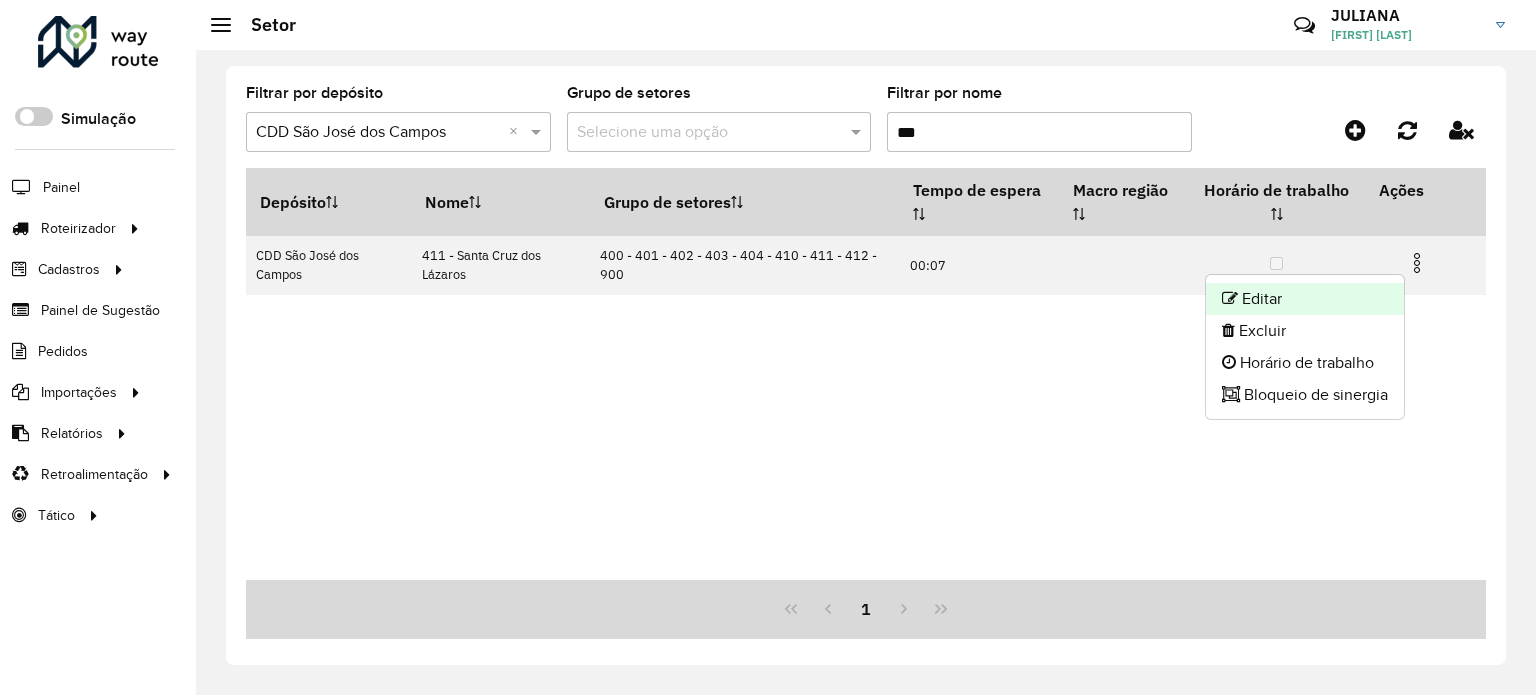 click on "Editar" 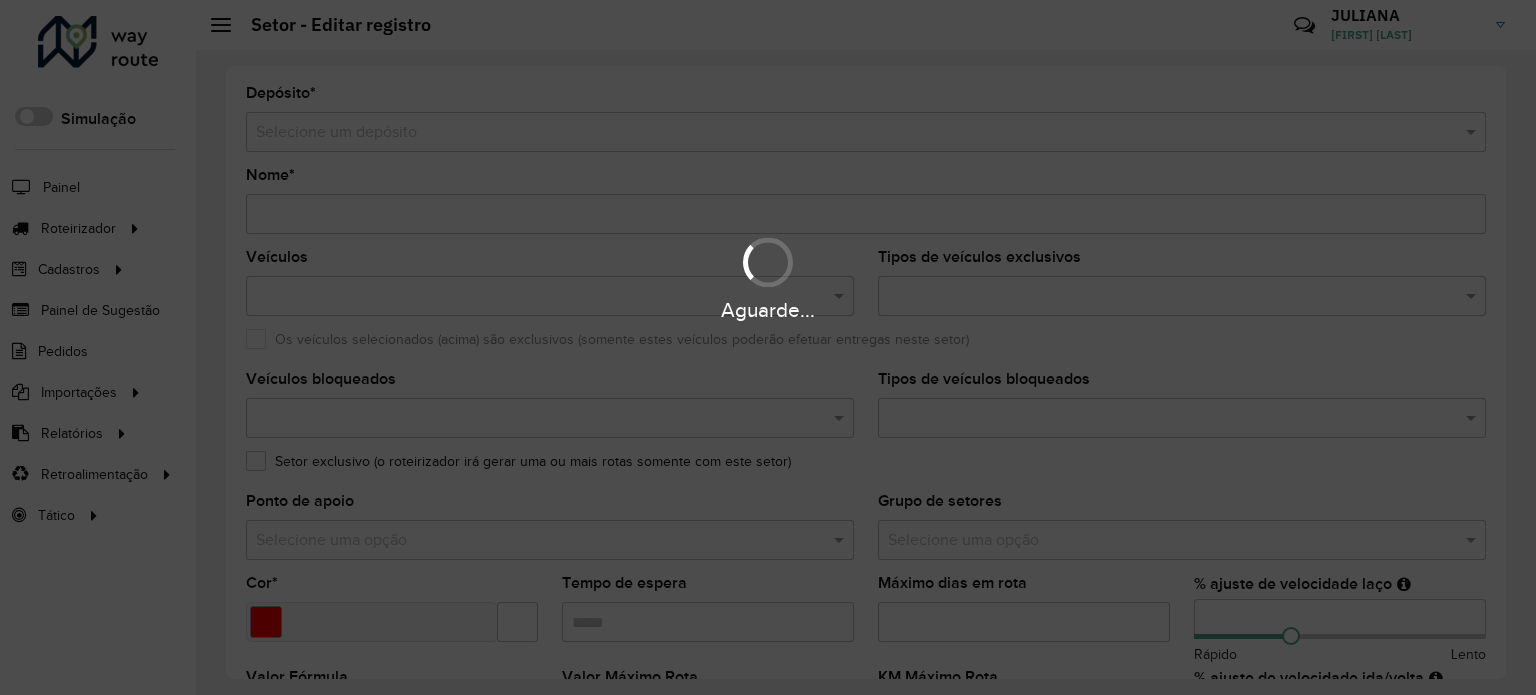 type on "**********" 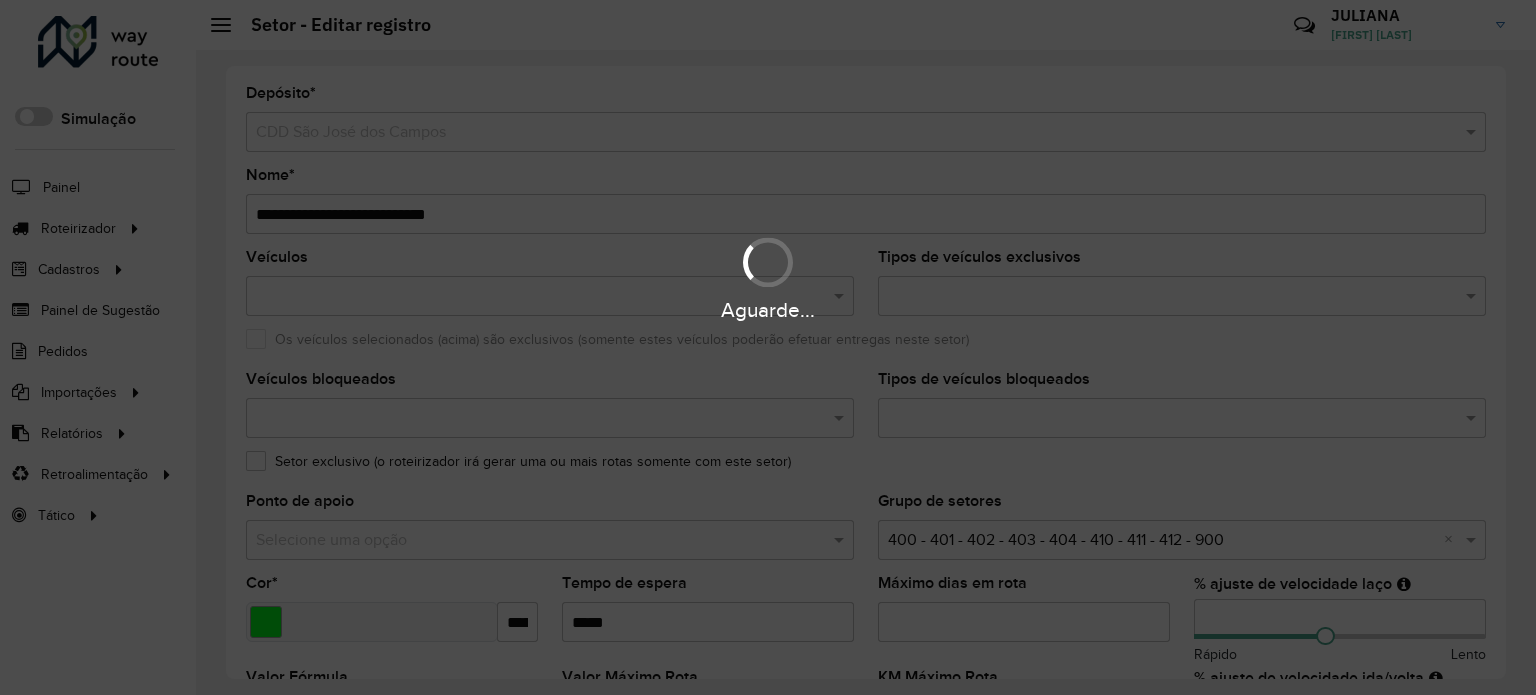click on "Aguarde...  Pop-up bloqueado!  Seu navegador bloqueou automáticamente a abertura de uma nova janela.   Acesse as configurações e adicione o endereço do sistema a lista de permissão.   Fechar  Roteirizador AmbevTech Simulação Painel Roteirizador Entregas Vendas Cadastros Checkpoint Cliente Condição de pagamento Consulta de setores Depósito Disponibilidade de veículos Fator tipo de produto Grupo Rota Fator Tipo Produto Grupo de Depósito Grupo de rotas exclusiva Grupo de setores Layout integração Modelo Motorista Multi Depósito Painel de sugestão Parada Pedágio Ponto de apoio Ponto de apoio FAD Prioridade pedido Produto Restrição de Atendimento Planner Rodízio de placa Rota exclusiva FAD Rótulo Setor Setor Planner Tempo de parada de refeição Tipo de cliente Tipo de jornada Tipo de produto Tipo de veículo Transportadora Veículo Painel de Sugestão Pedidos Importações Clientes Fator tipo produto Grade de atendimento Janela de atendimento Localização Pedidos Tempo de espera Veículos *" at bounding box center [768, 347] 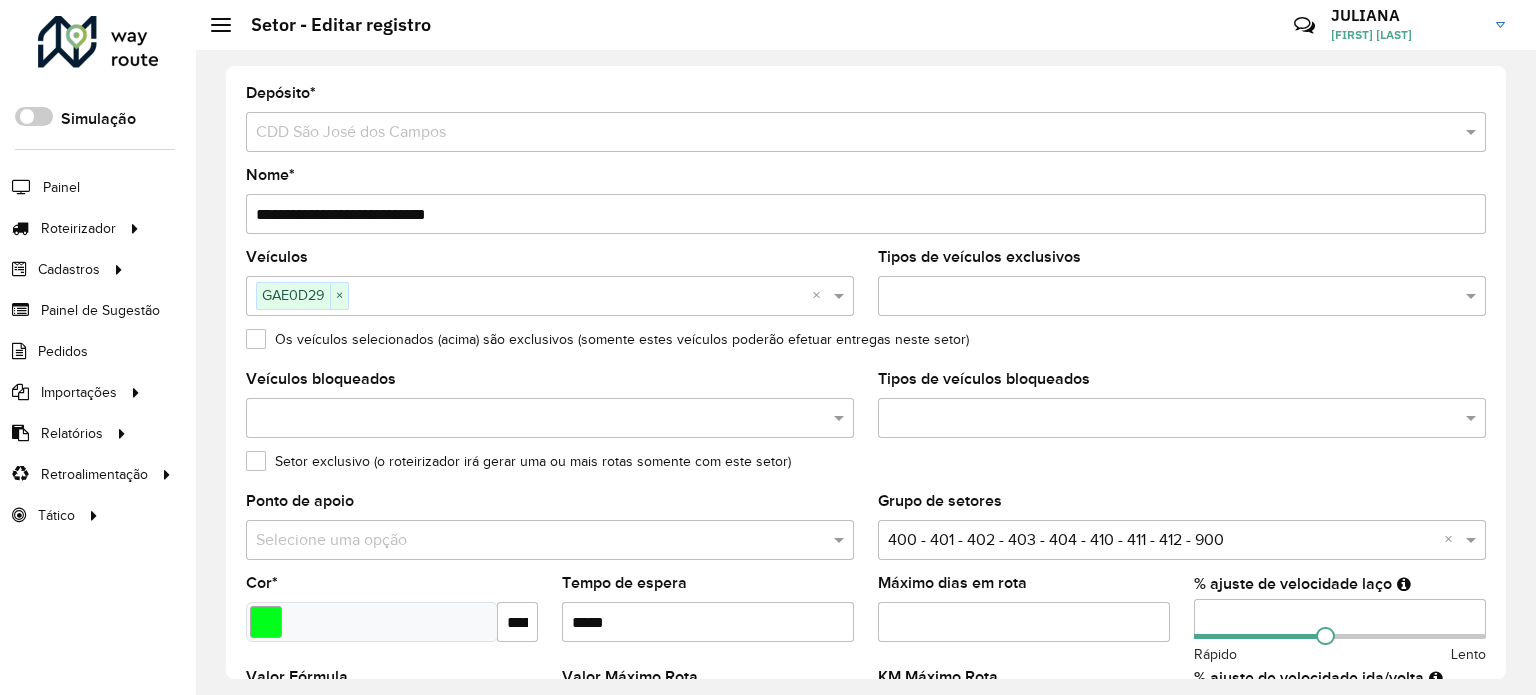 type on "*" 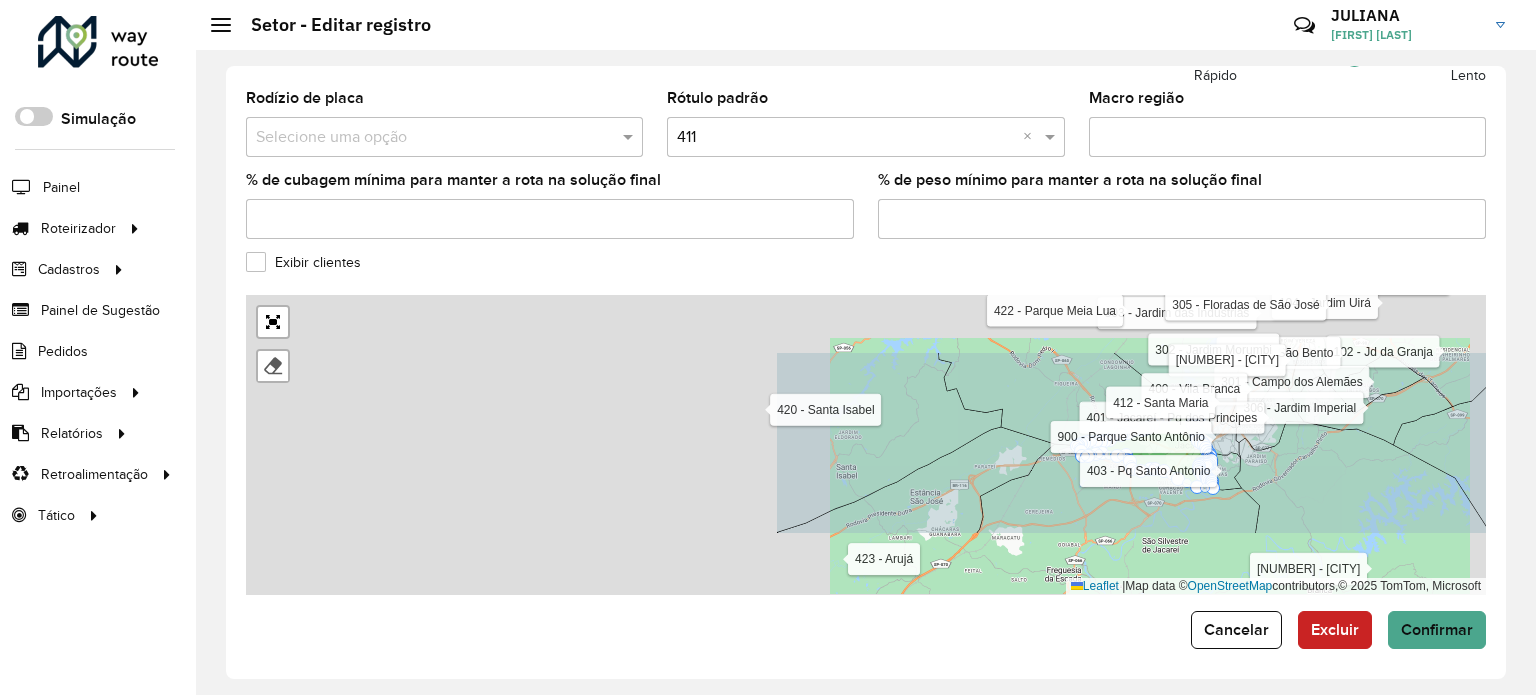 scroll, scrollTop: 672, scrollLeft: 0, axis: vertical 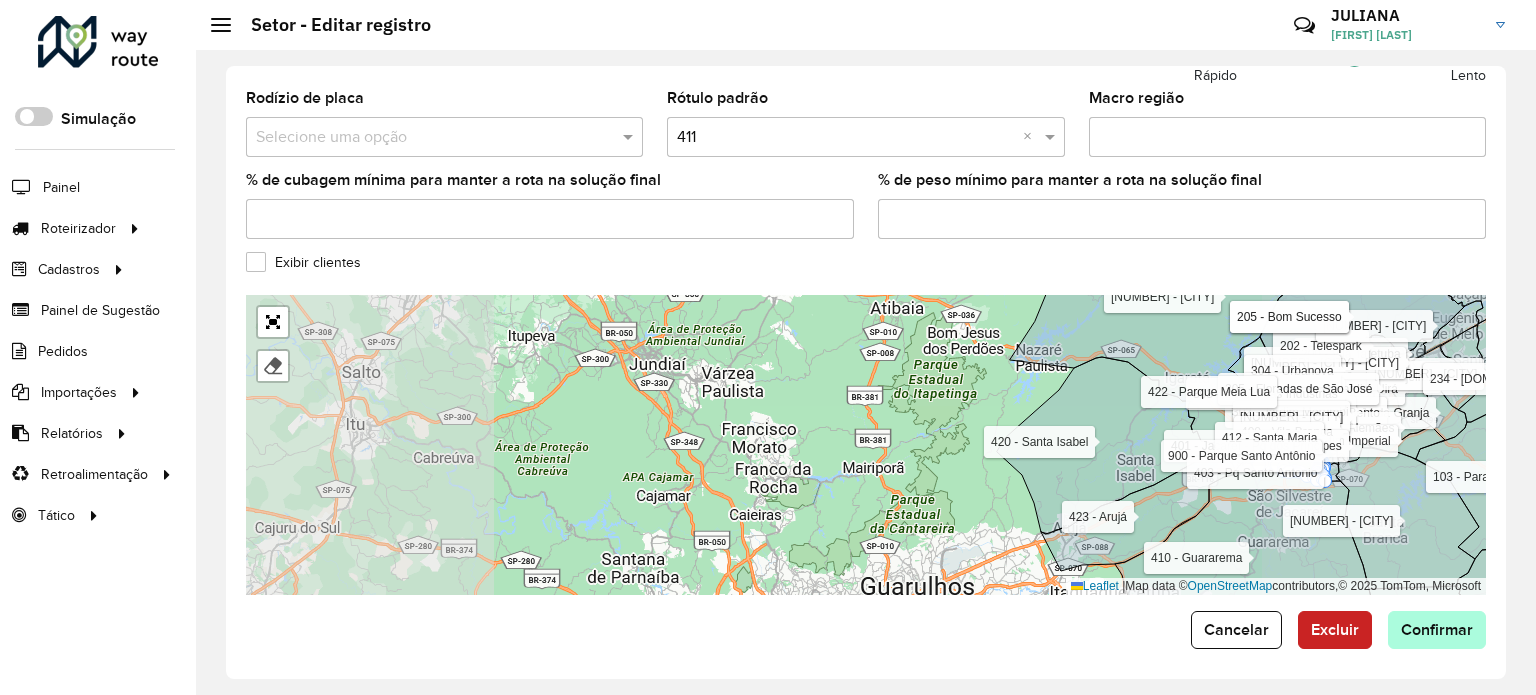 type on "**" 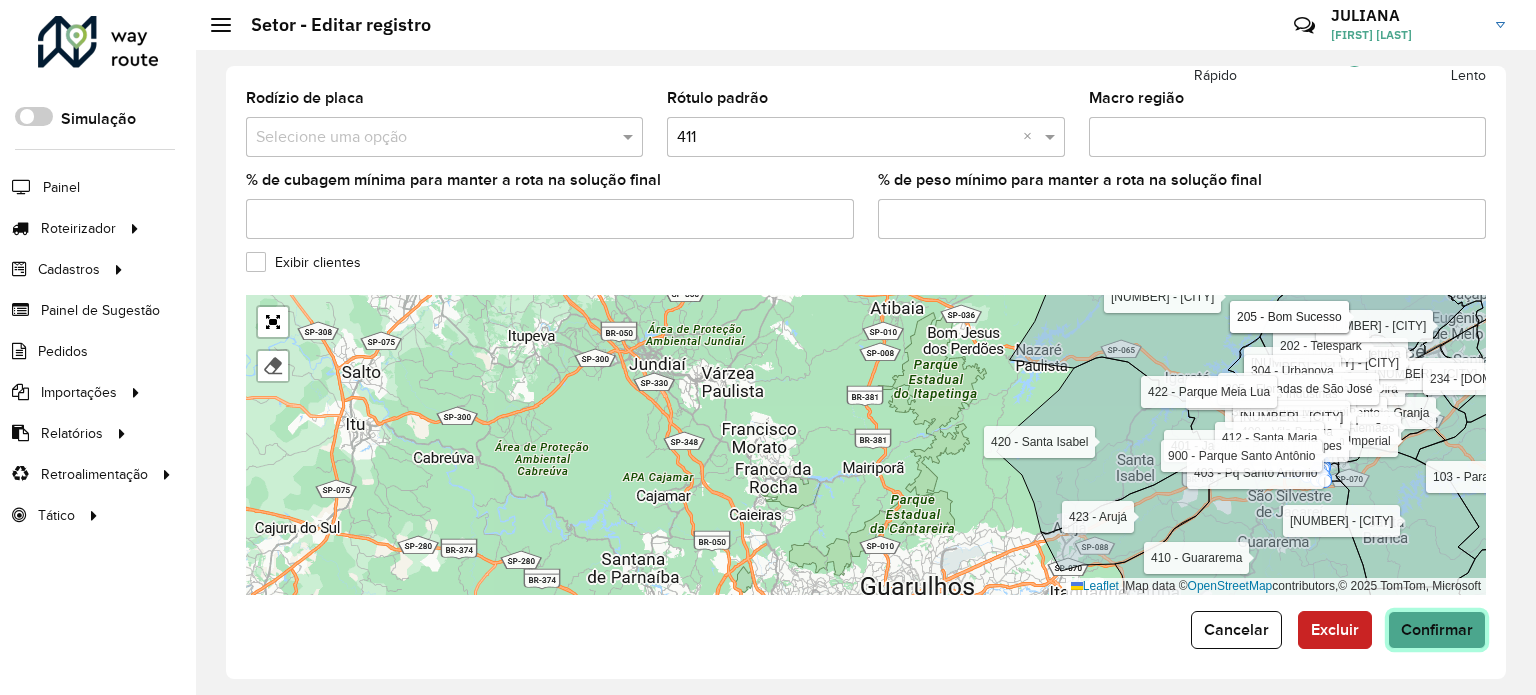 click on "Confirmar" 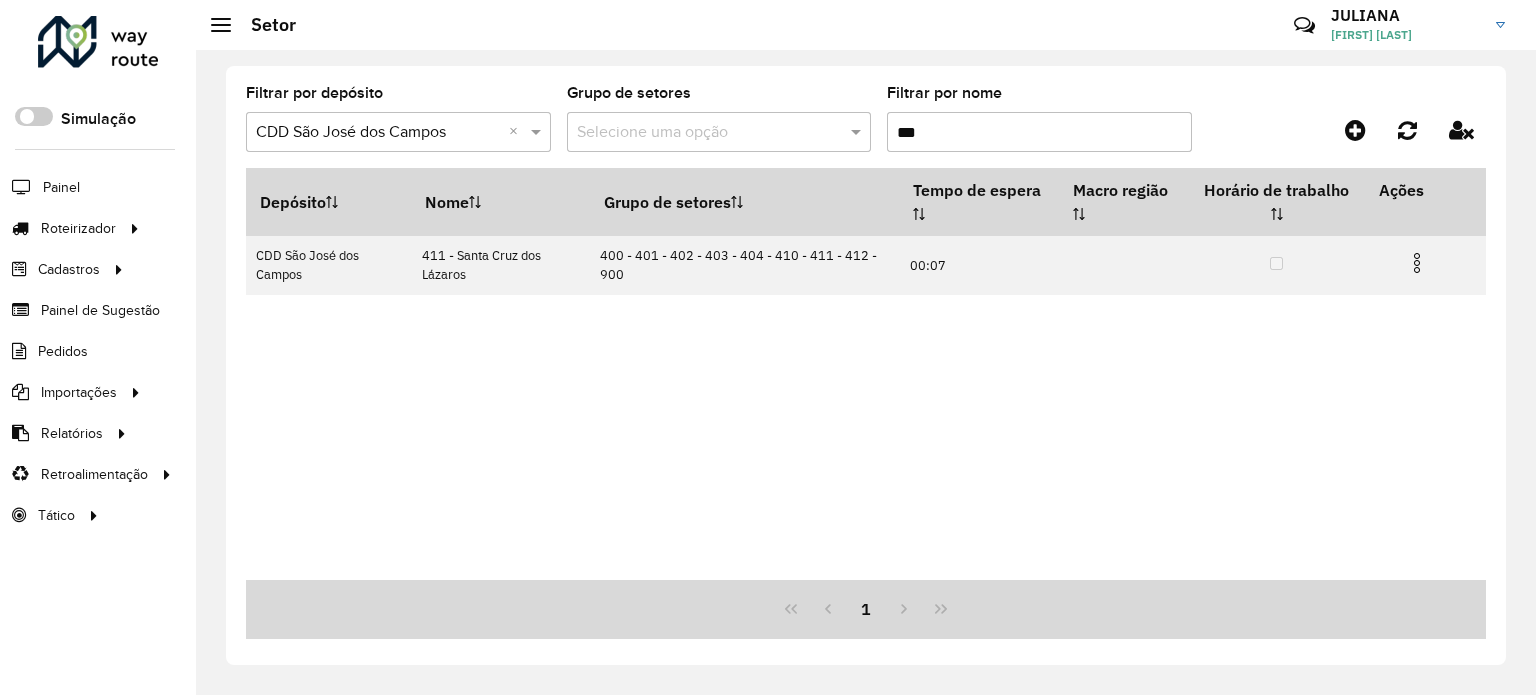 drag, startPoint x: 963, startPoint y: 138, endPoint x: 670, endPoint y: 162, distance: 293.9813 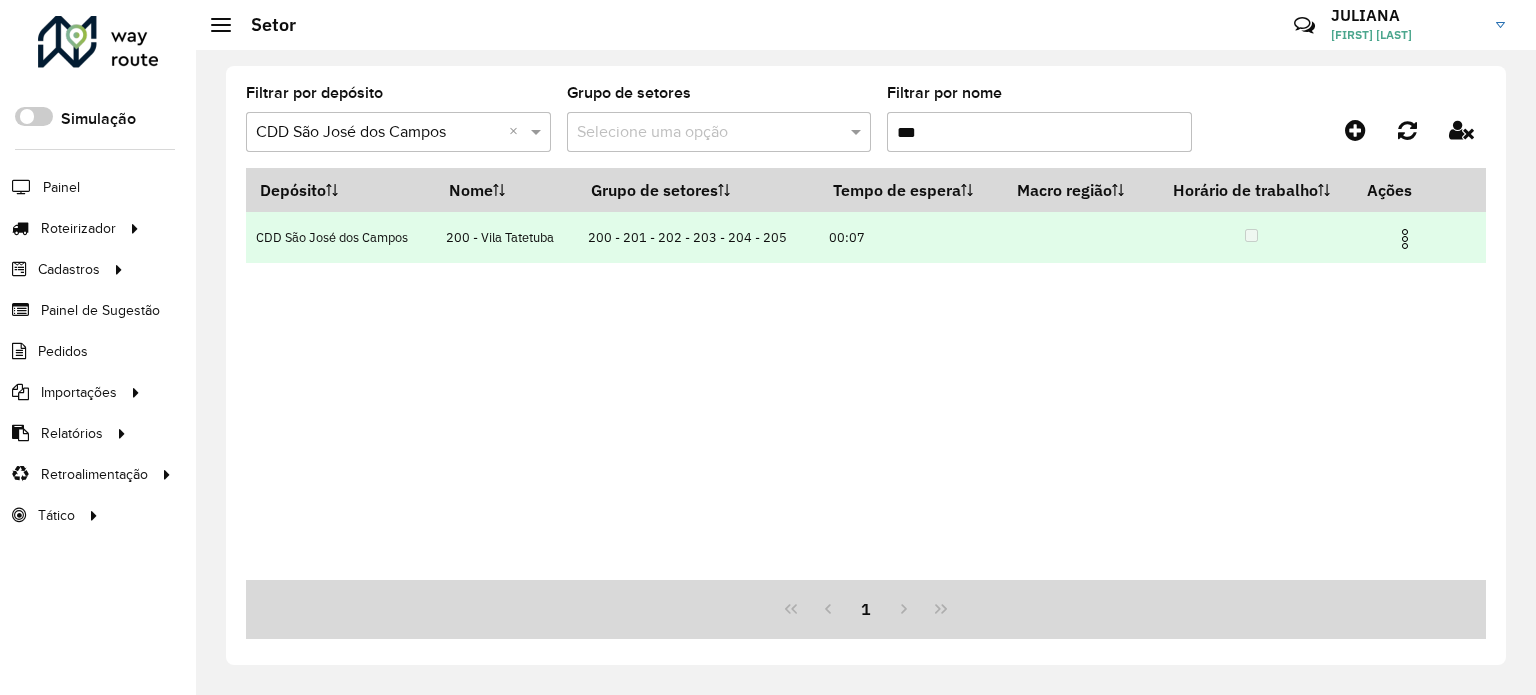 type on "***" 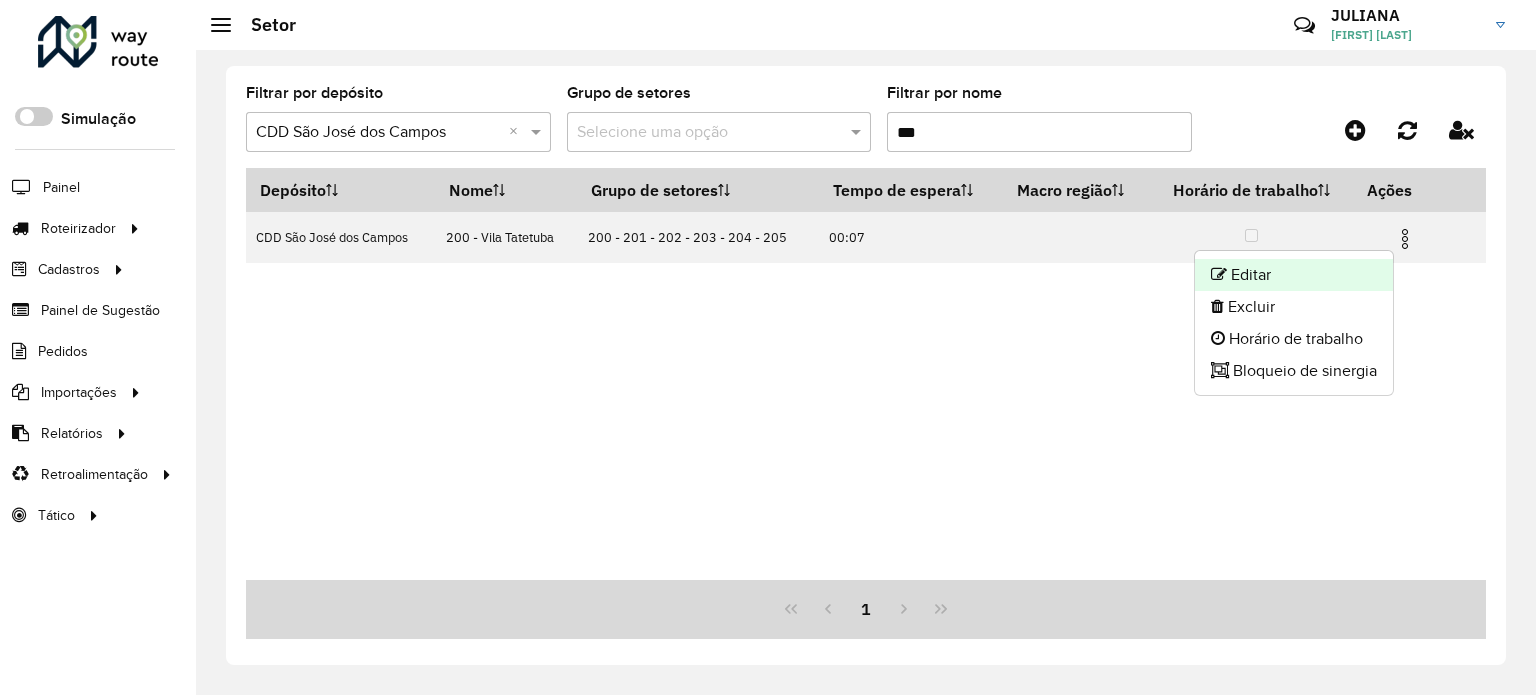 click on "Editar" 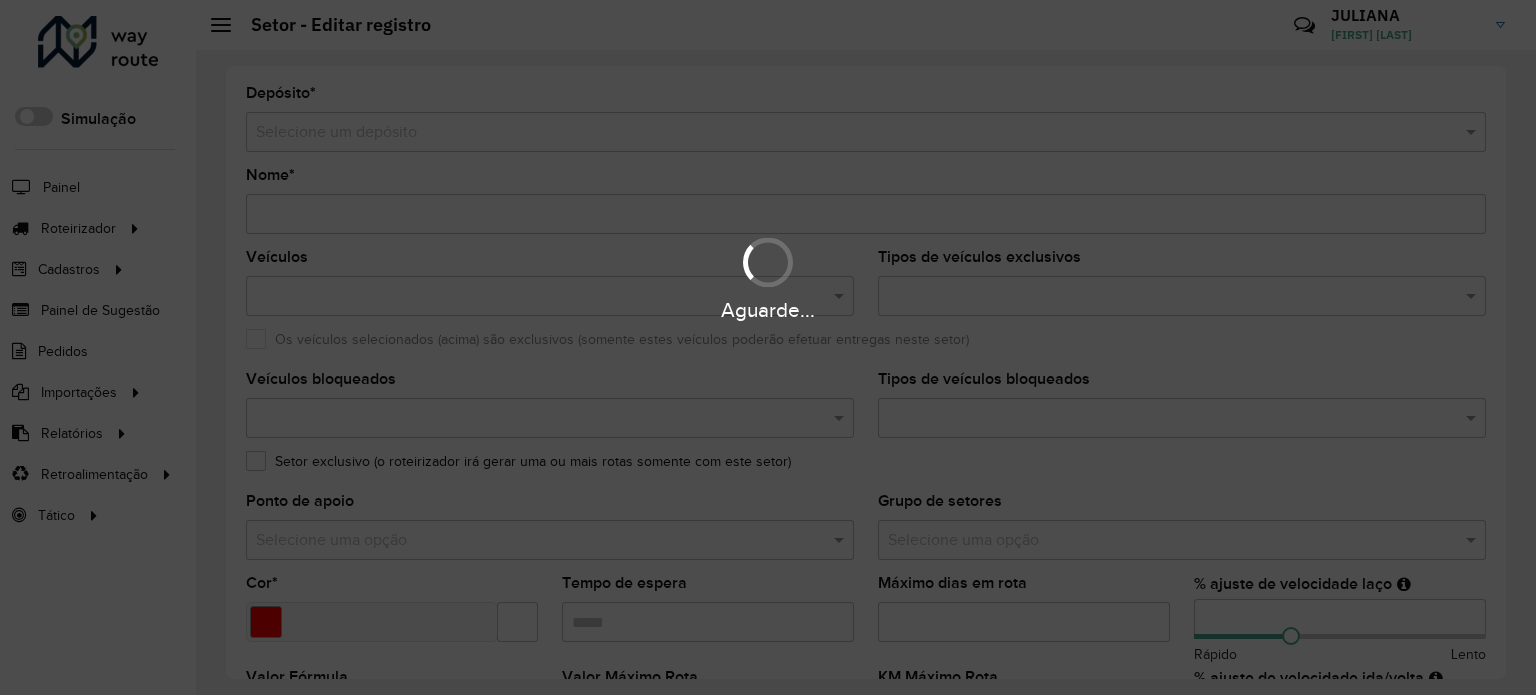 type on "**********" 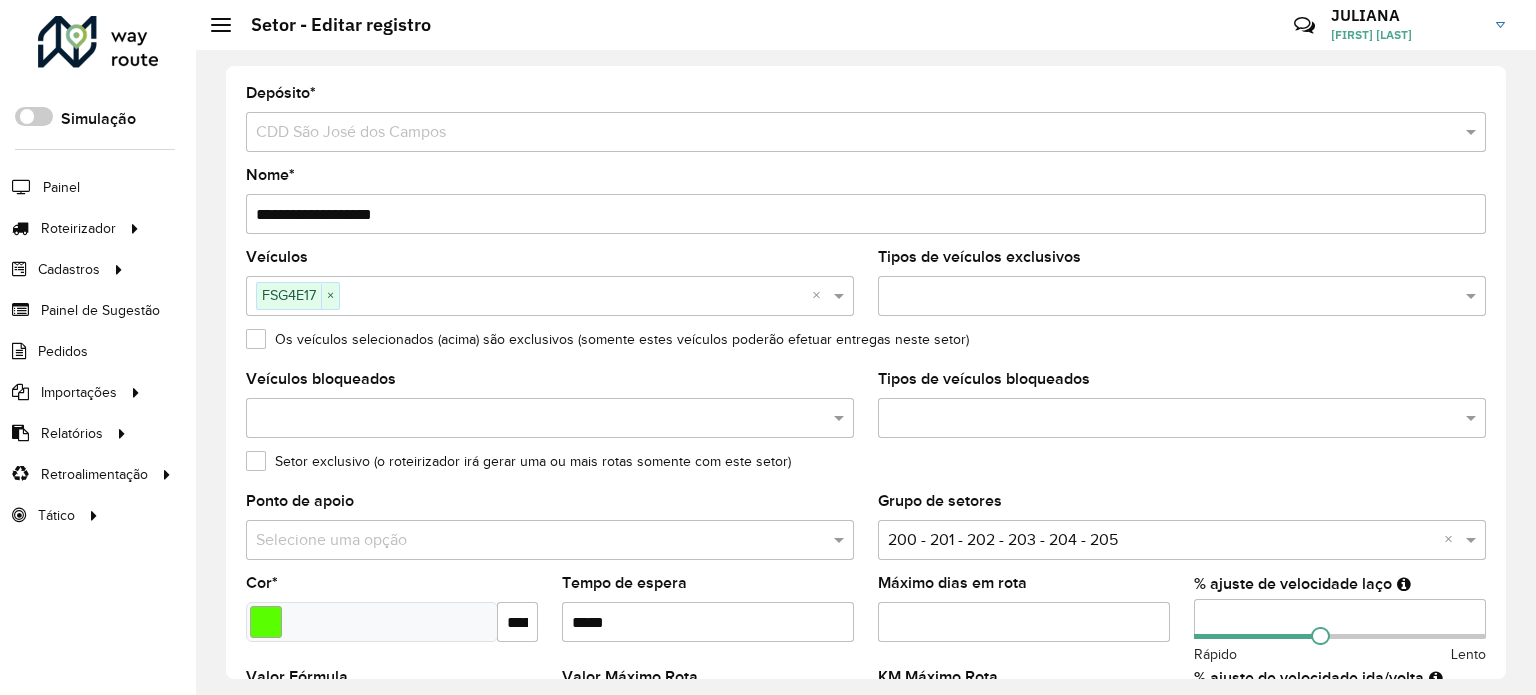 drag, startPoint x: 1228, startPoint y: 619, endPoint x: 1180, endPoint y: 619, distance: 48 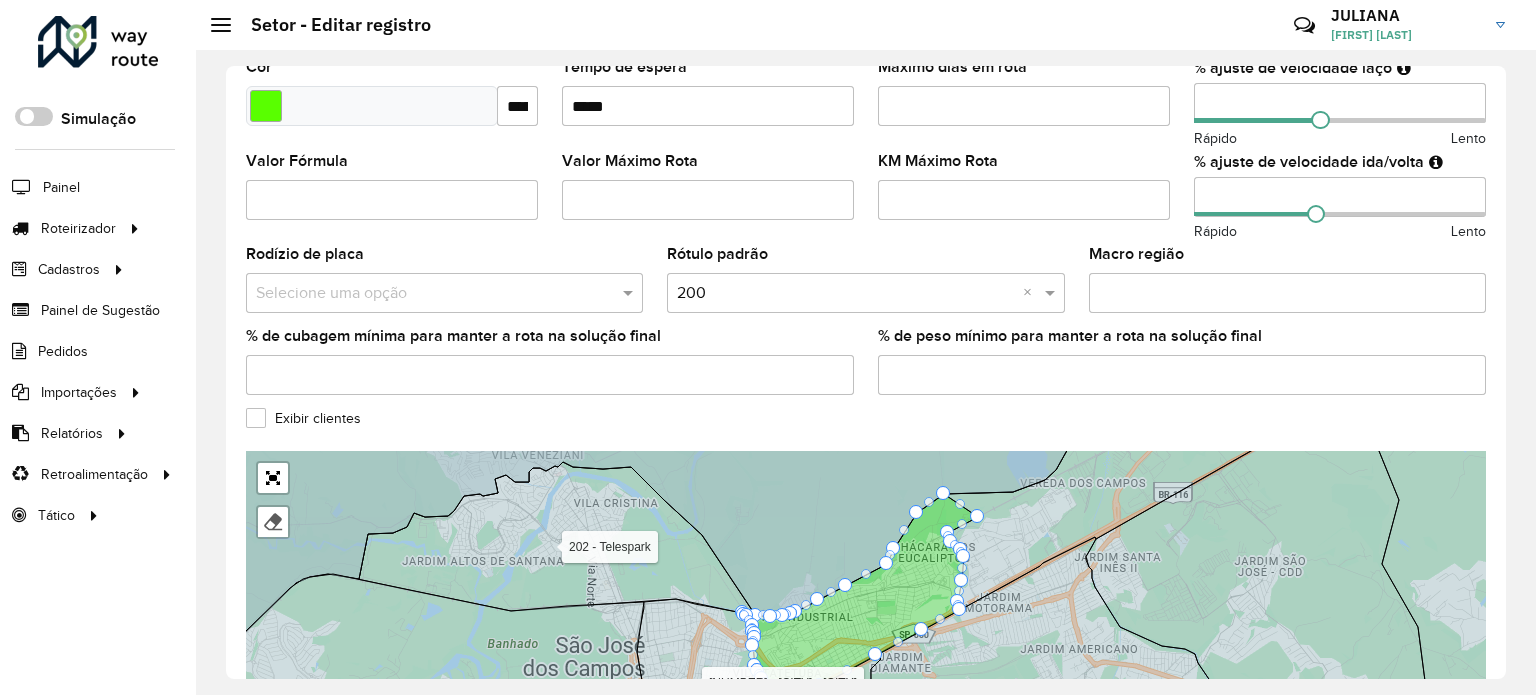 scroll, scrollTop: 672, scrollLeft: 0, axis: vertical 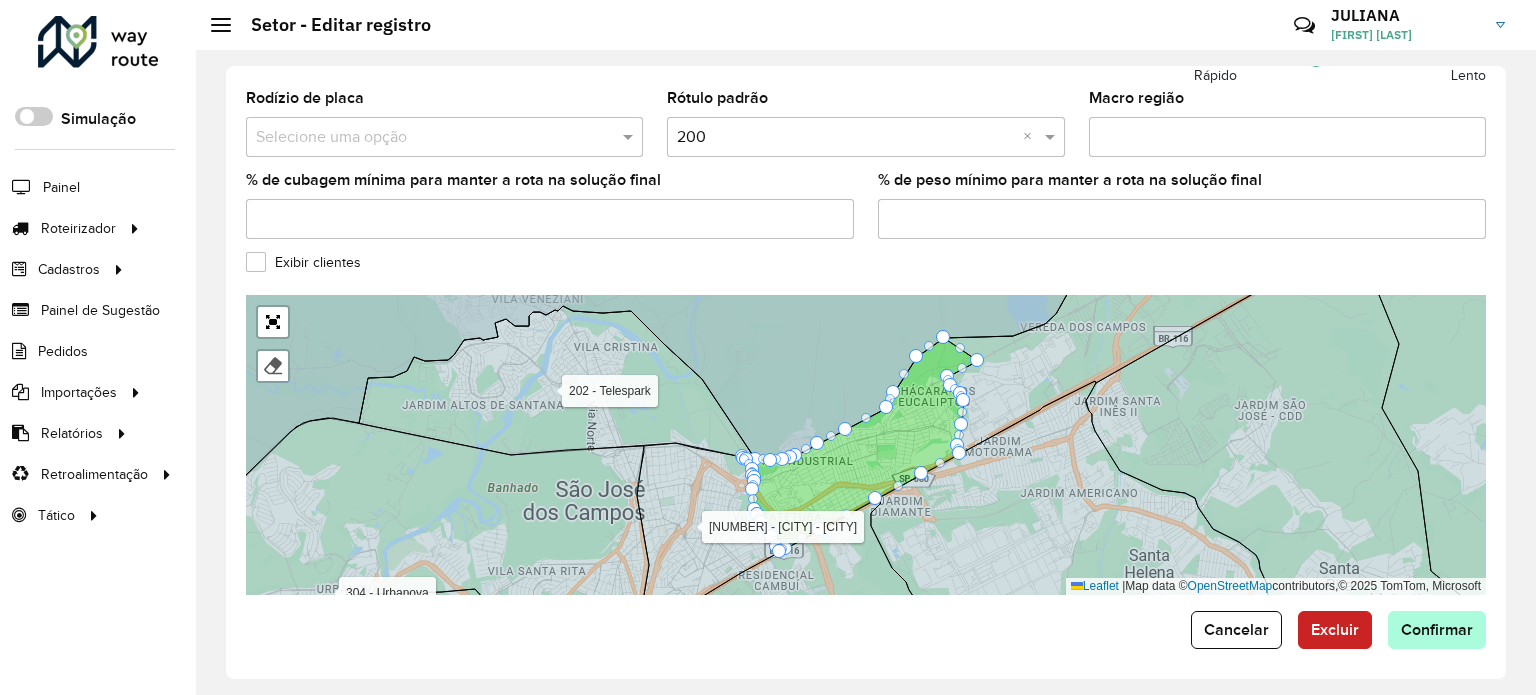 type on "**" 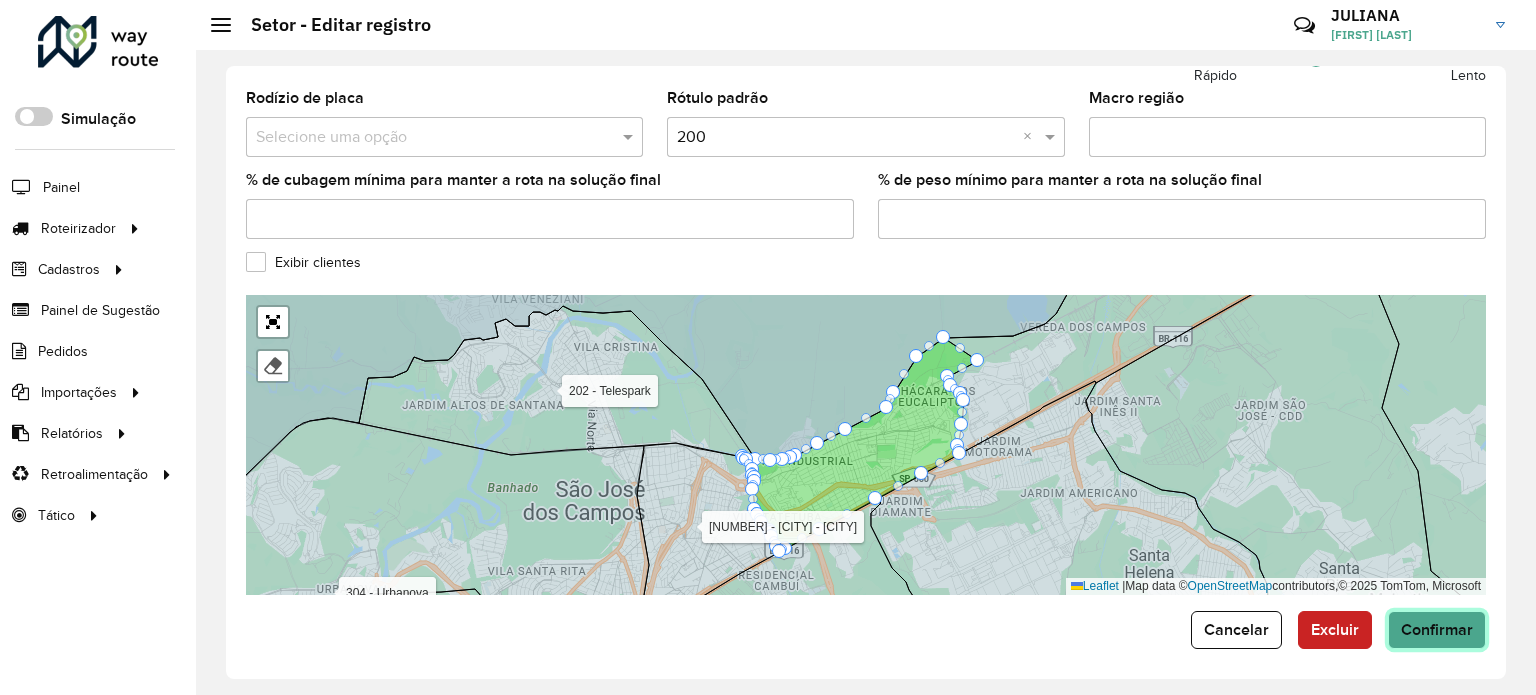 click on "Confirmar" 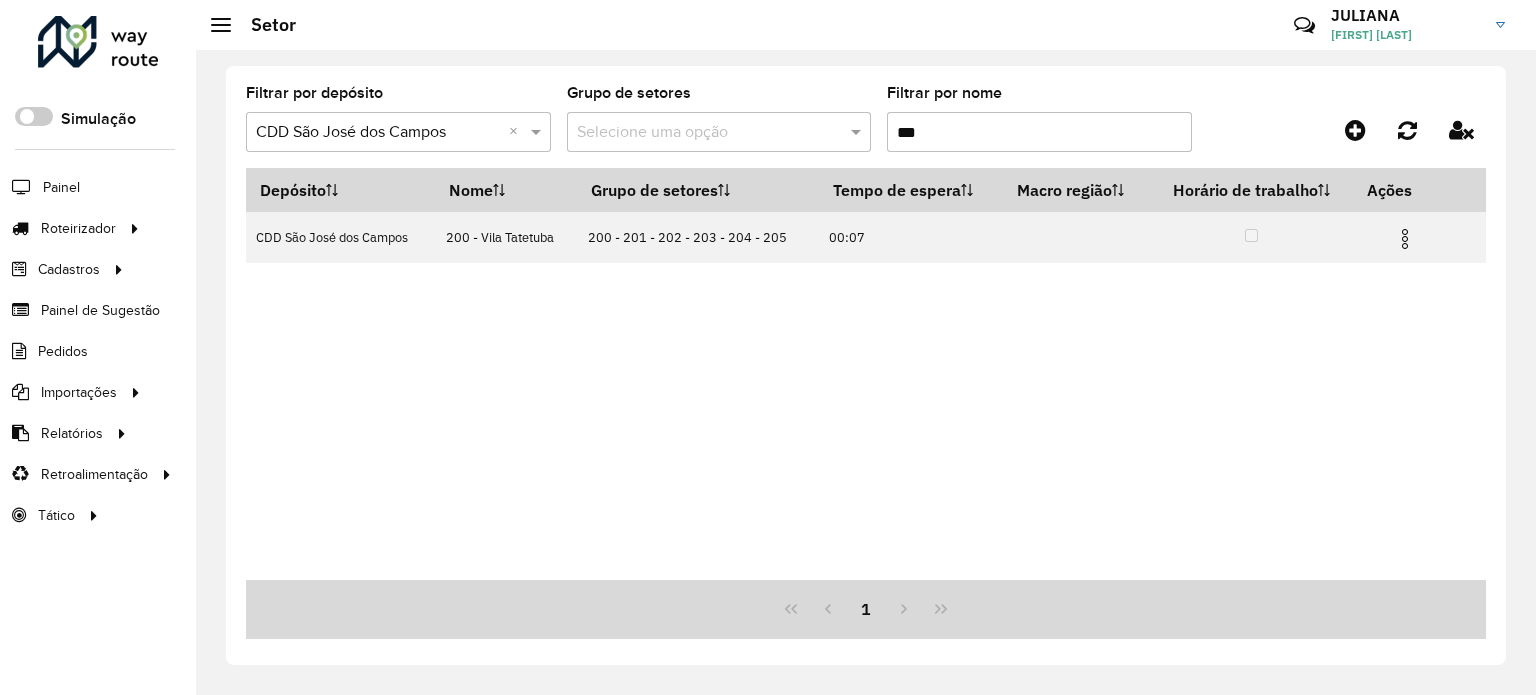 drag, startPoint x: 974, startPoint y: 135, endPoint x: 769, endPoint y: 146, distance: 205.2949 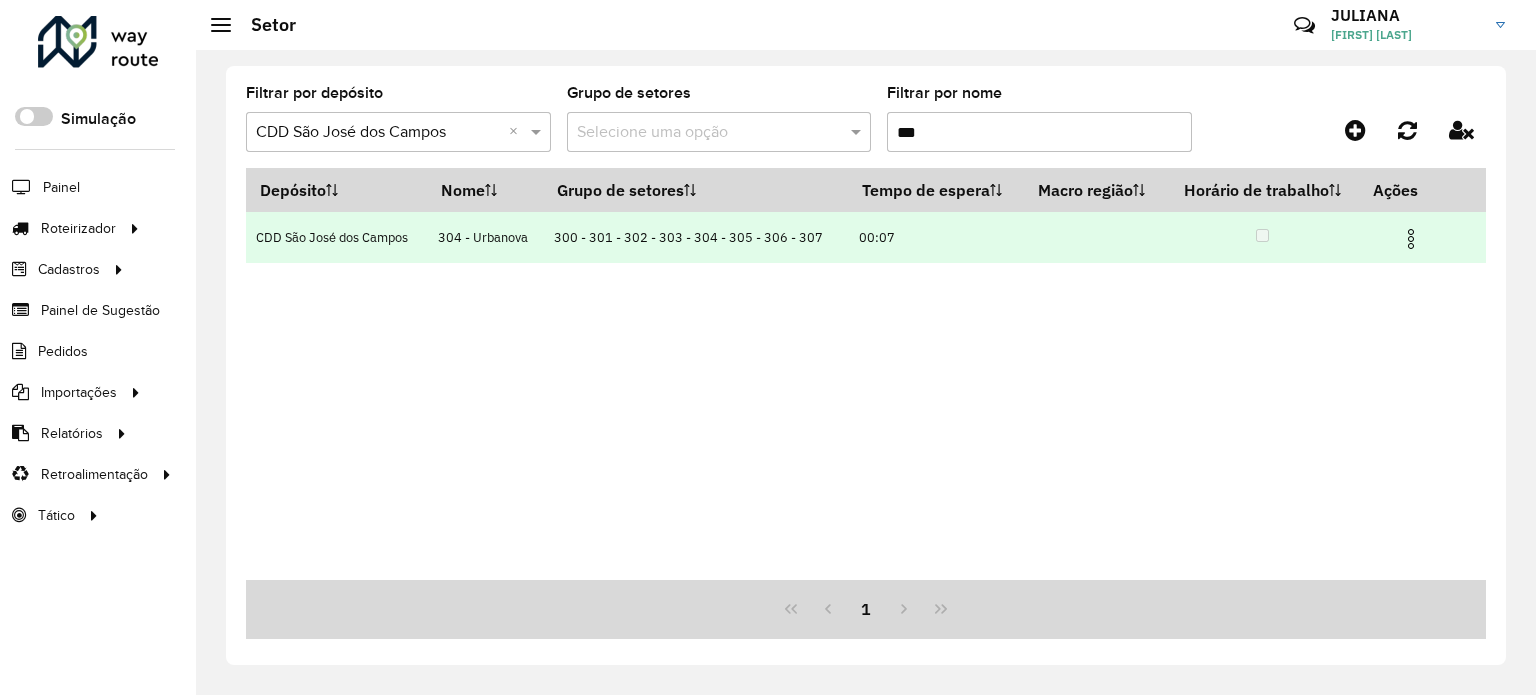 type on "***" 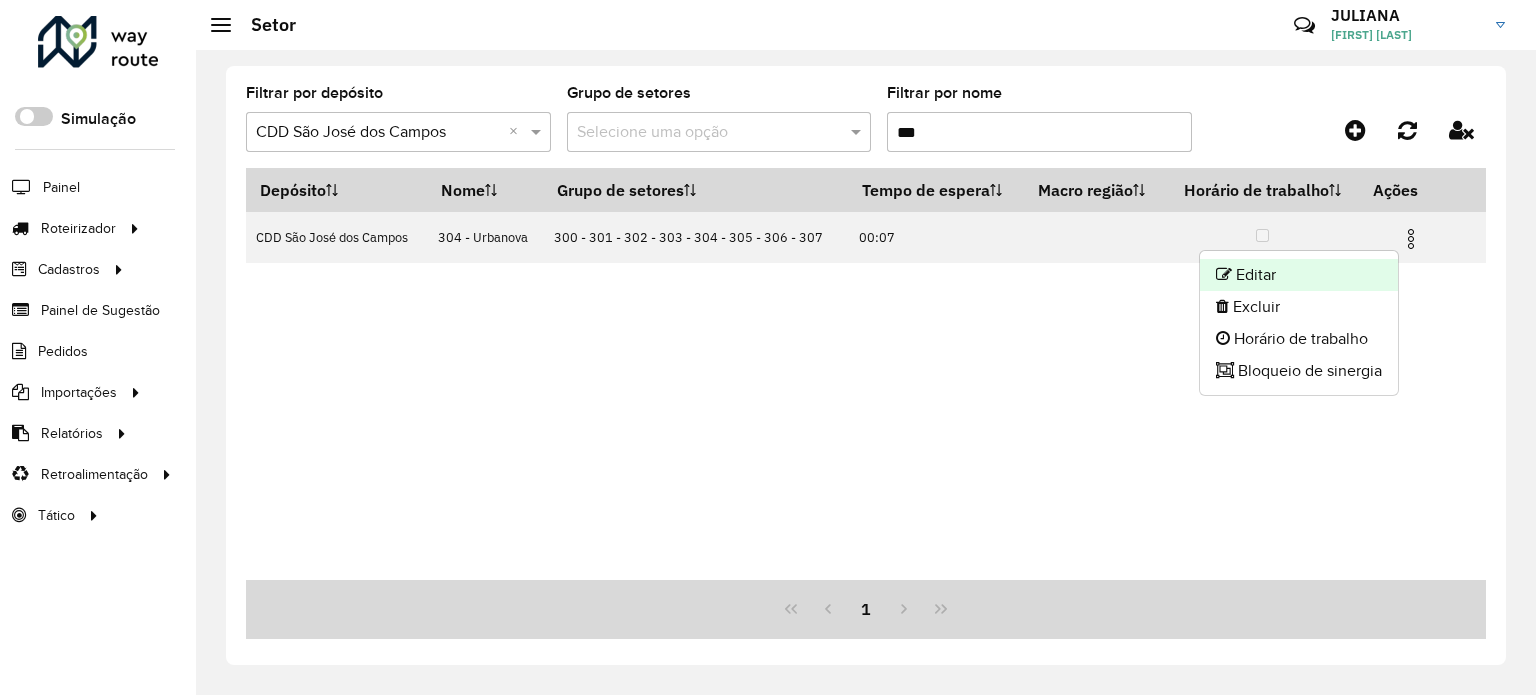 click on "Editar" 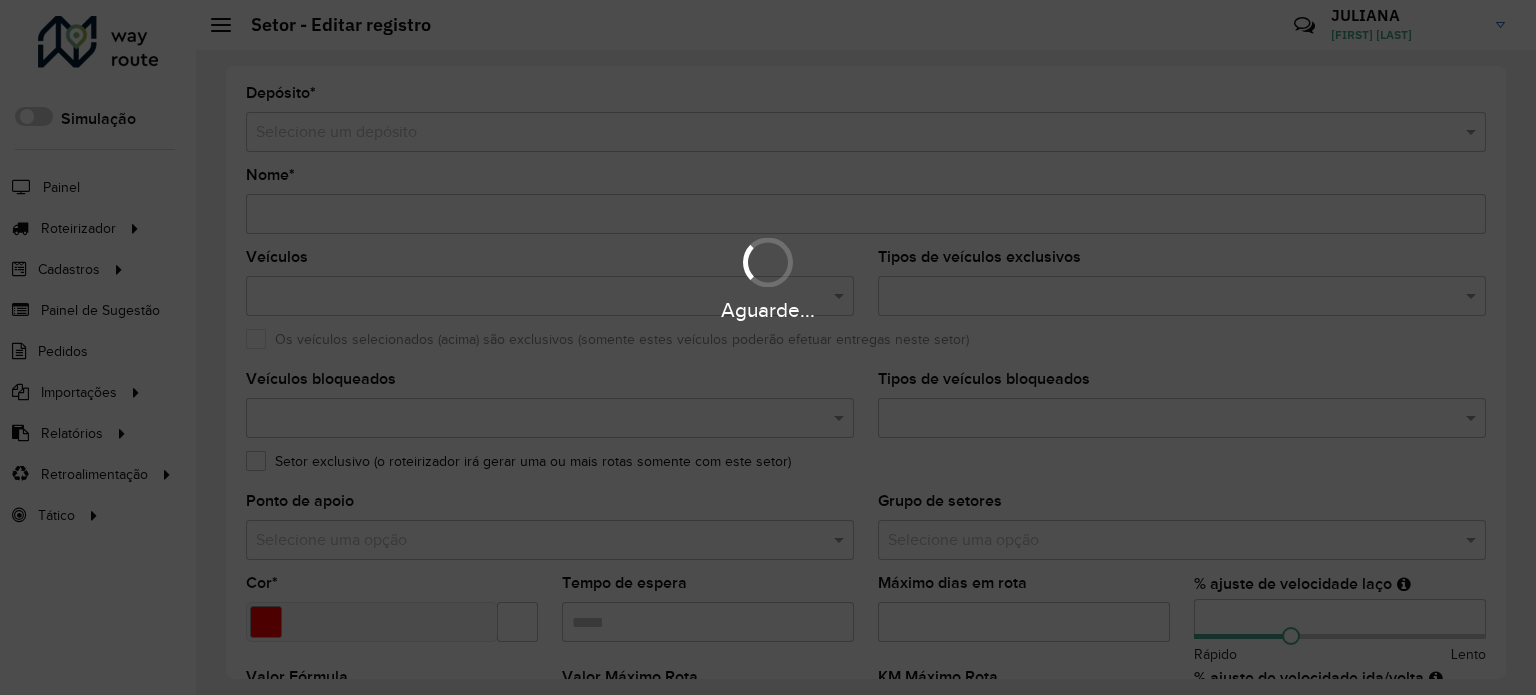 type on "**********" 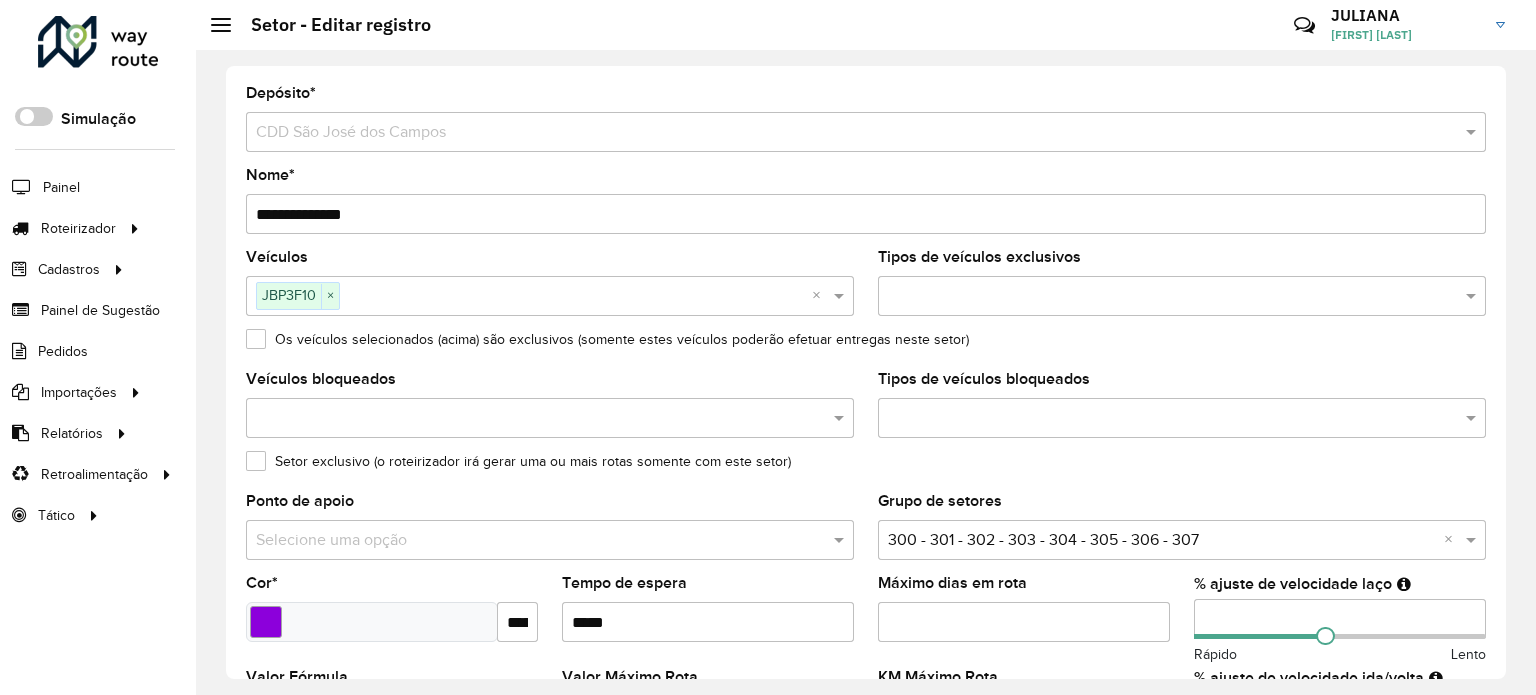 click on "**" at bounding box center (1340, 619) 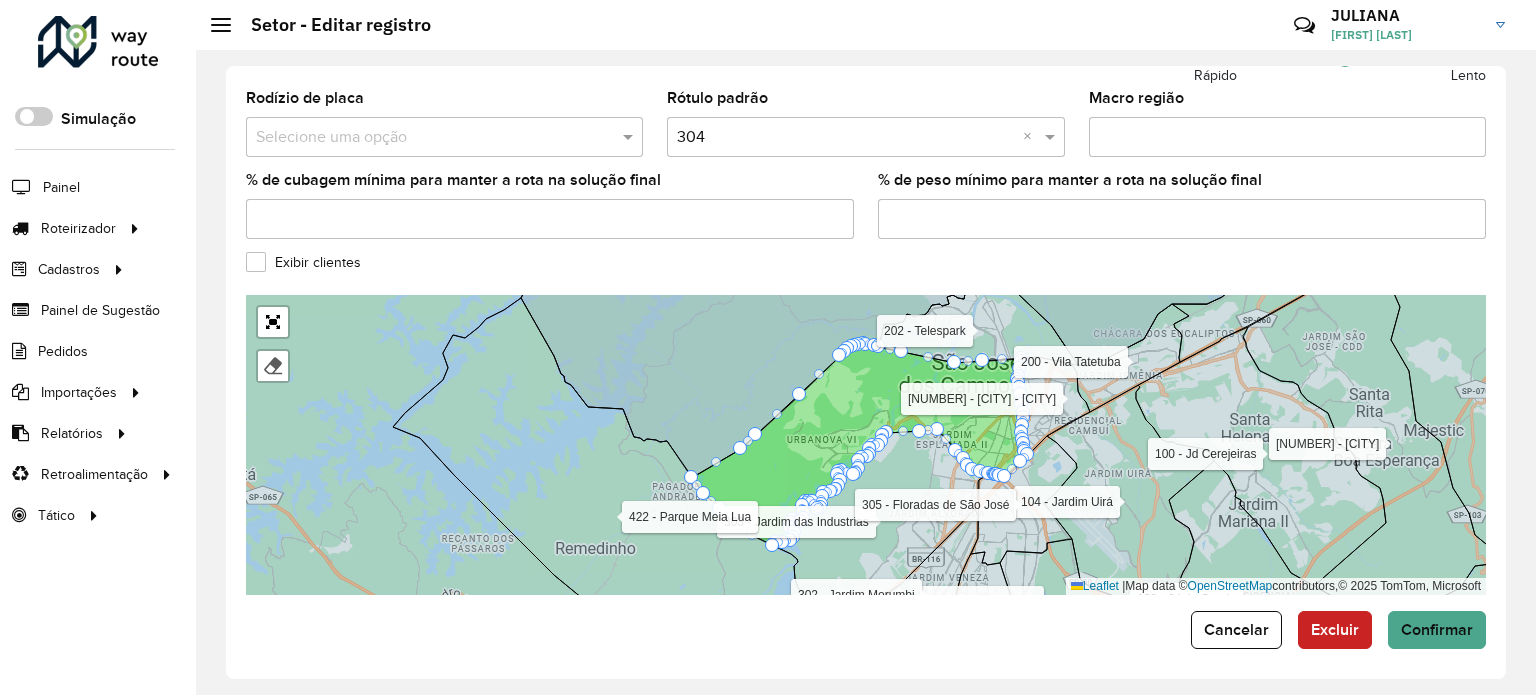scroll, scrollTop: 672, scrollLeft: 0, axis: vertical 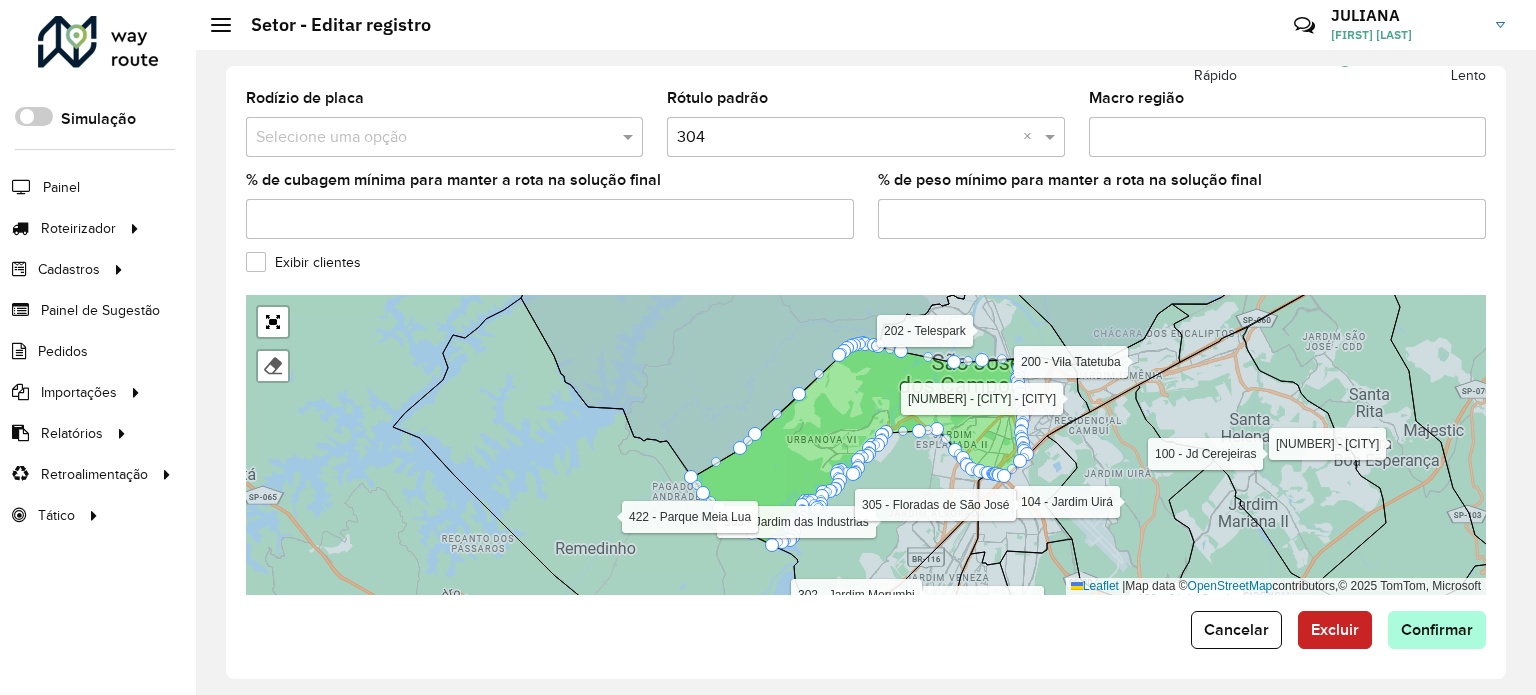 type on "**" 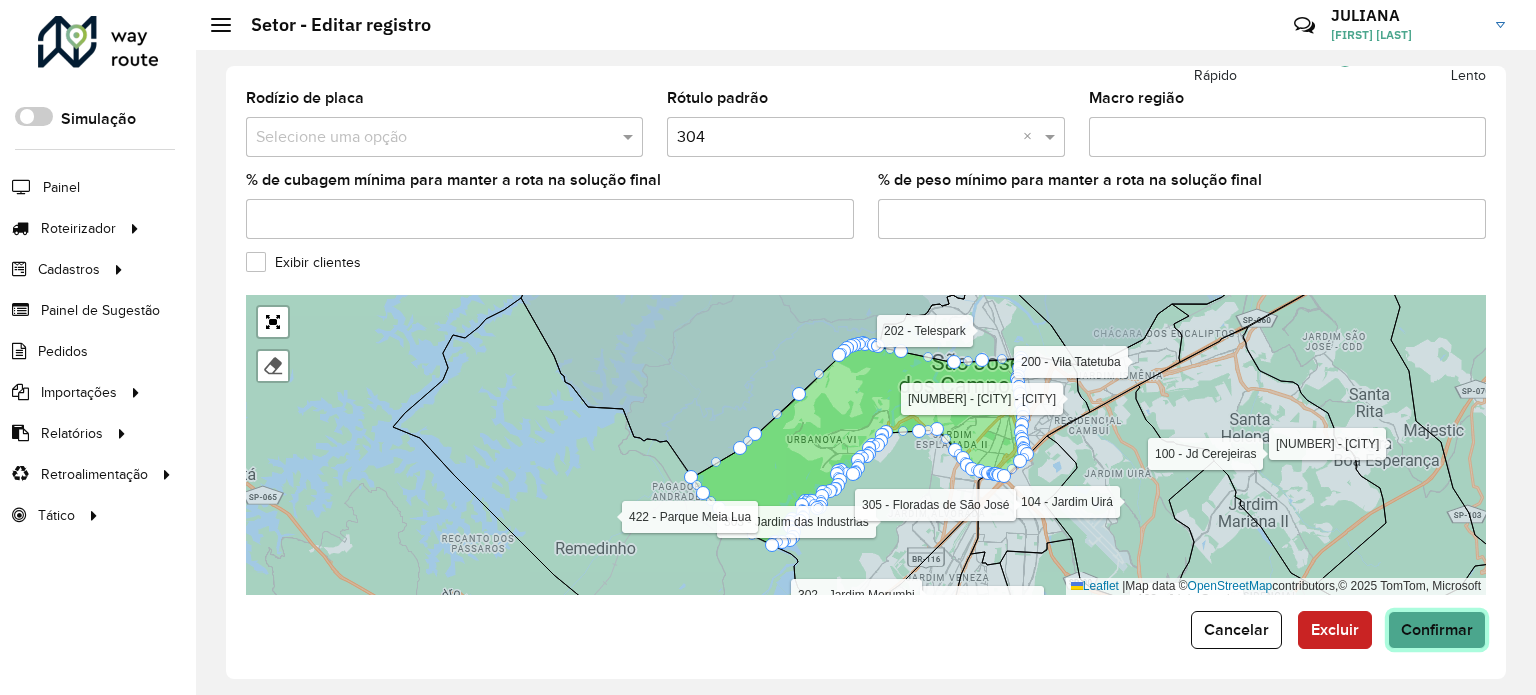 click on "Confirmar" 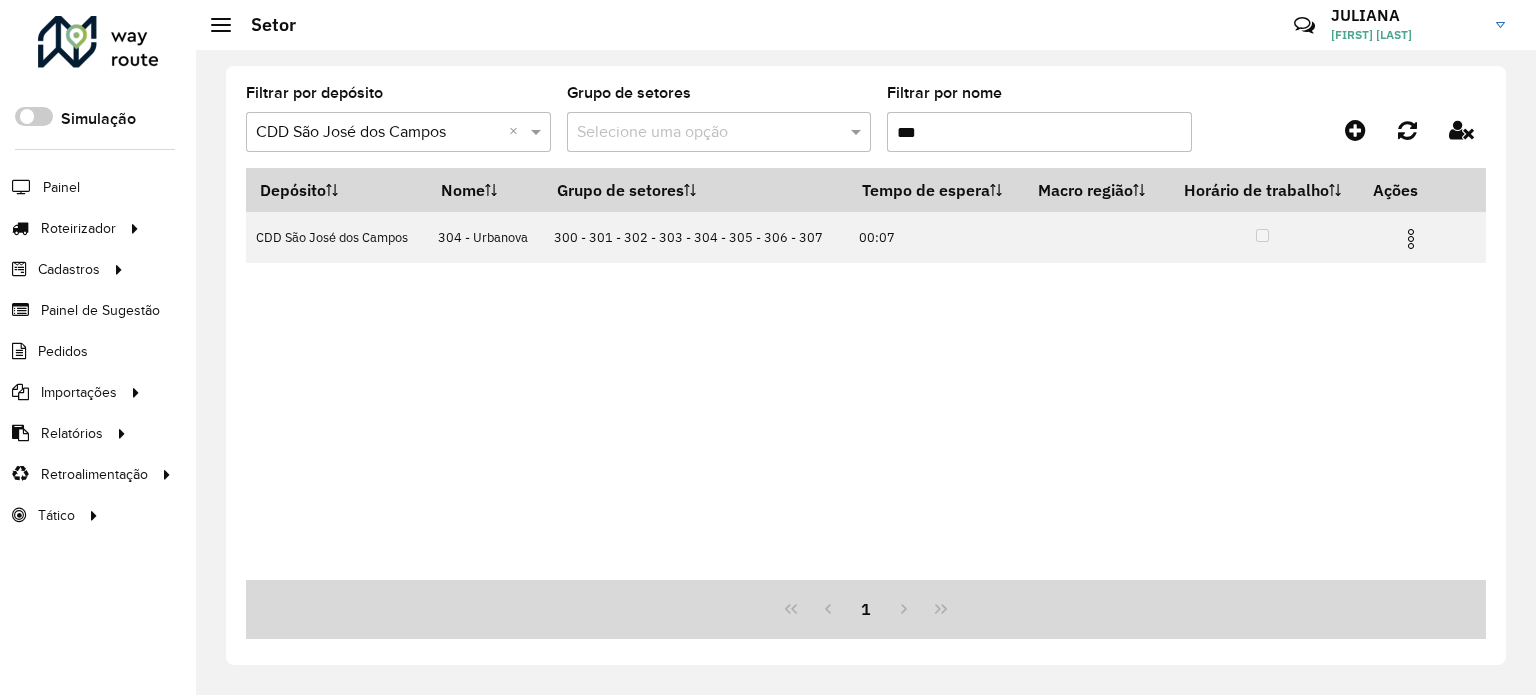 drag, startPoint x: 961, startPoint y: 121, endPoint x: 798, endPoint y: 140, distance: 164.10362 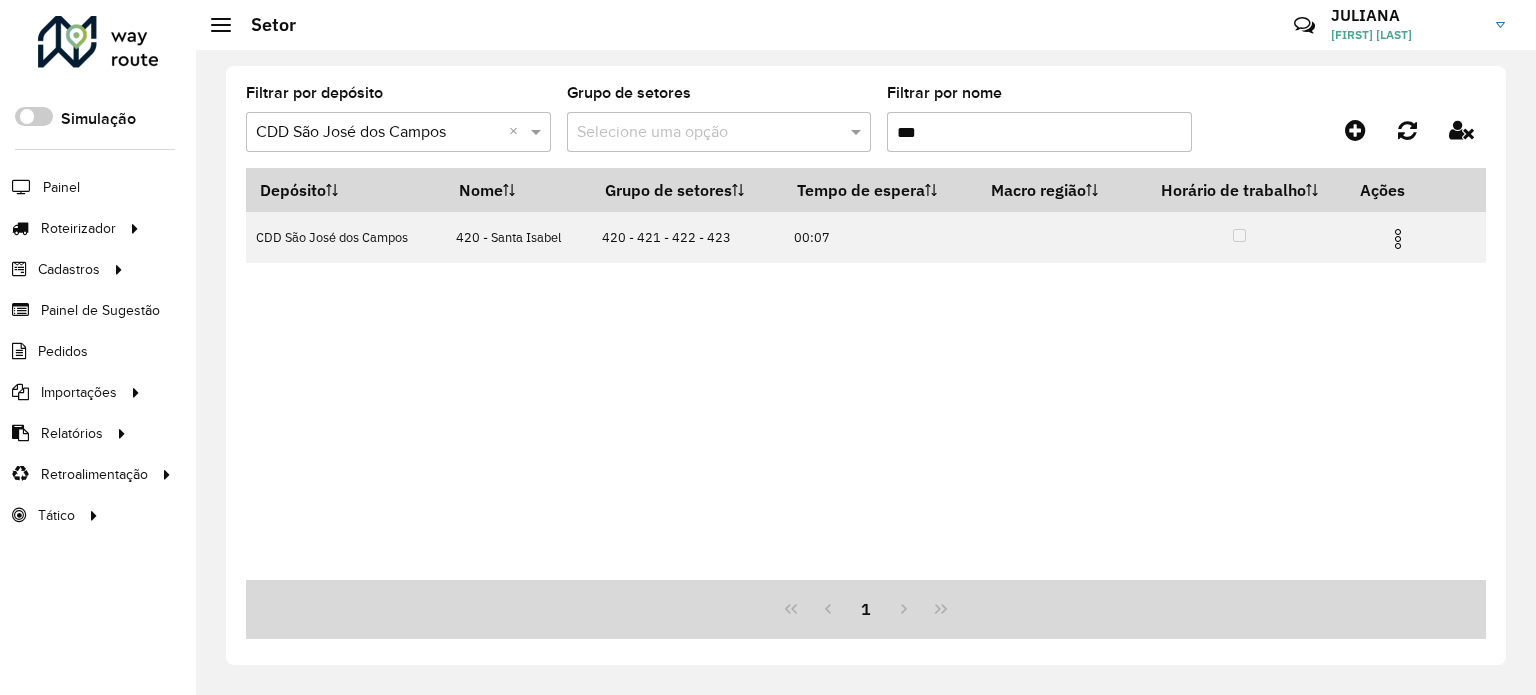 type on "***" 